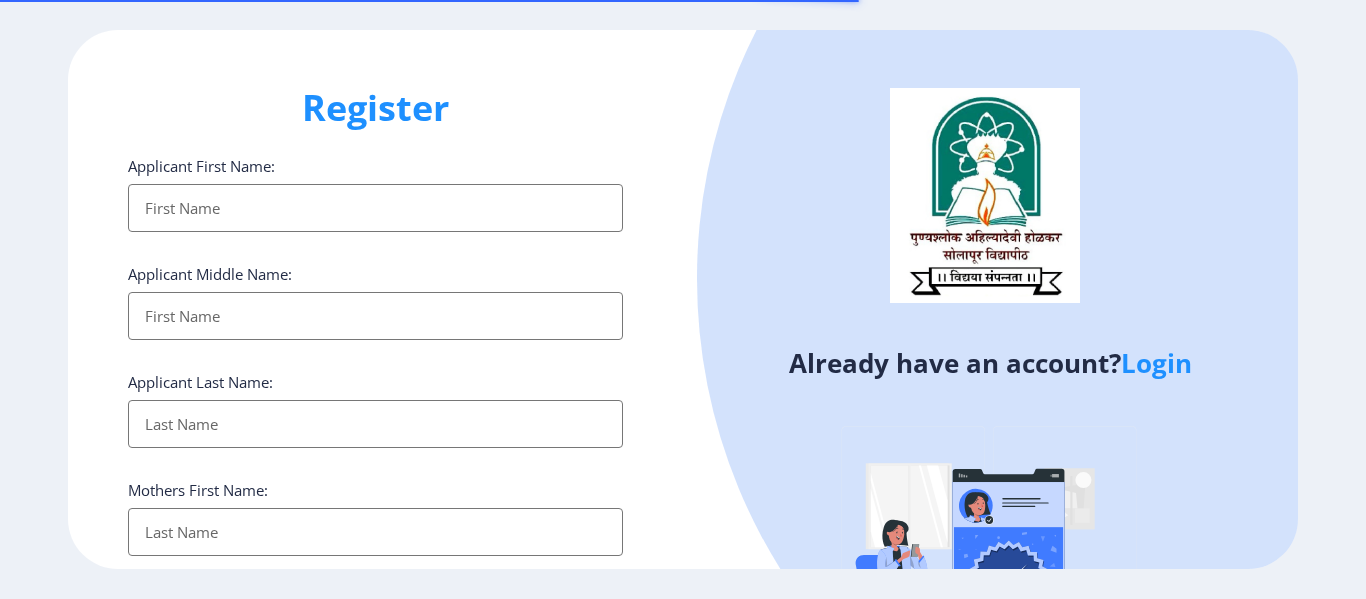select 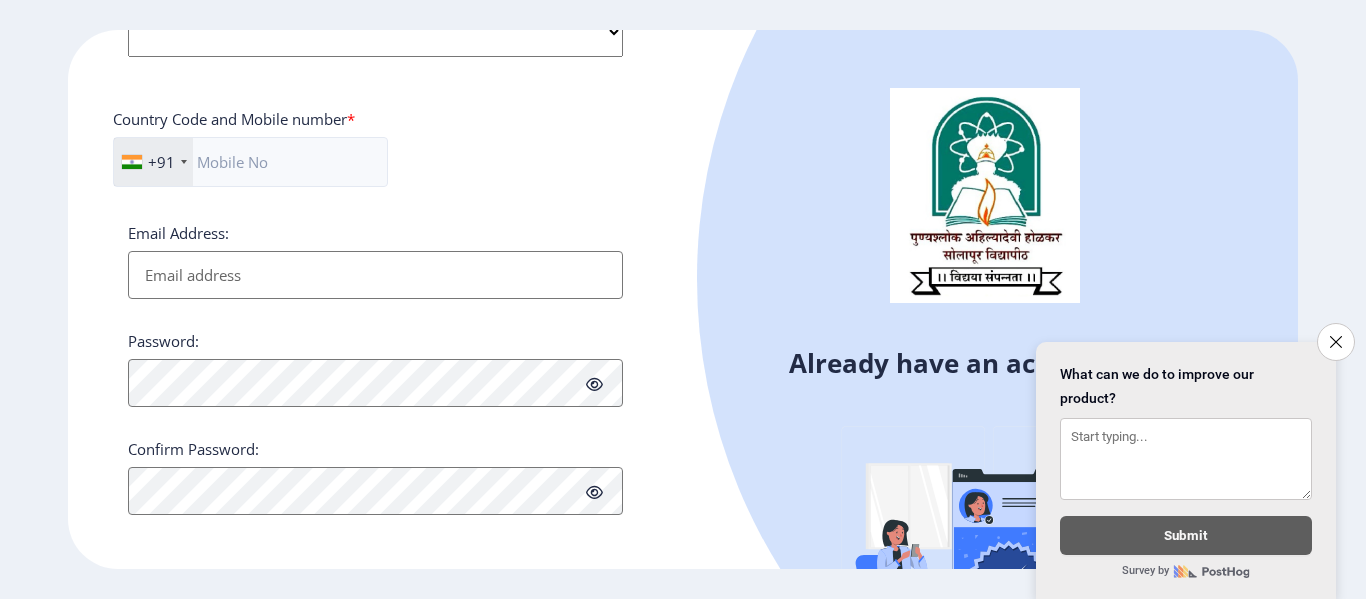 scroll, scrollTop: 853, scrollLeft: 0, axis: vertical 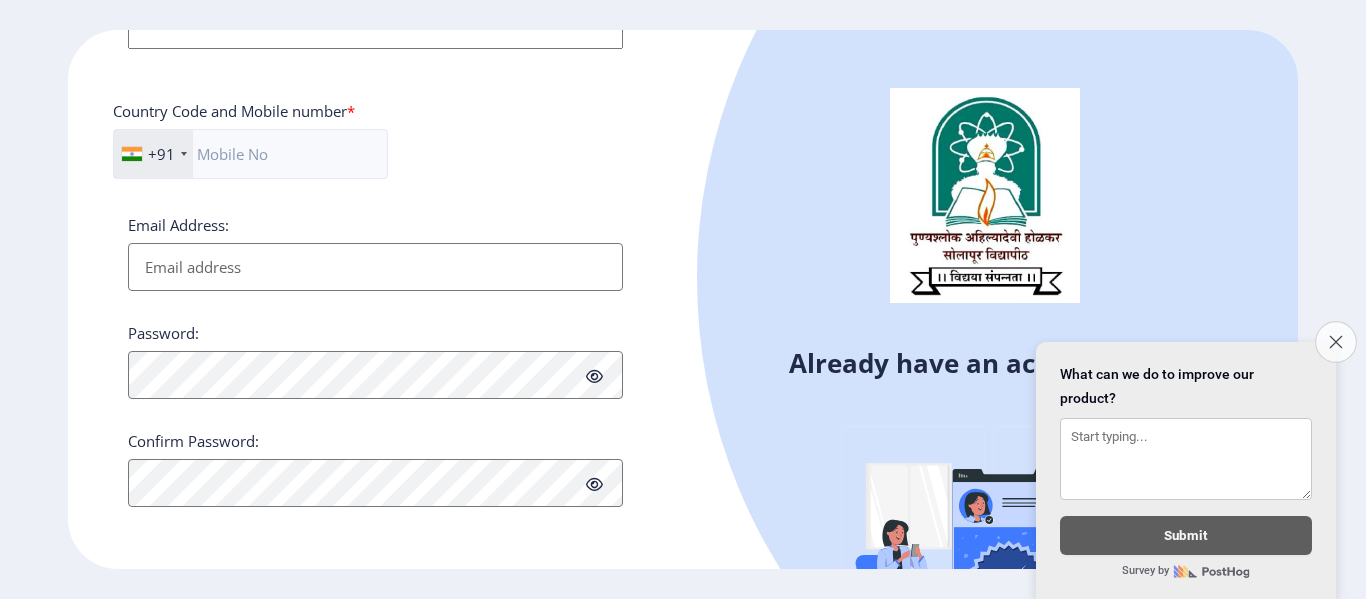 click on "Close survey" 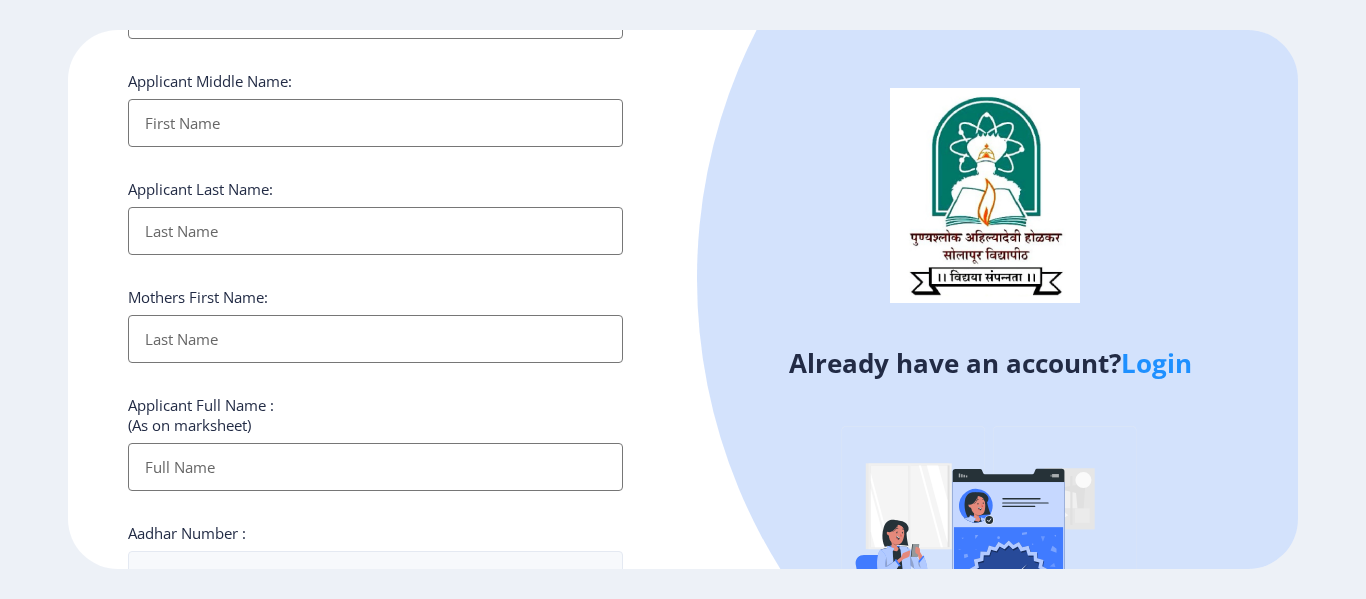 scroll, scrollTop: 0, scrollLeft: 0, axis: both 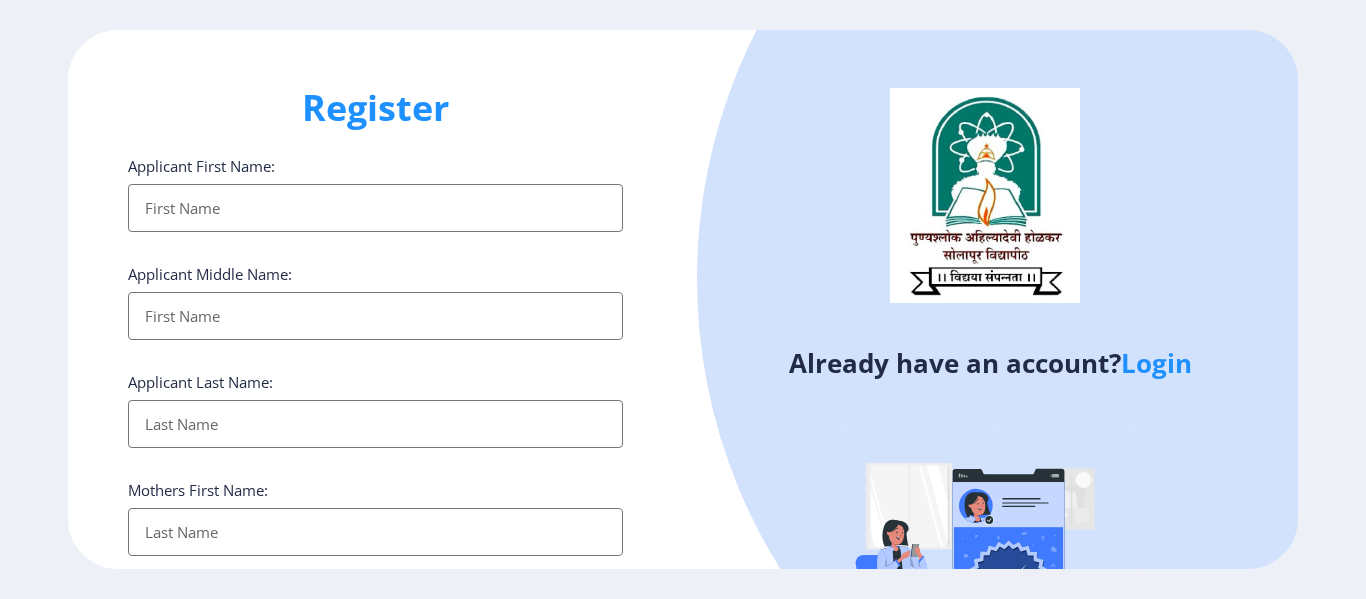 click on "Applicant First Name:" at bounding box center (375, 208) 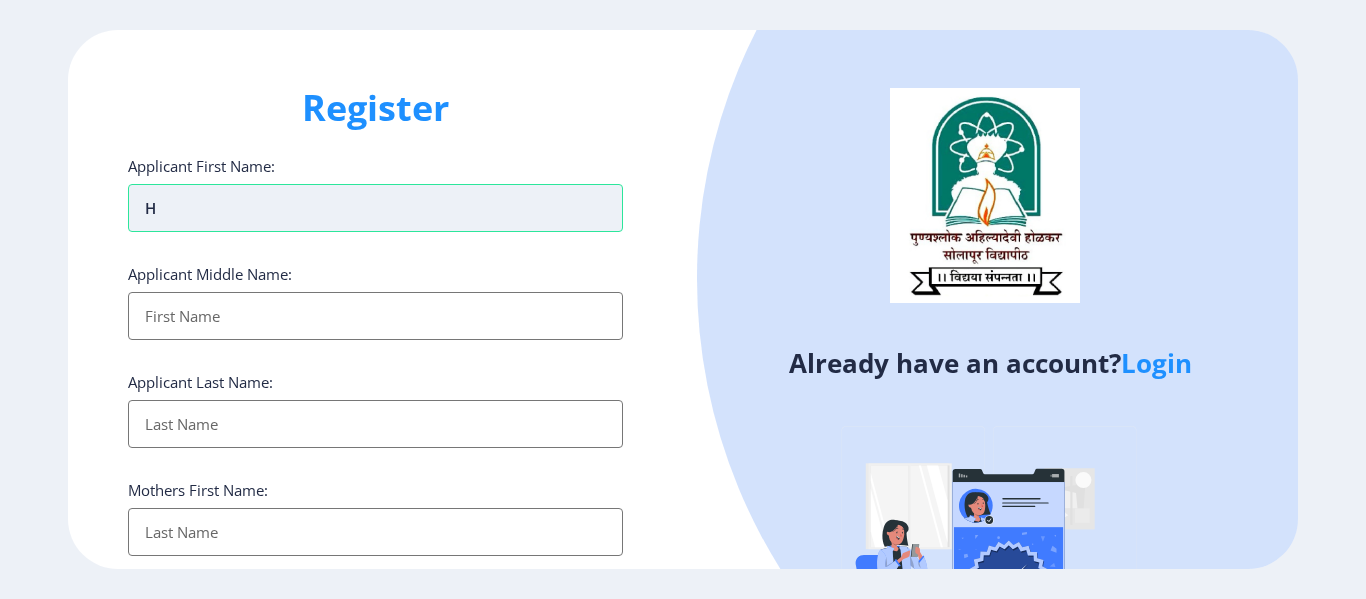 type on "Ha" 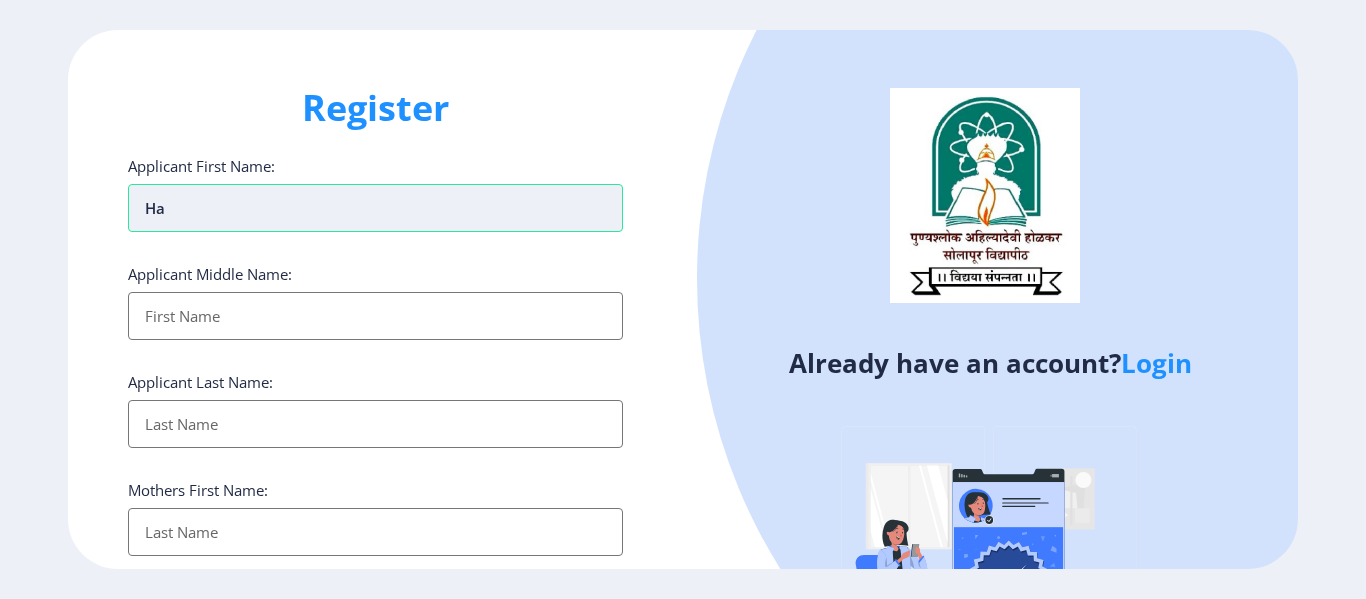 type on "Haj" 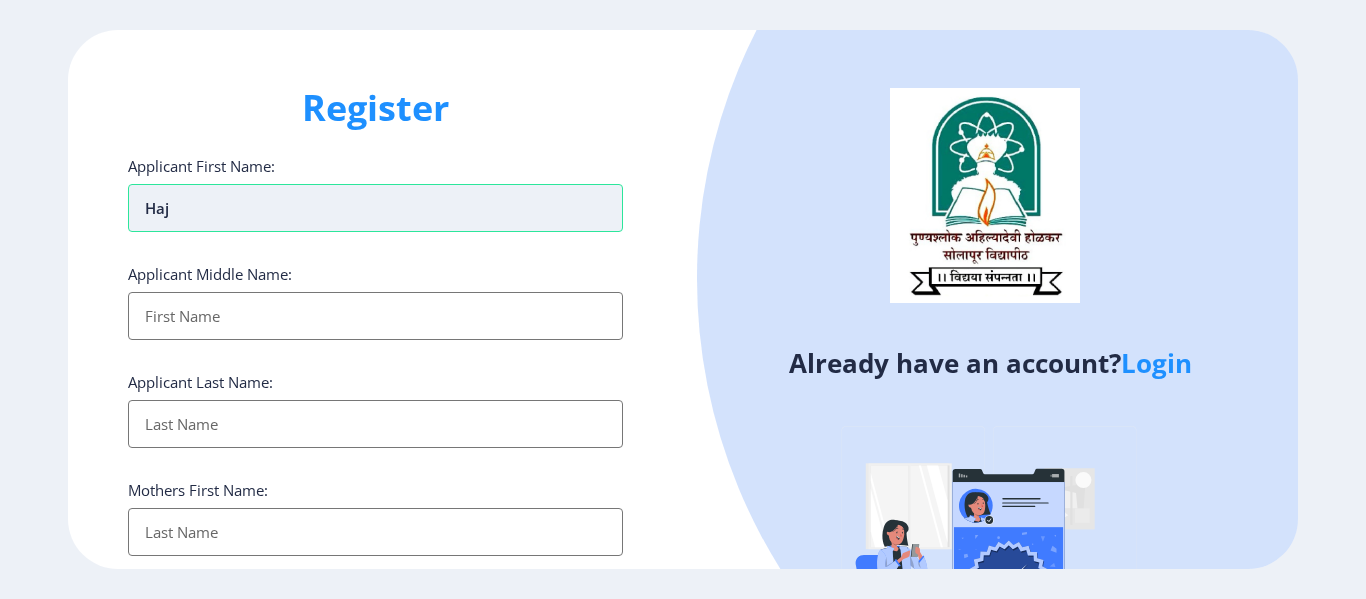 type on "Haji" 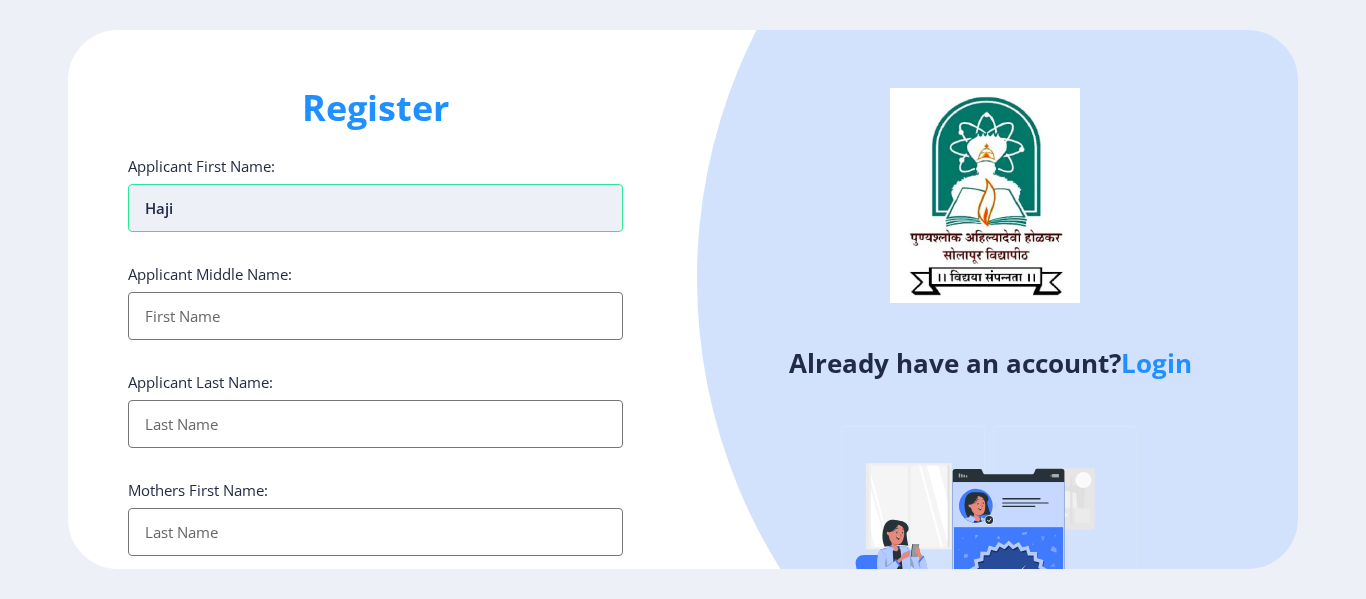 type on "Haj" 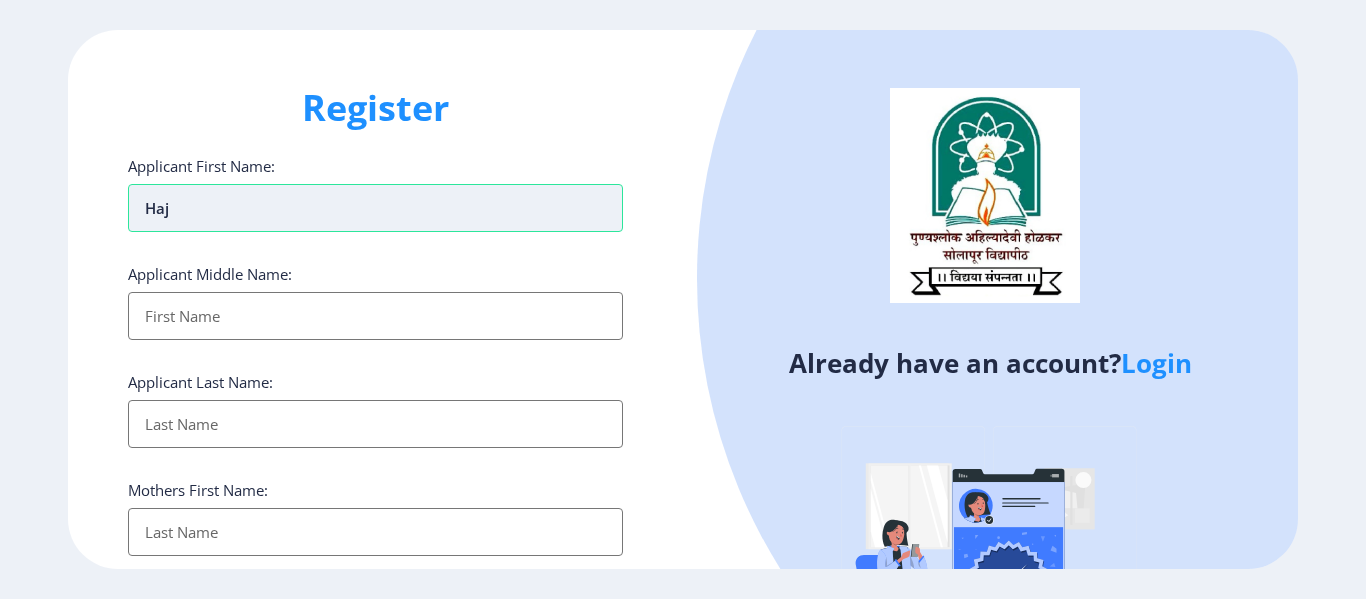 type on "Ha" 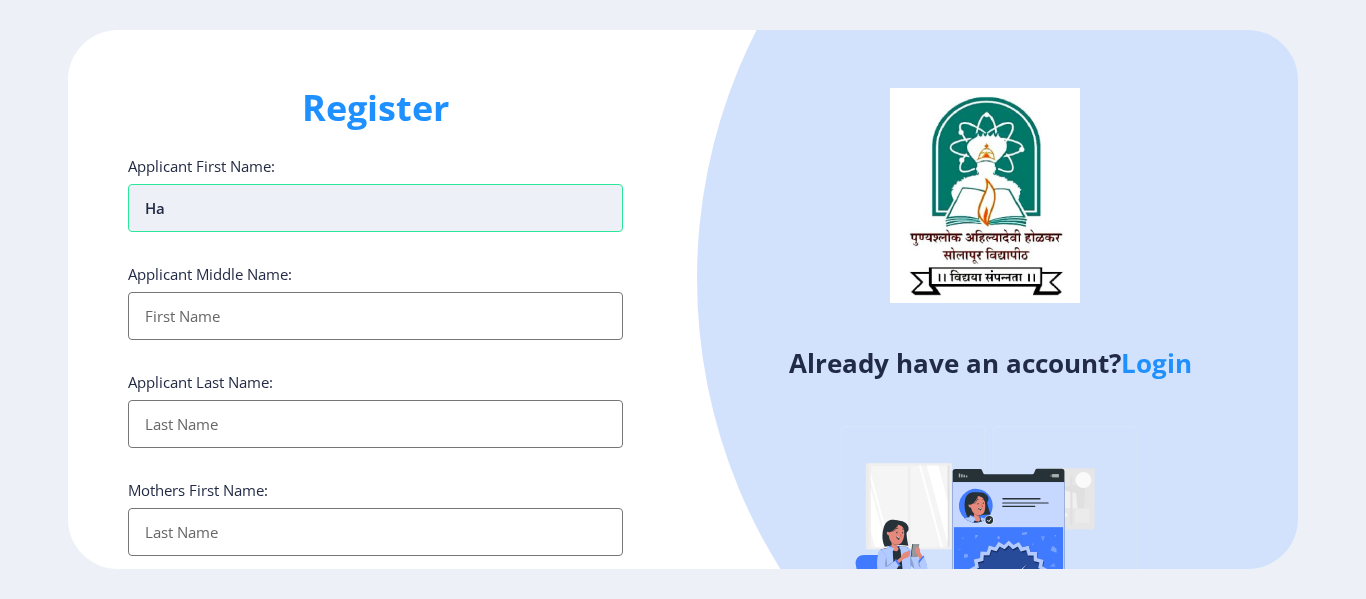 type on "H" 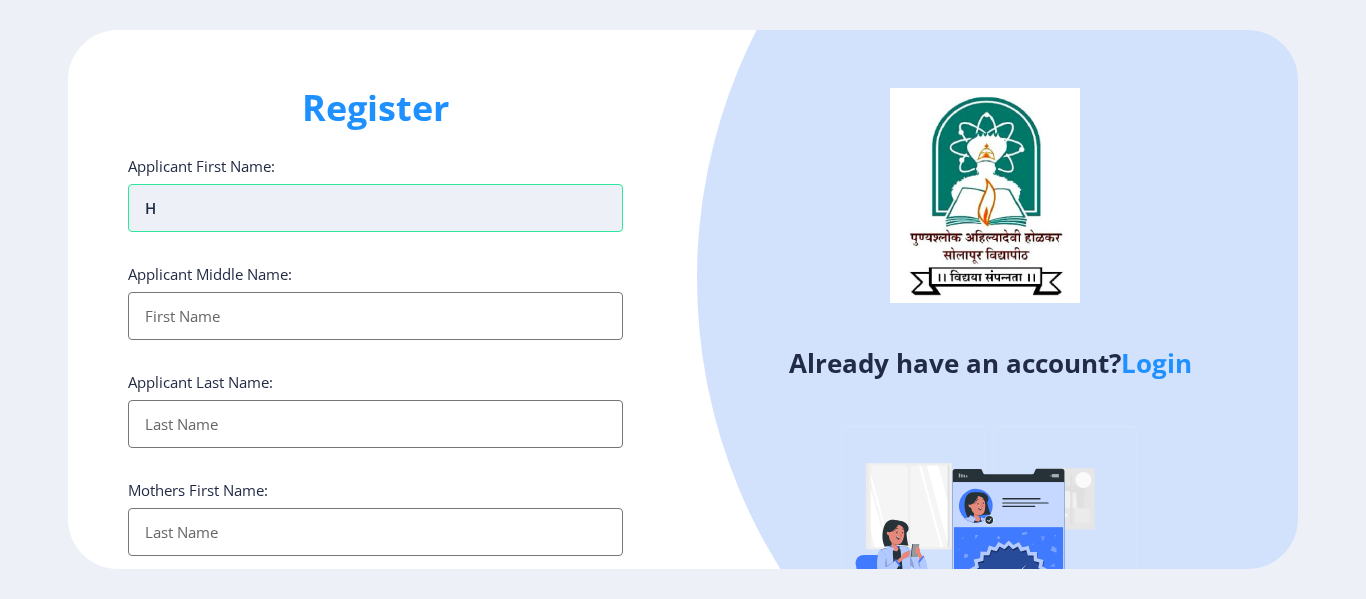 type 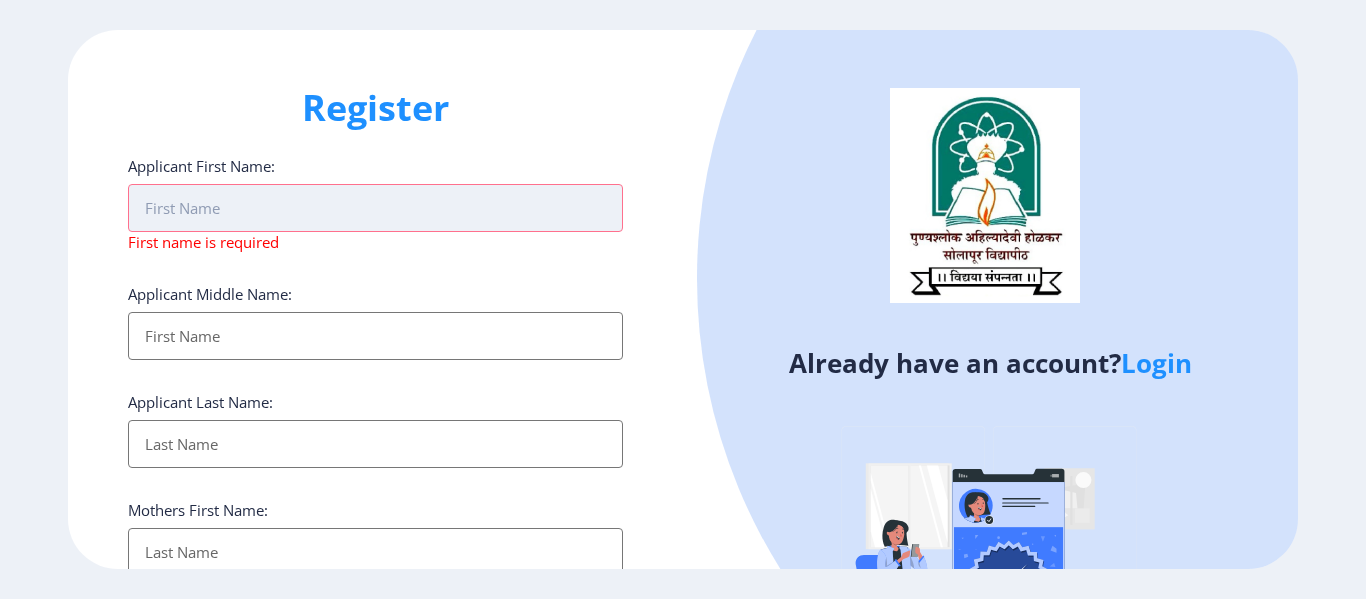 type on "H" 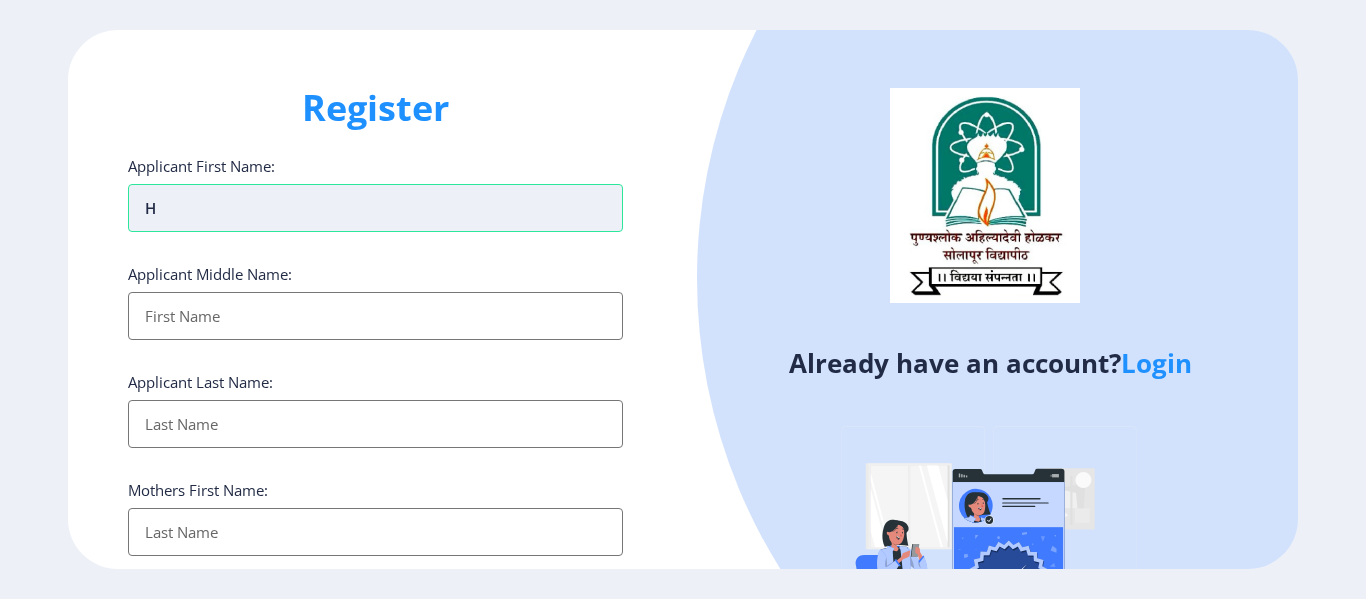 type on "HA" 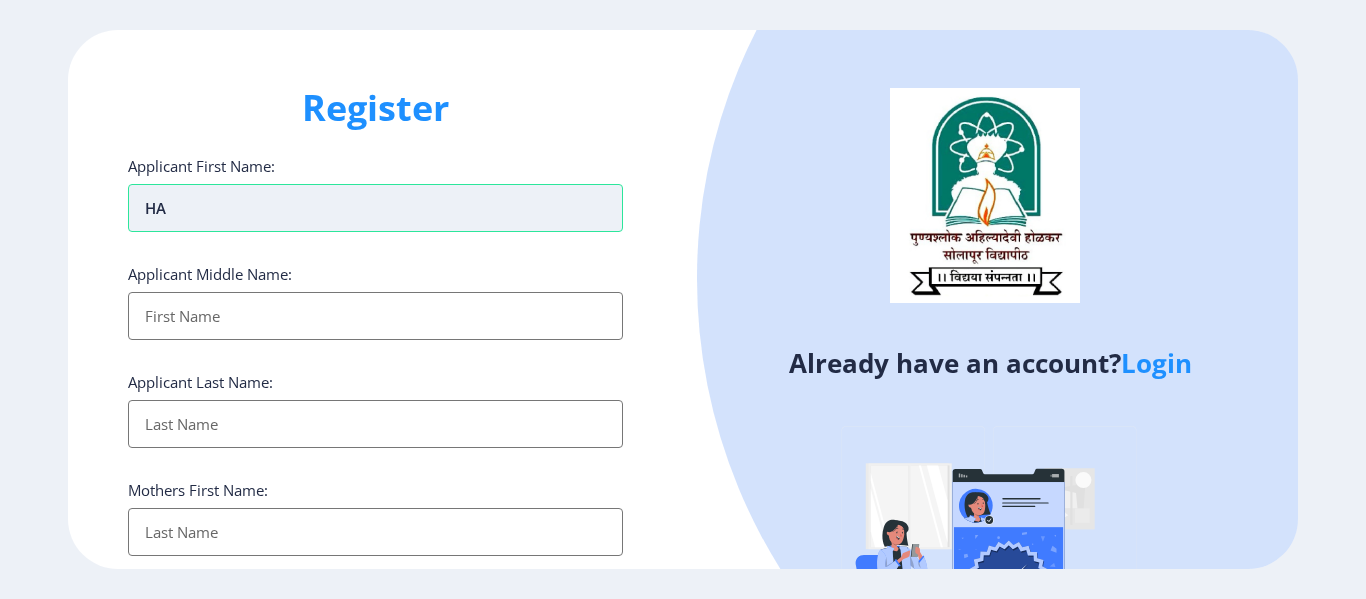 type on "HA" 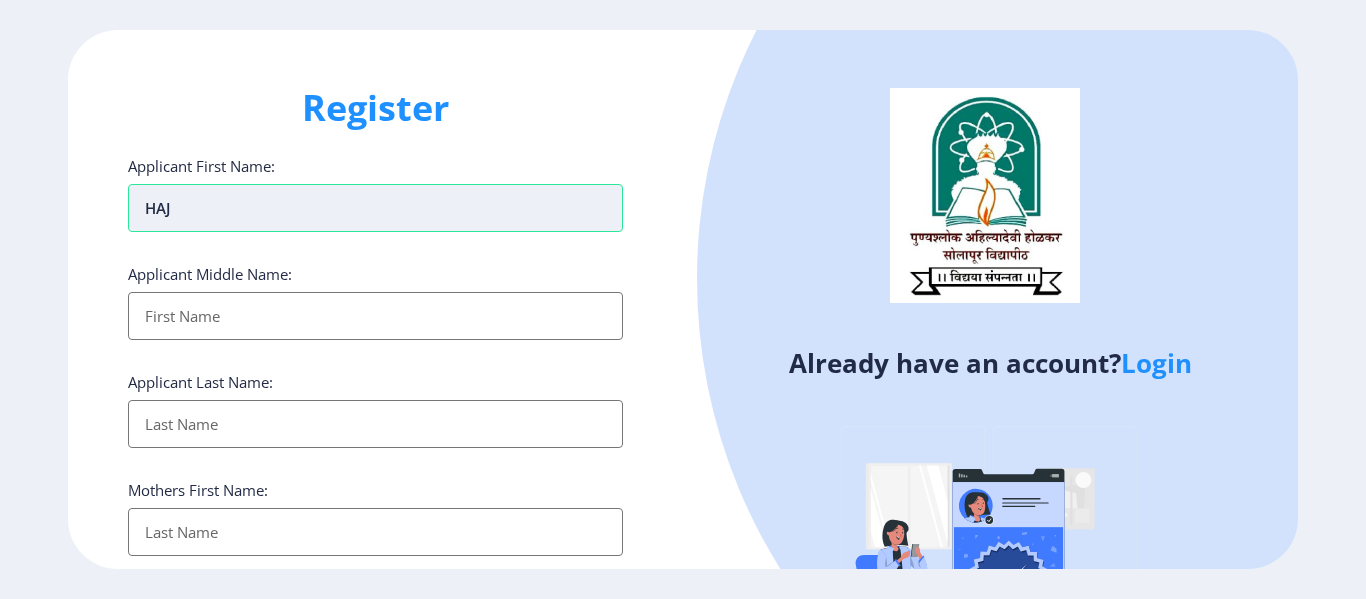 type on "[DEMOGRAPHIC_DATA]" 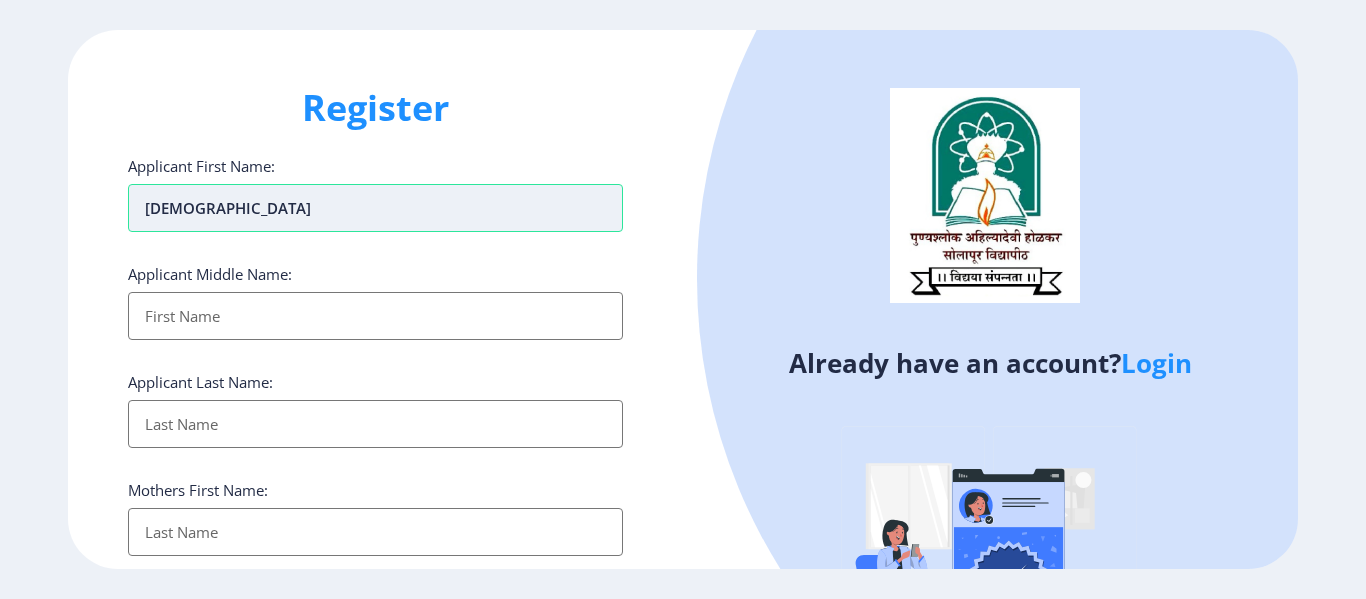 type on "HAJIM" 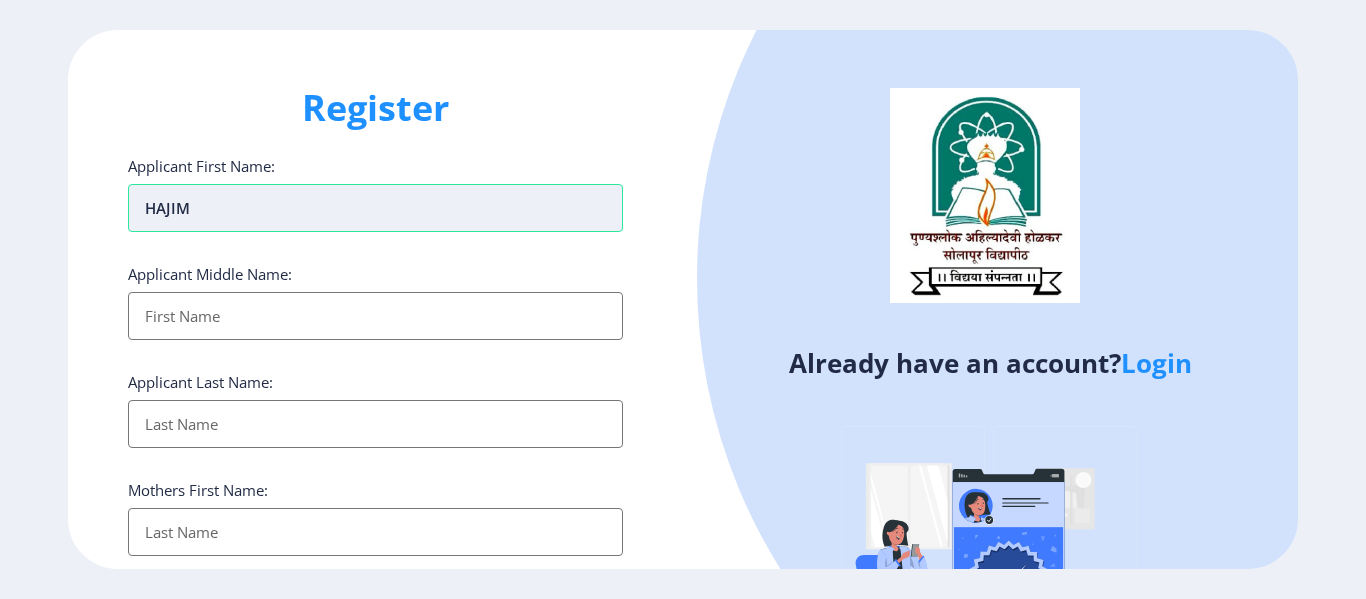type on "HAJIM" 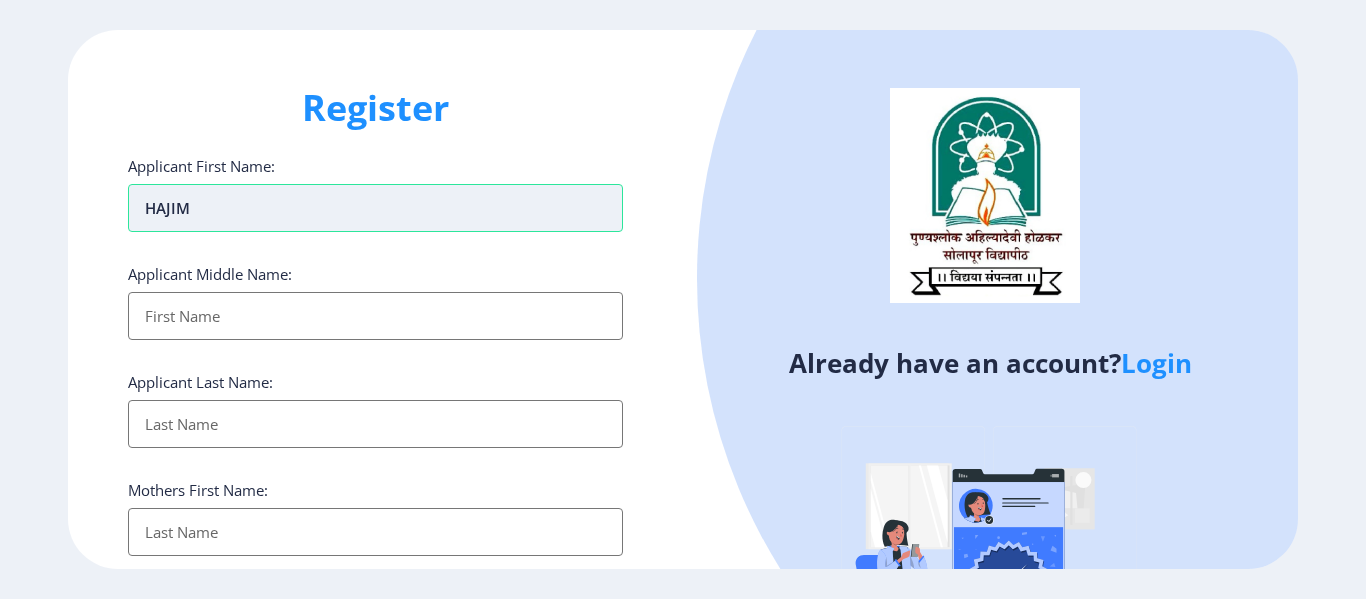 type on "HAJIMA" 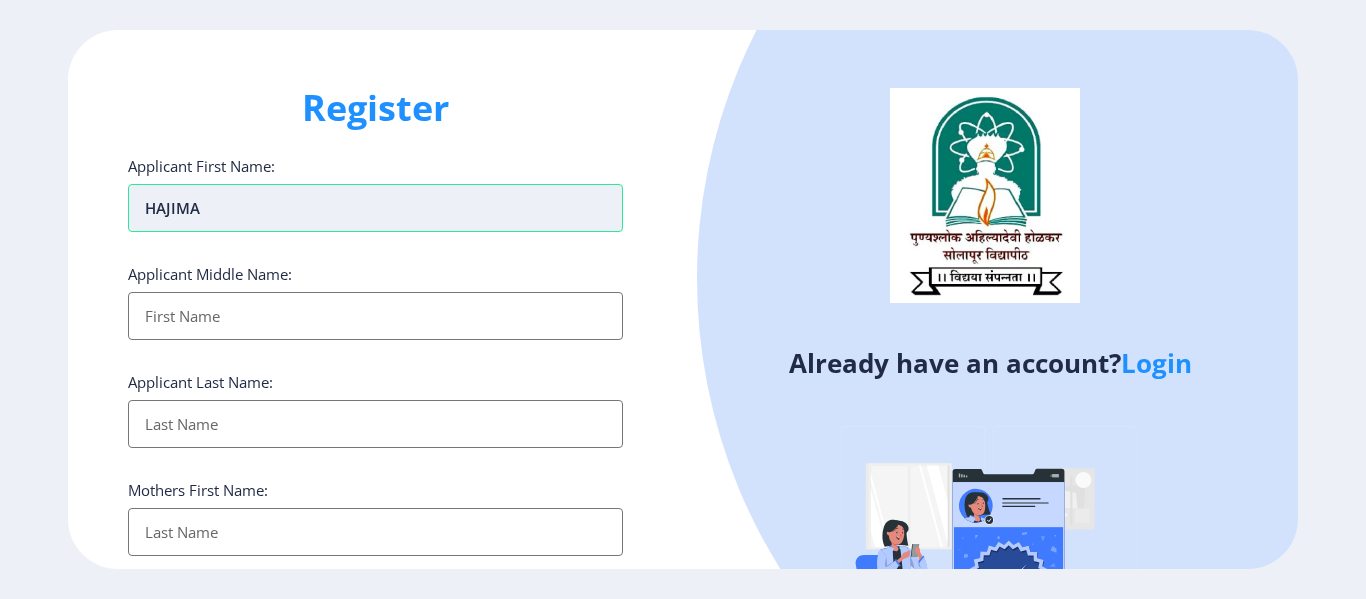 type on "[DEMOGRAPHIC_DATA]" 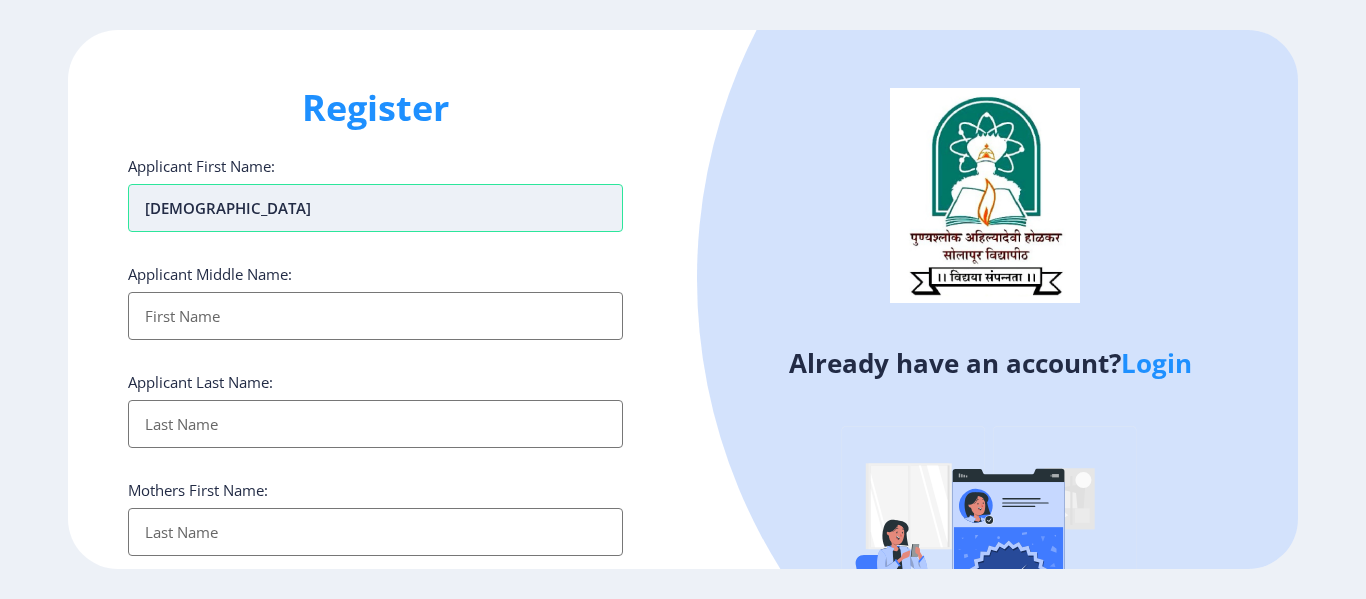 type on "[DEMOGRAPHIC_DATA]" 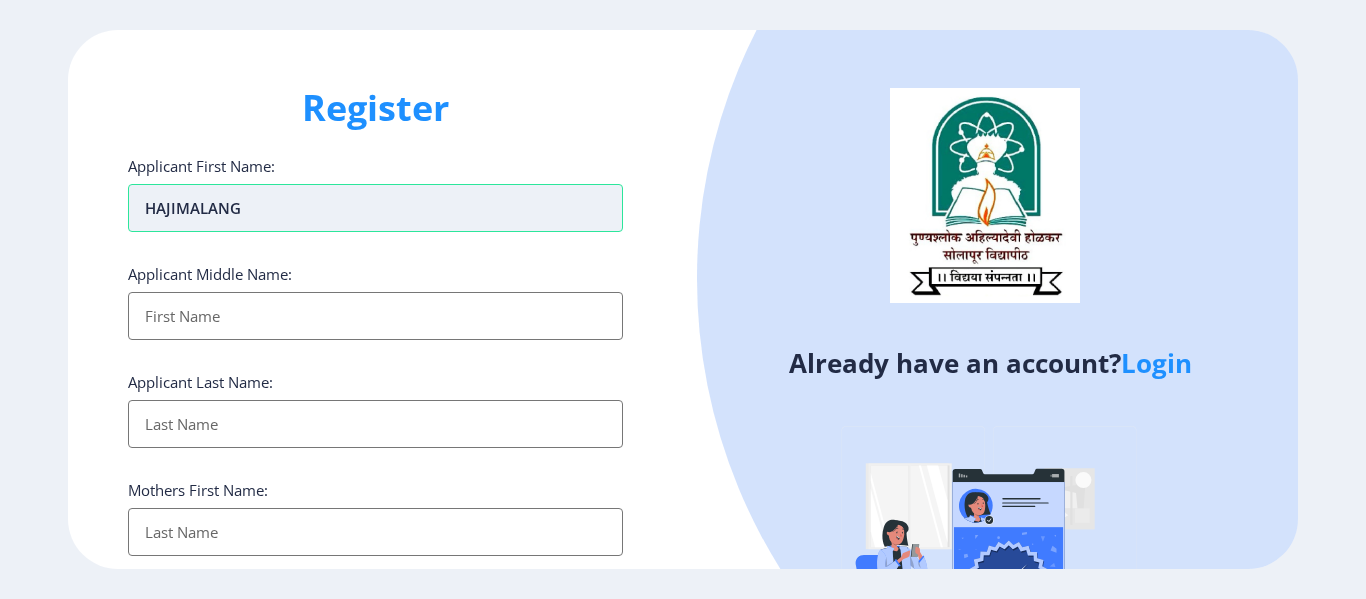 type on "HAJIMALANG" 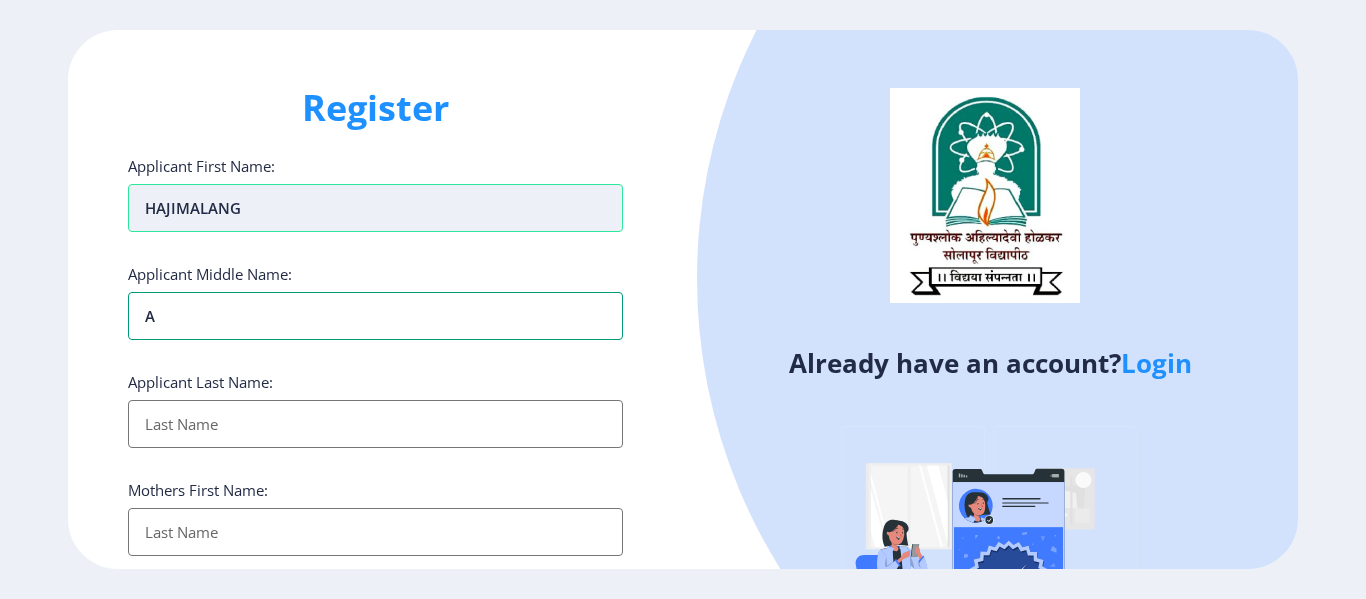 type on "AK" 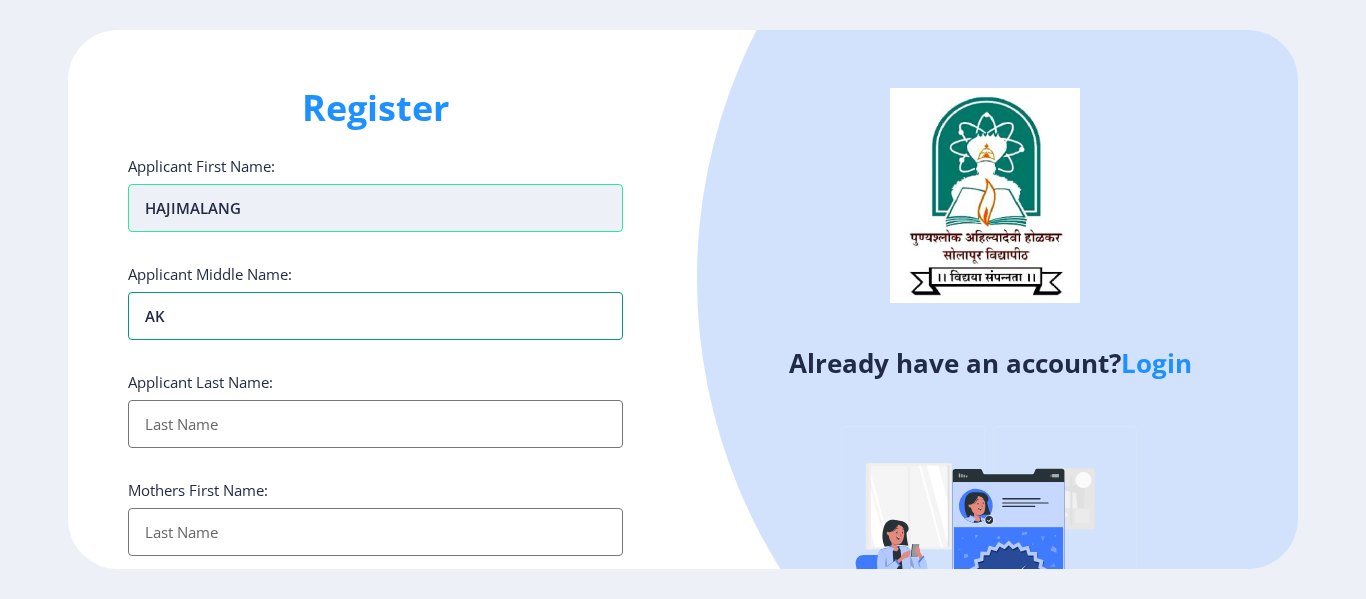 type on "HAJIMALANG AK" 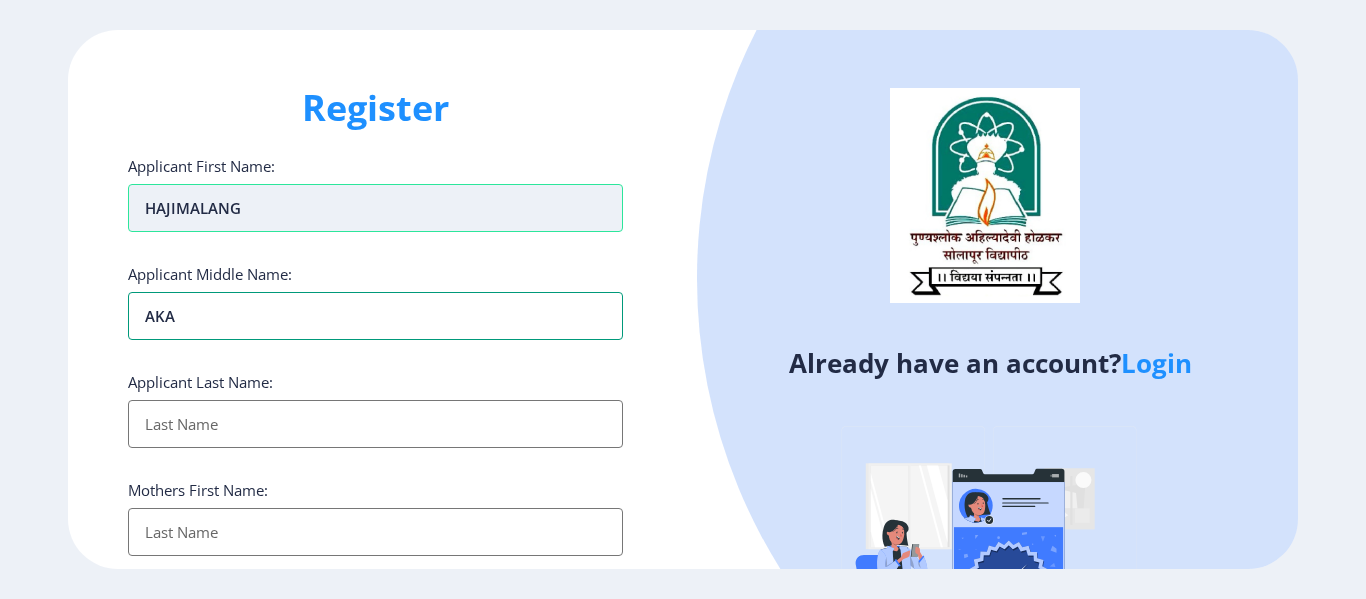 type on "AKAB" 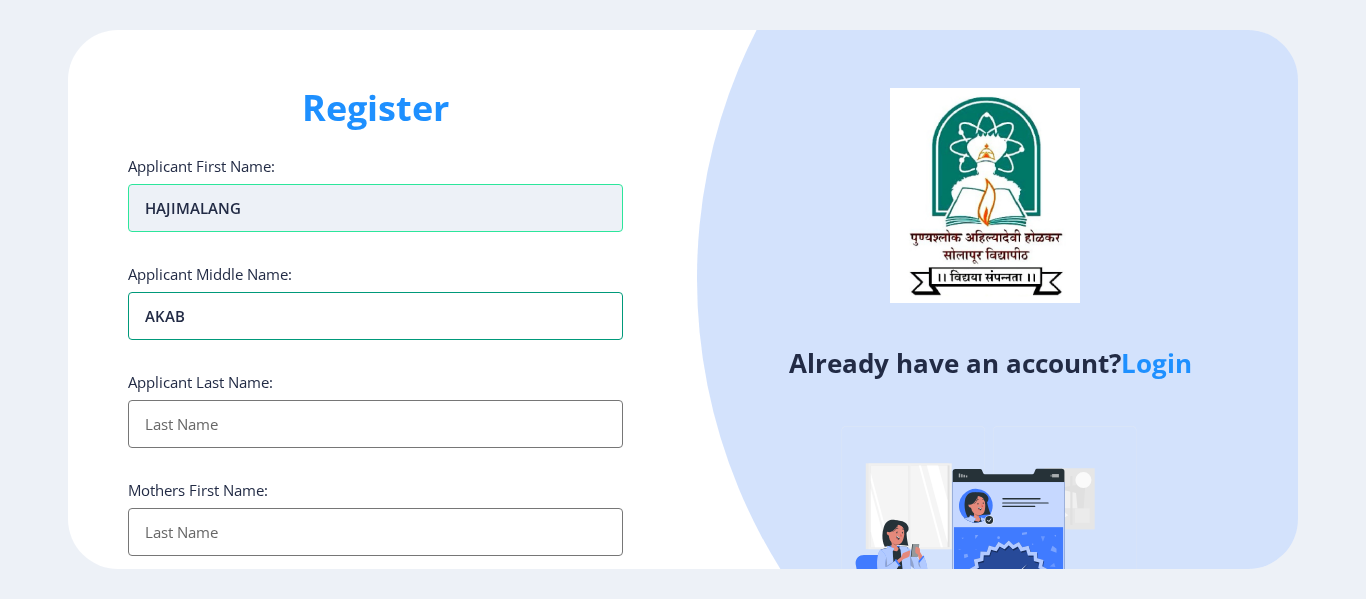 type on "AKABA" 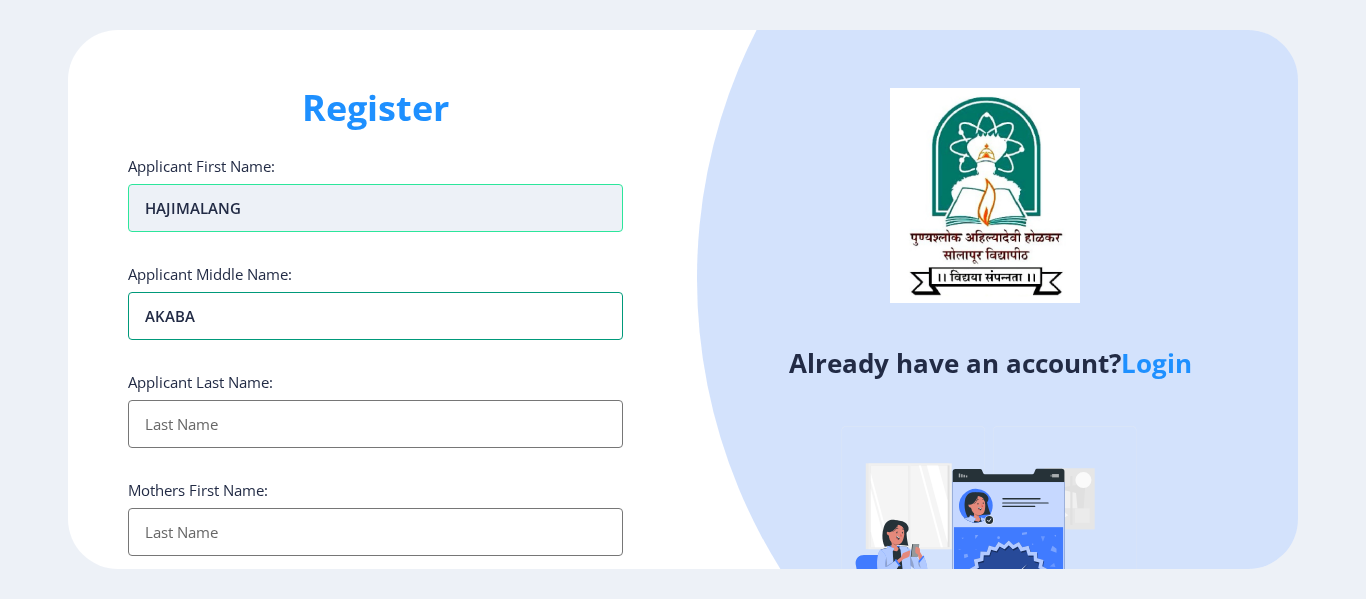 type on "AKABAR" 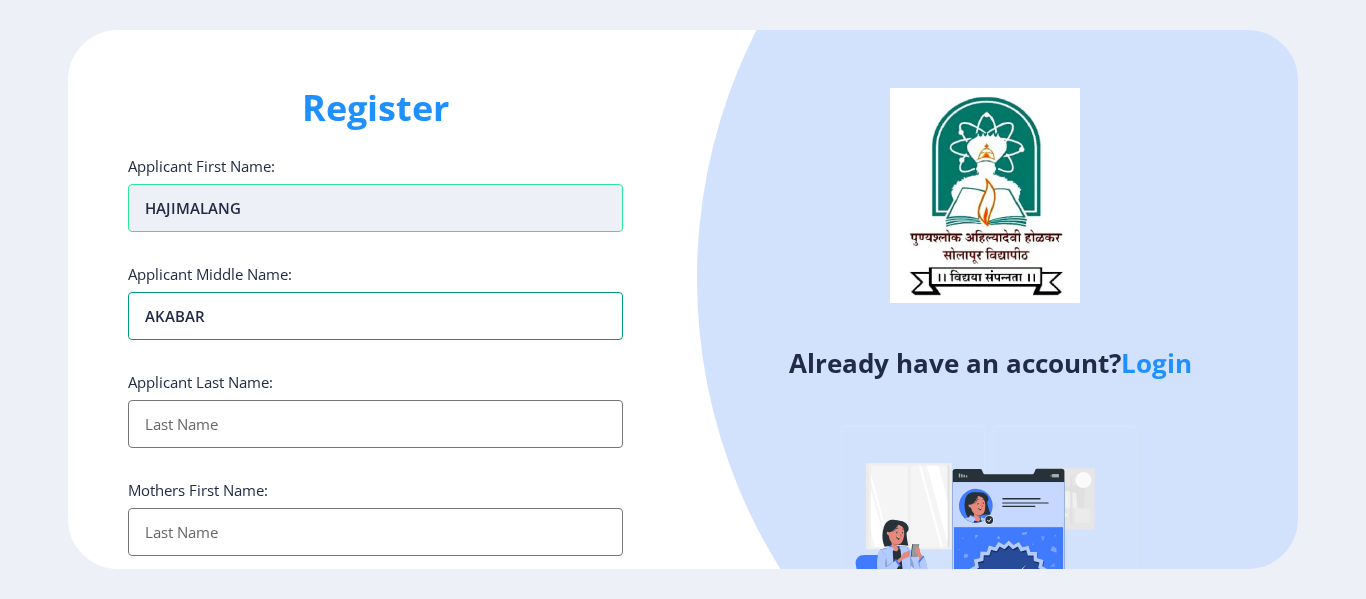 type on "[PERSON_NAME]" 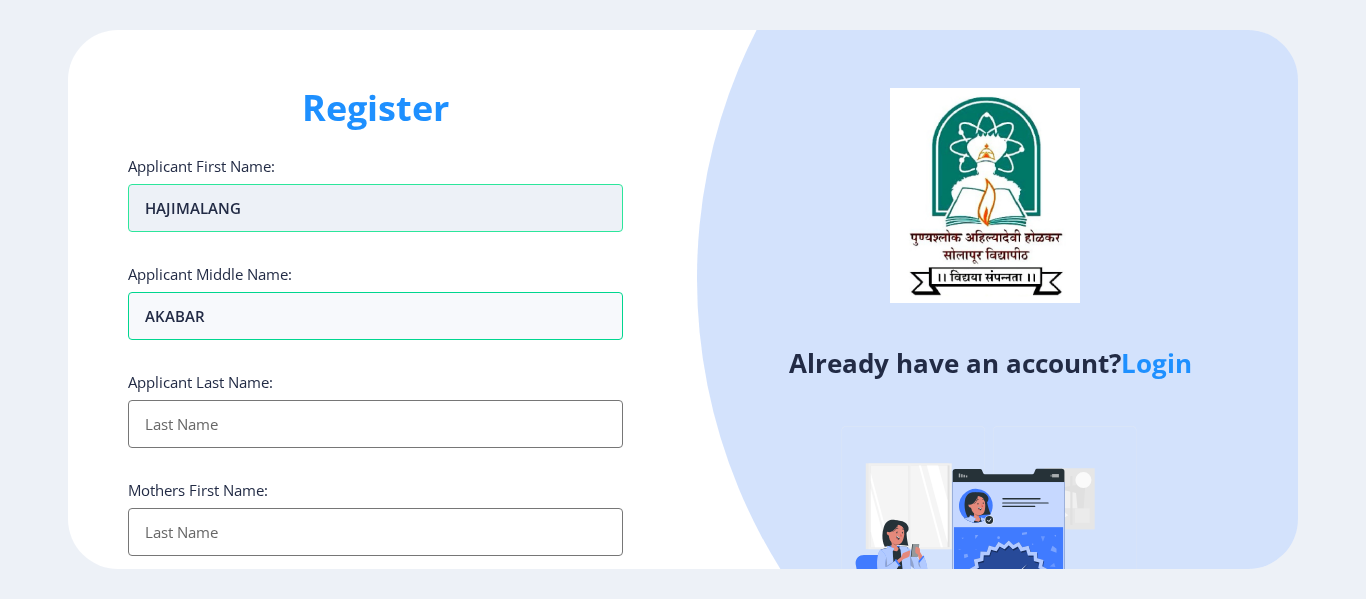 type on "S" 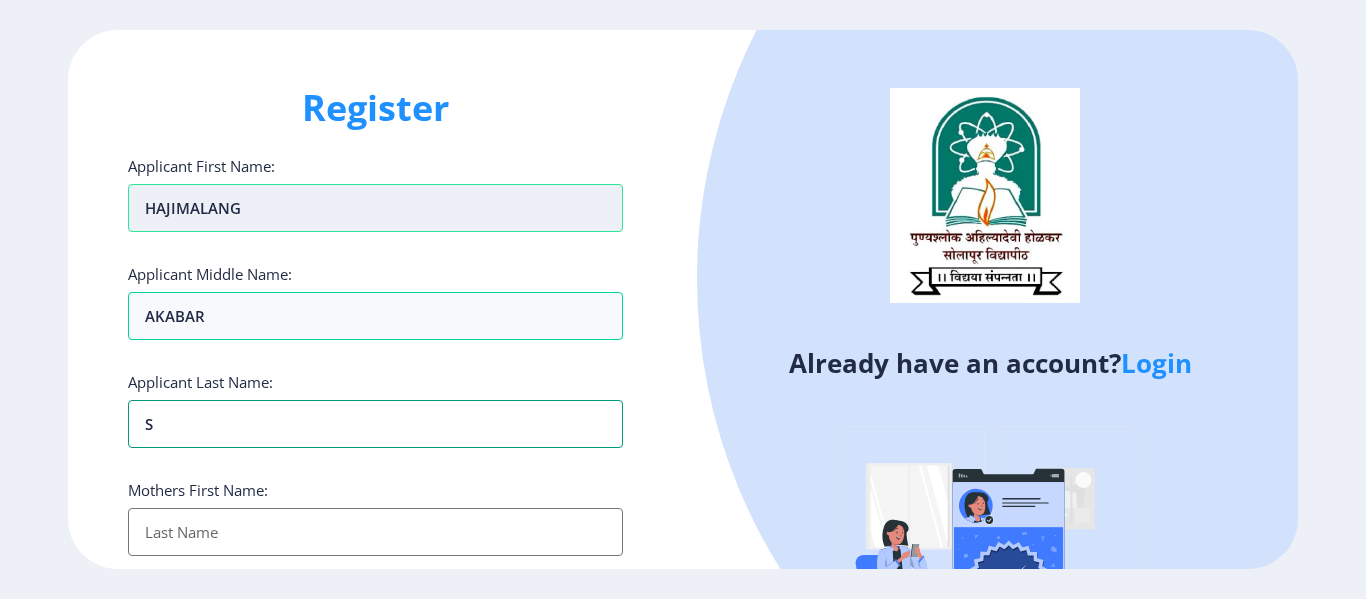 type on "SH" 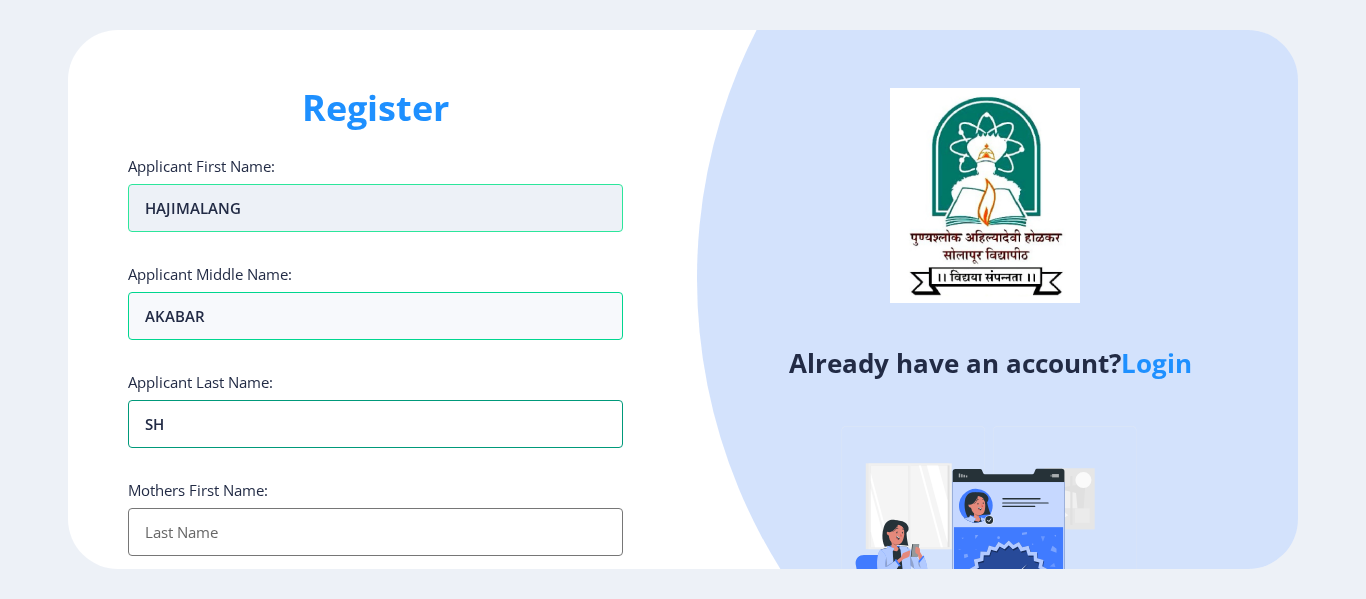 type on "SHA" 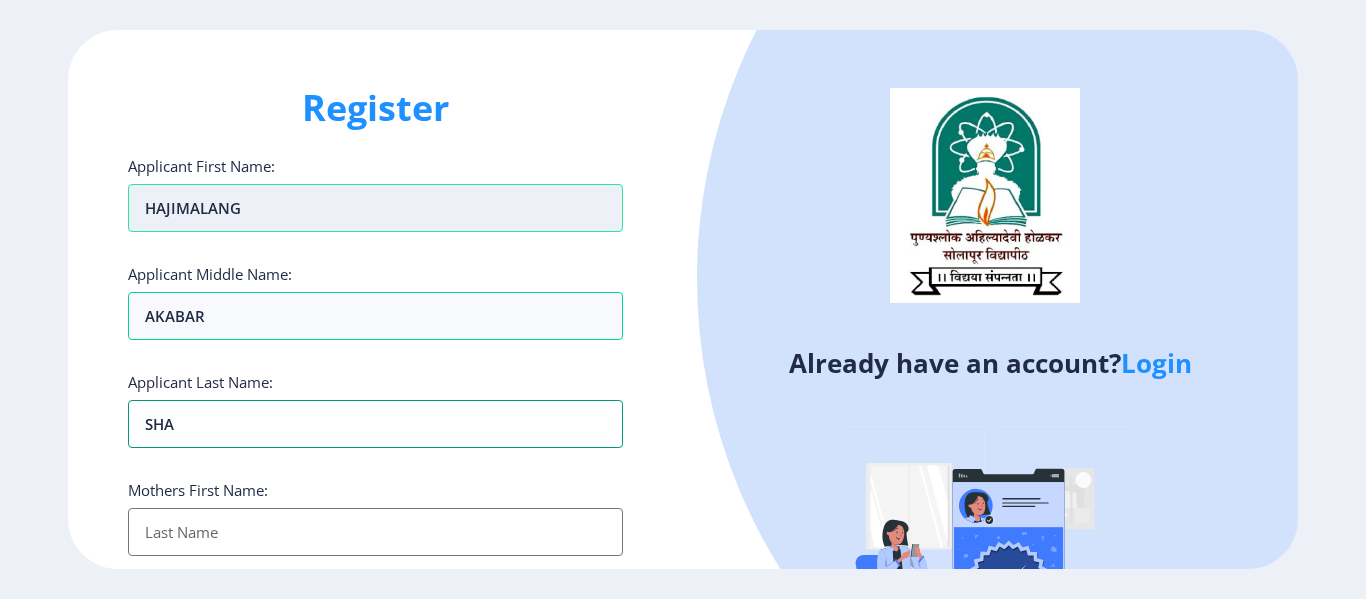 type on "SHAI" 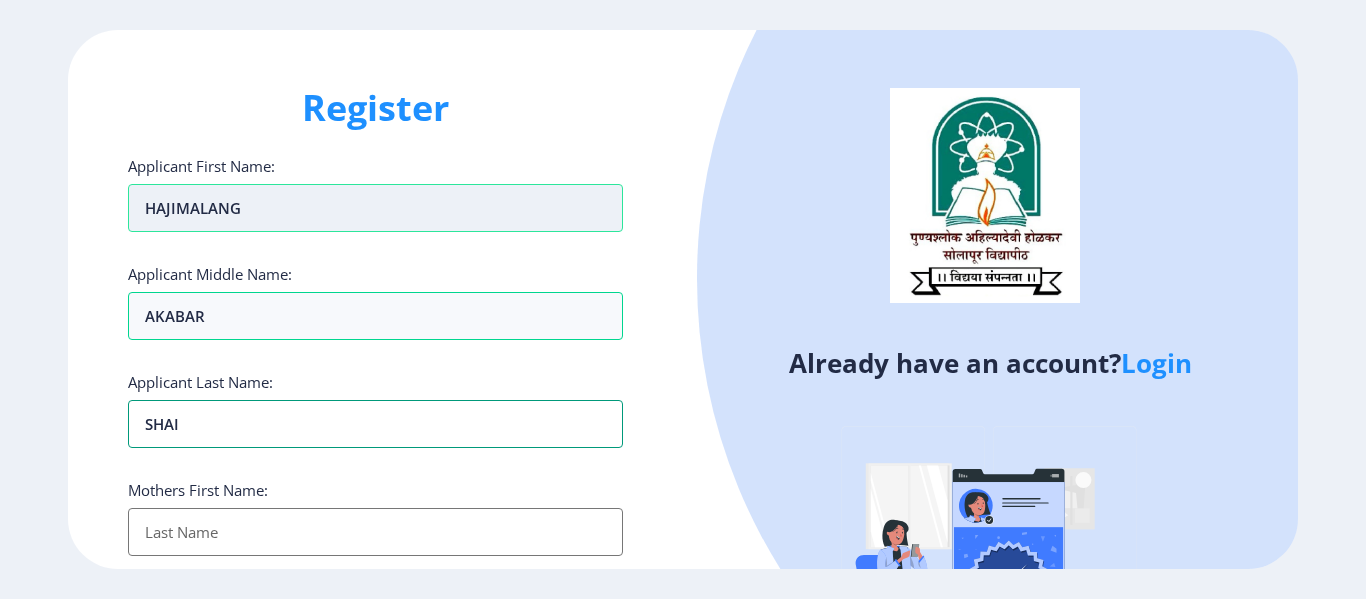 type on "SHAIK" 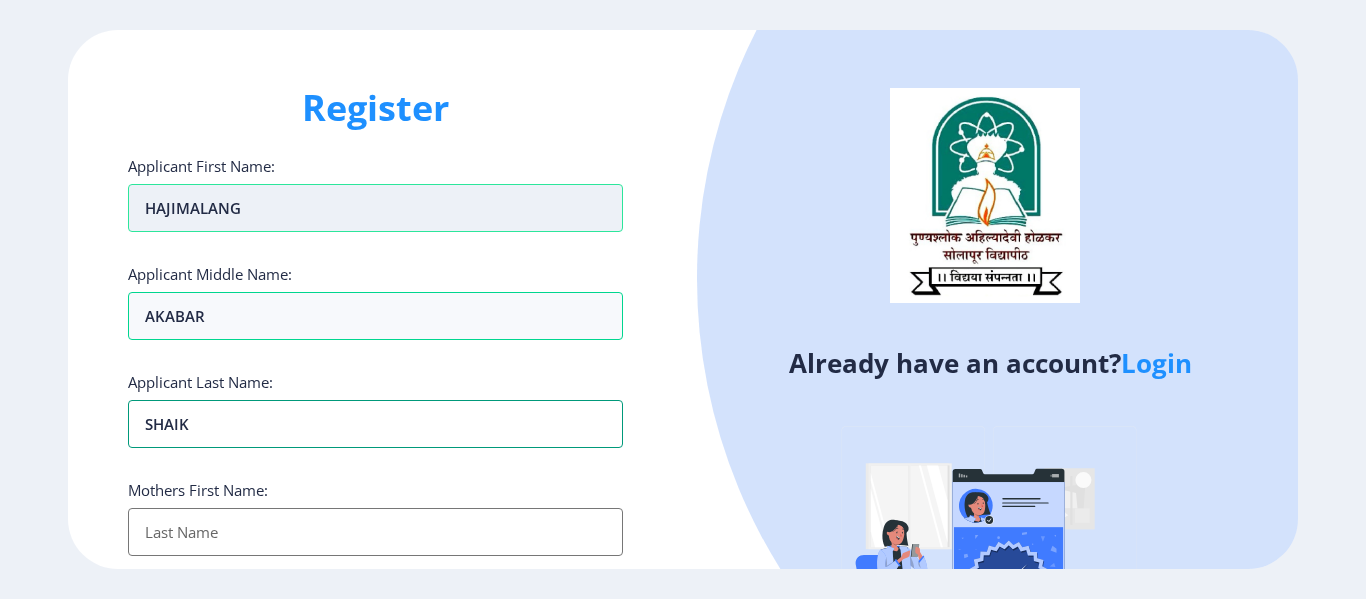 type on "SHAIKH" 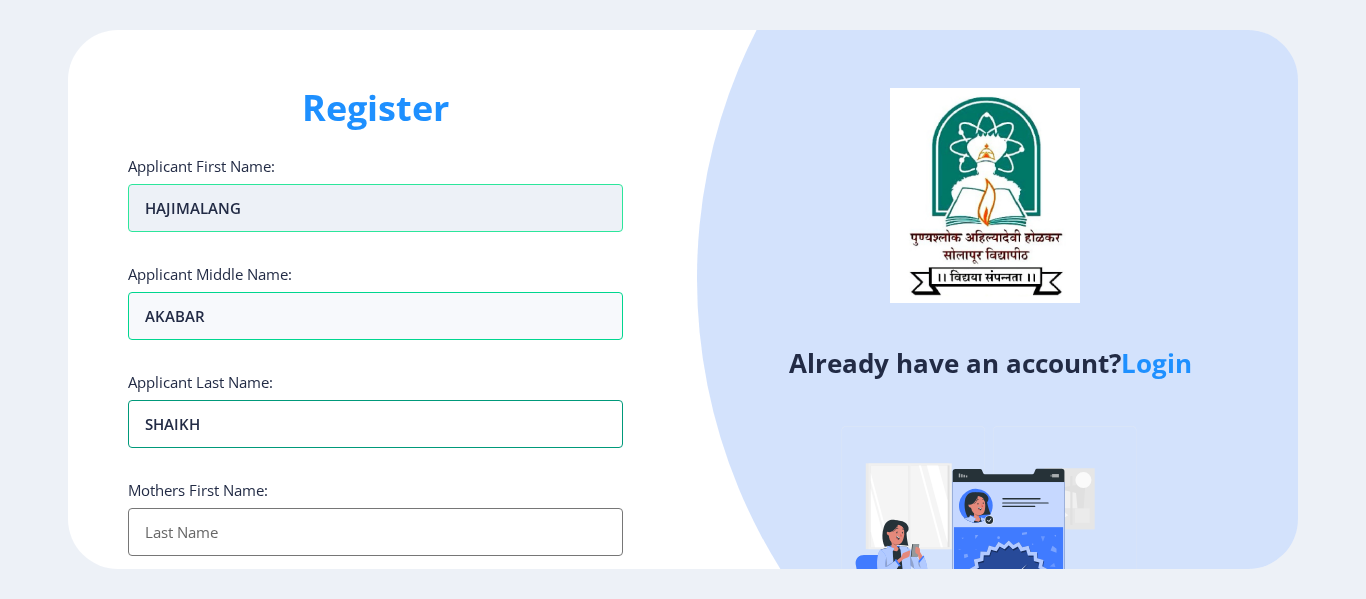 type on "SHAIKH" 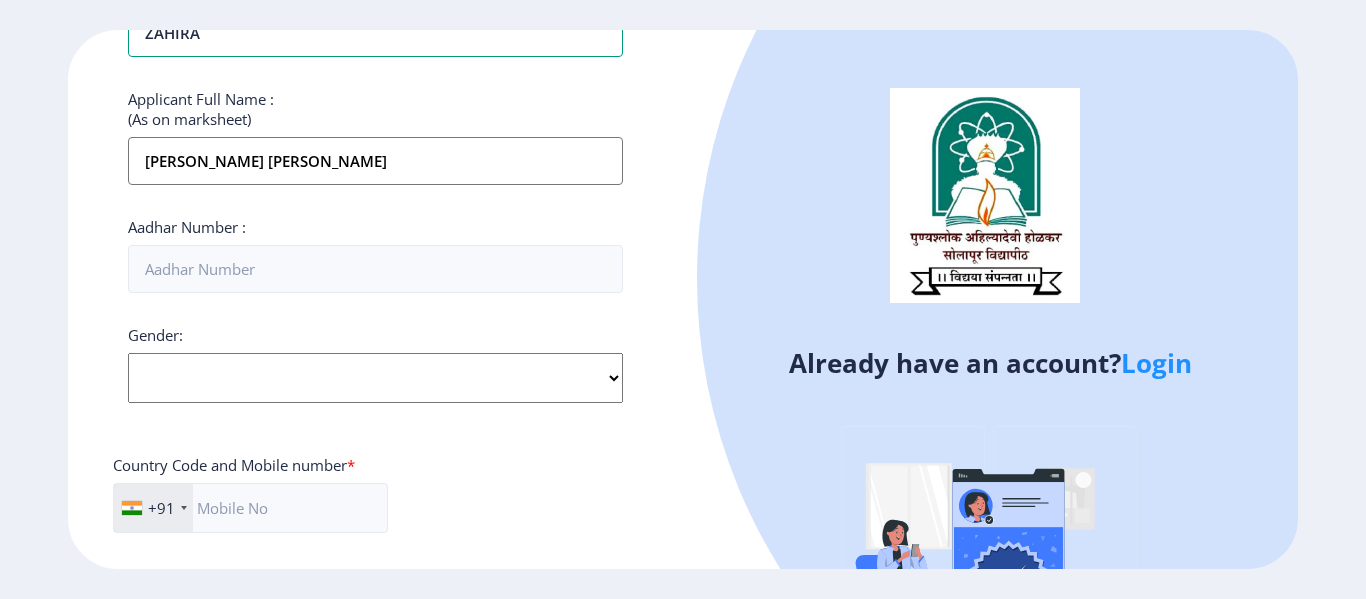 scroll, scrollTop: 500, scrollLeft: 0, axis: vertical 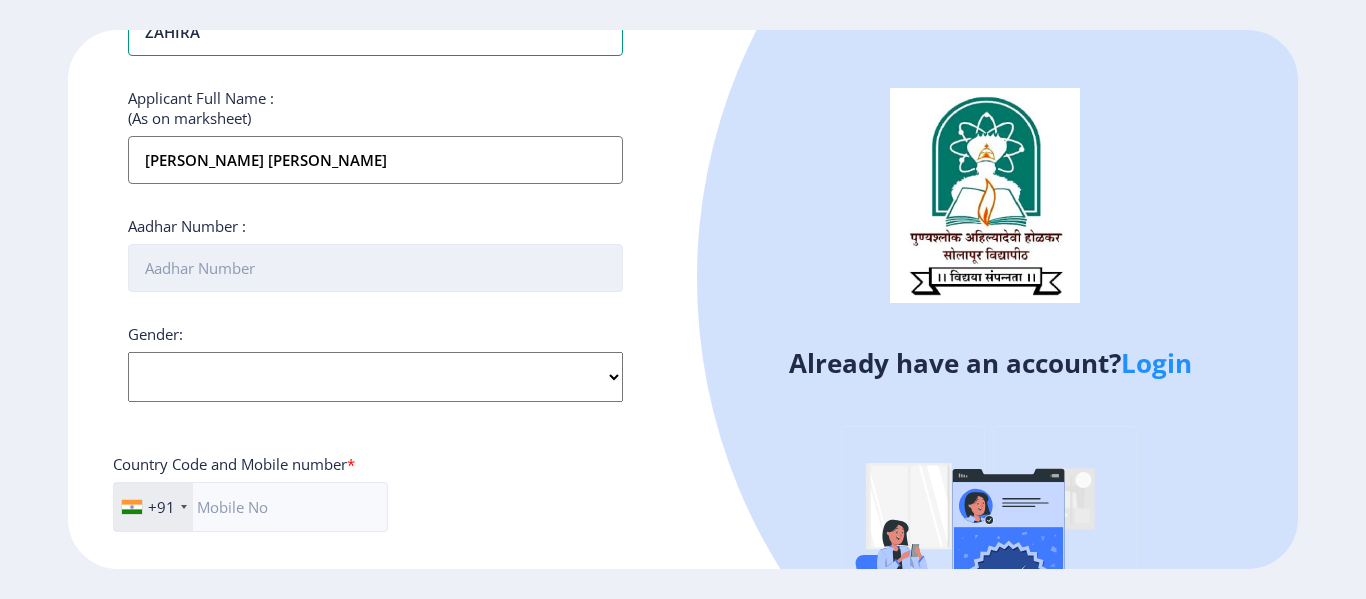 type on "ZAHIRA" 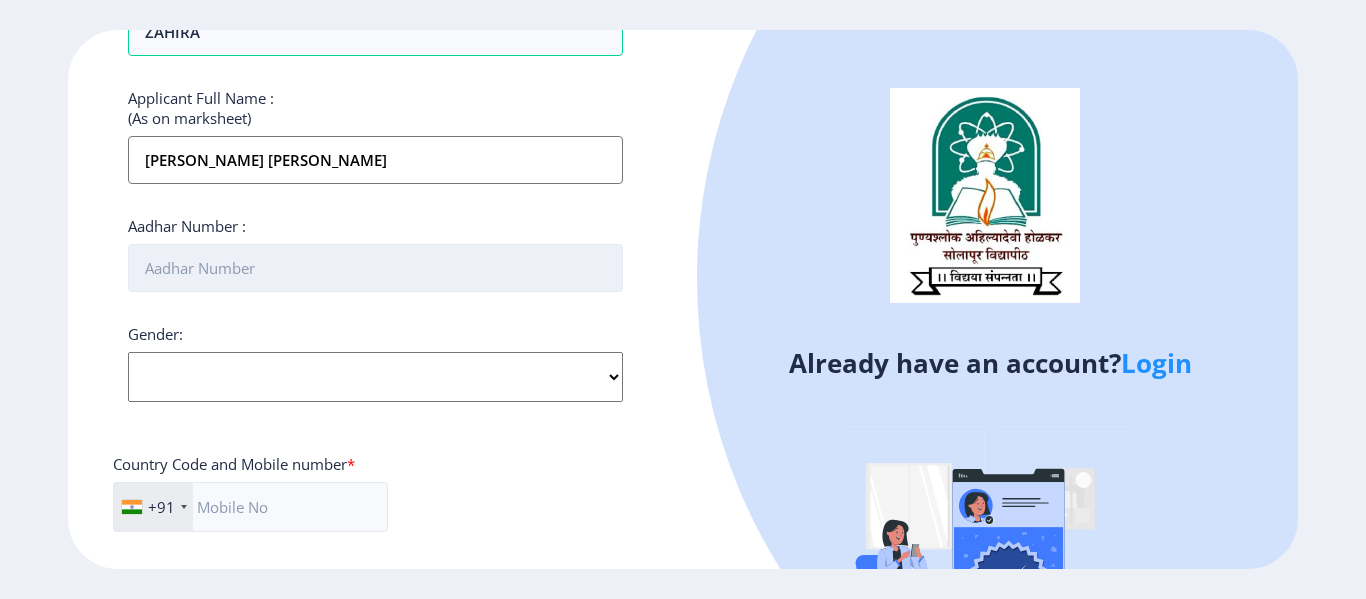 click on "Aadhar Number :" at bounding box center (375, 268) 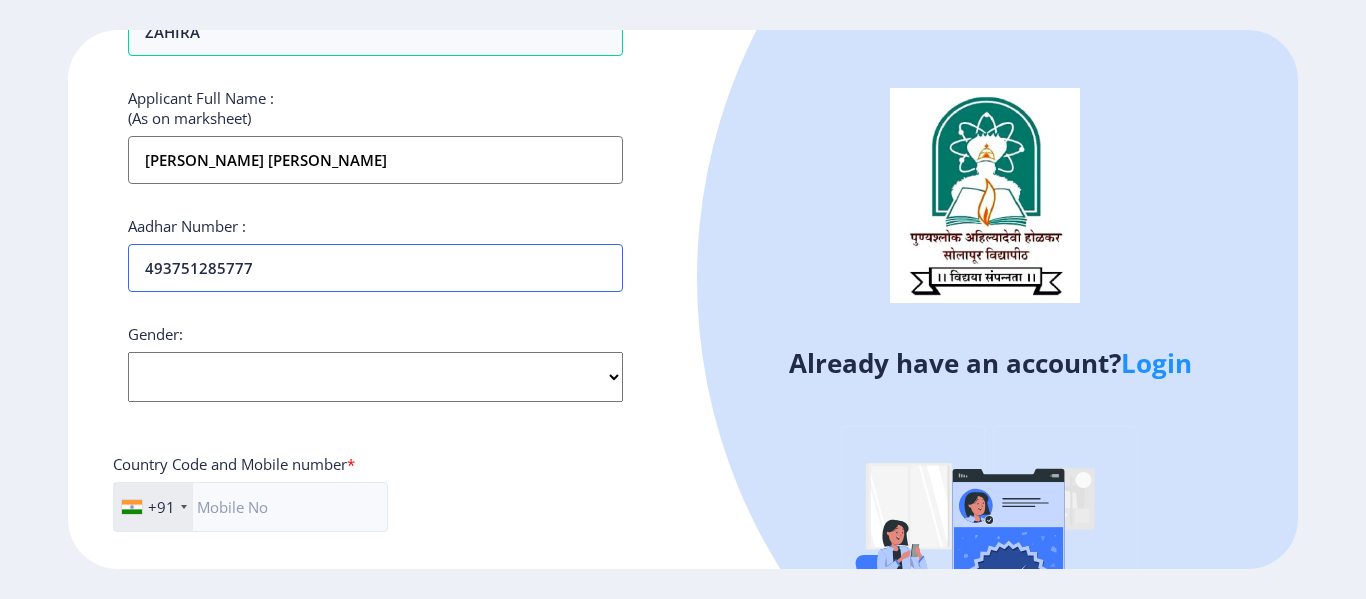 type on "493751285777" 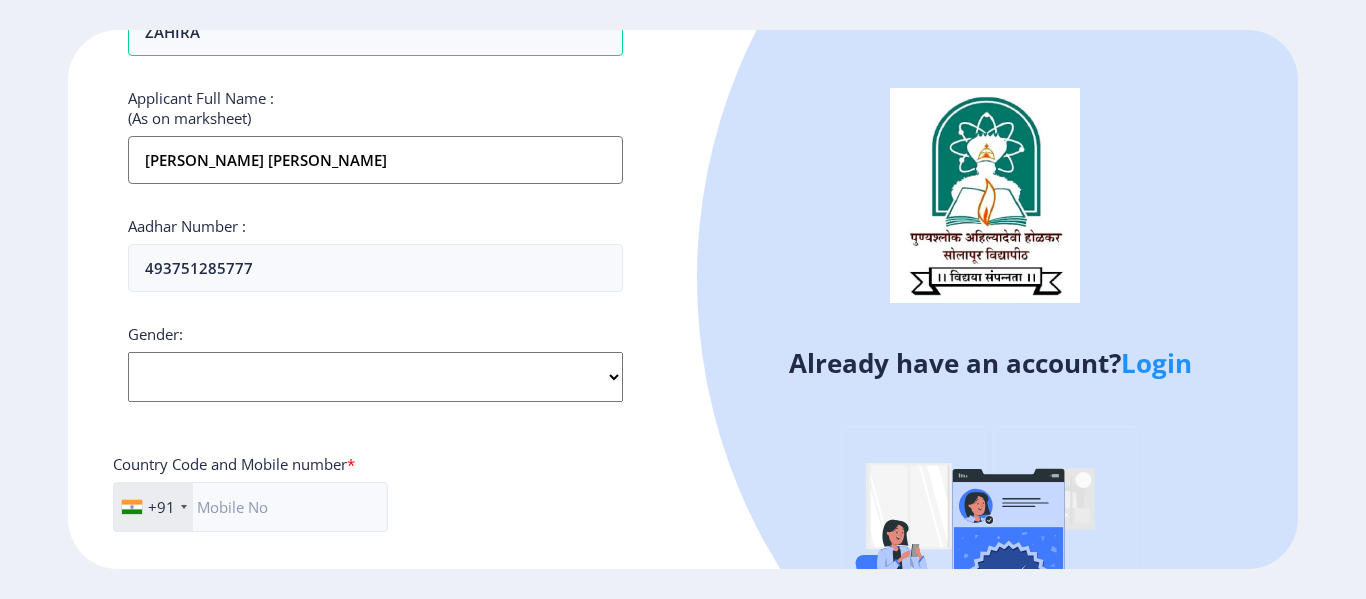 click on "Select Gender [DEMOGRAPHIC_DATA] [DEMOGRAPHIC_DATA] Other" 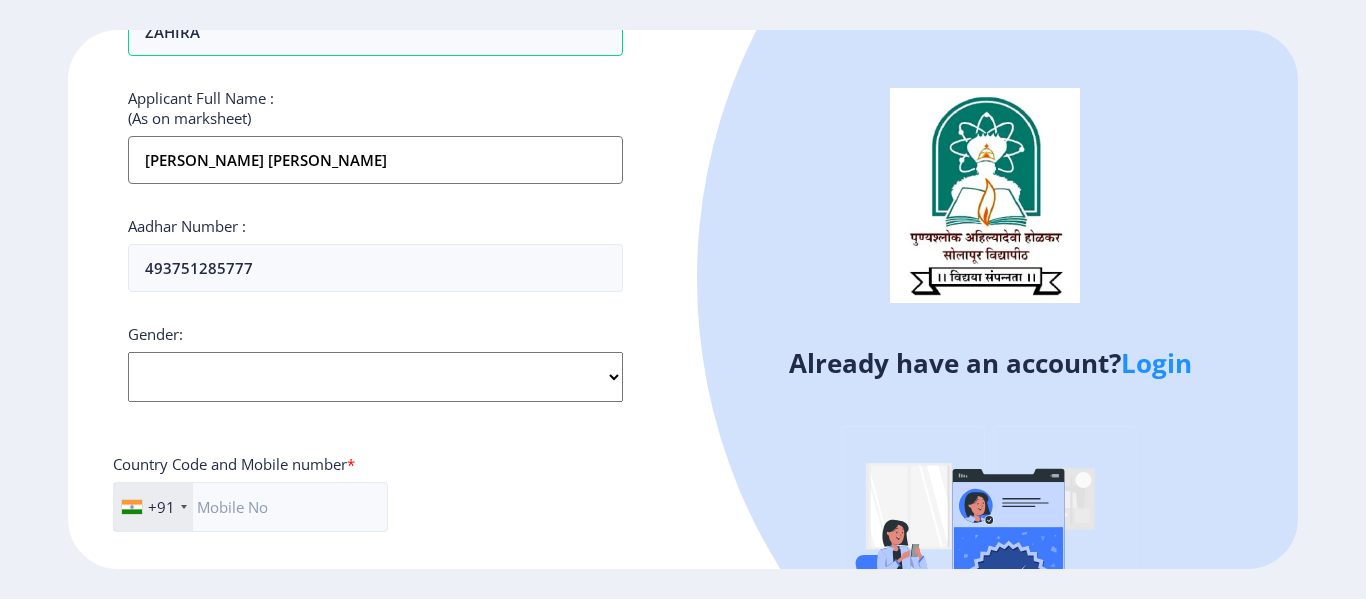 select on "[DEMOGRAPHIC_DATA]" 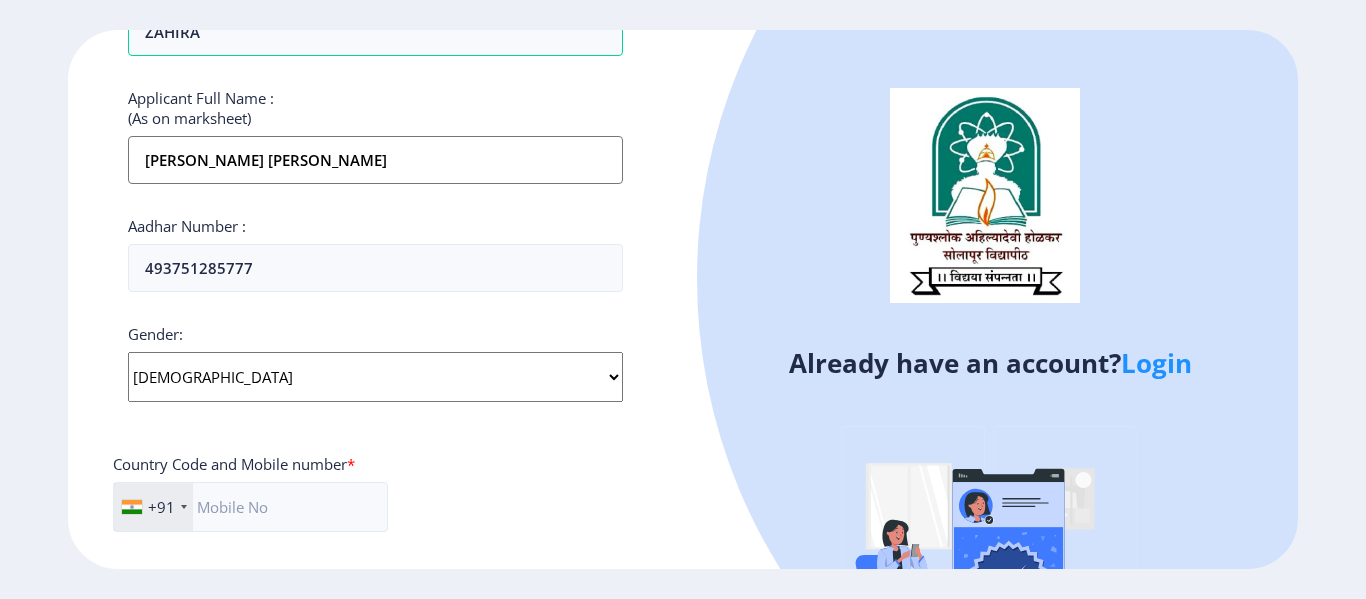 click on "Select Gender [DEMOGRAPHIC_DATA] [DEMOGRAPHIC_DATA] Other" 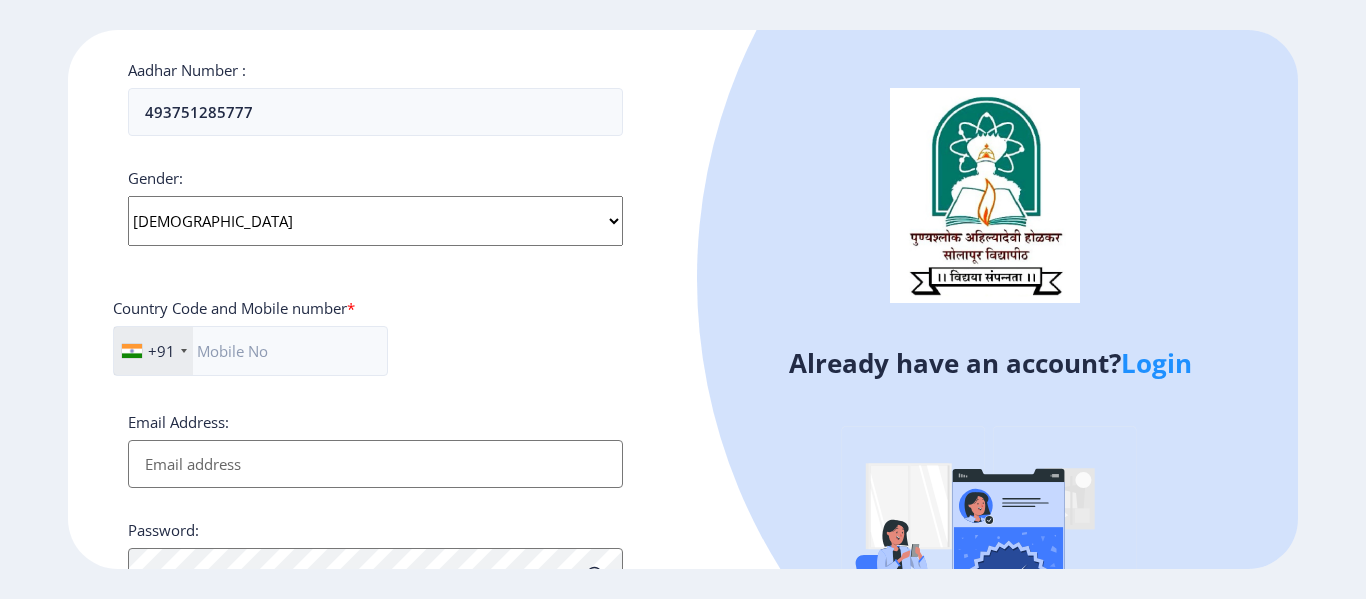 scroll, scrollTop: 700, scrollLeft: 0, axis: vertical 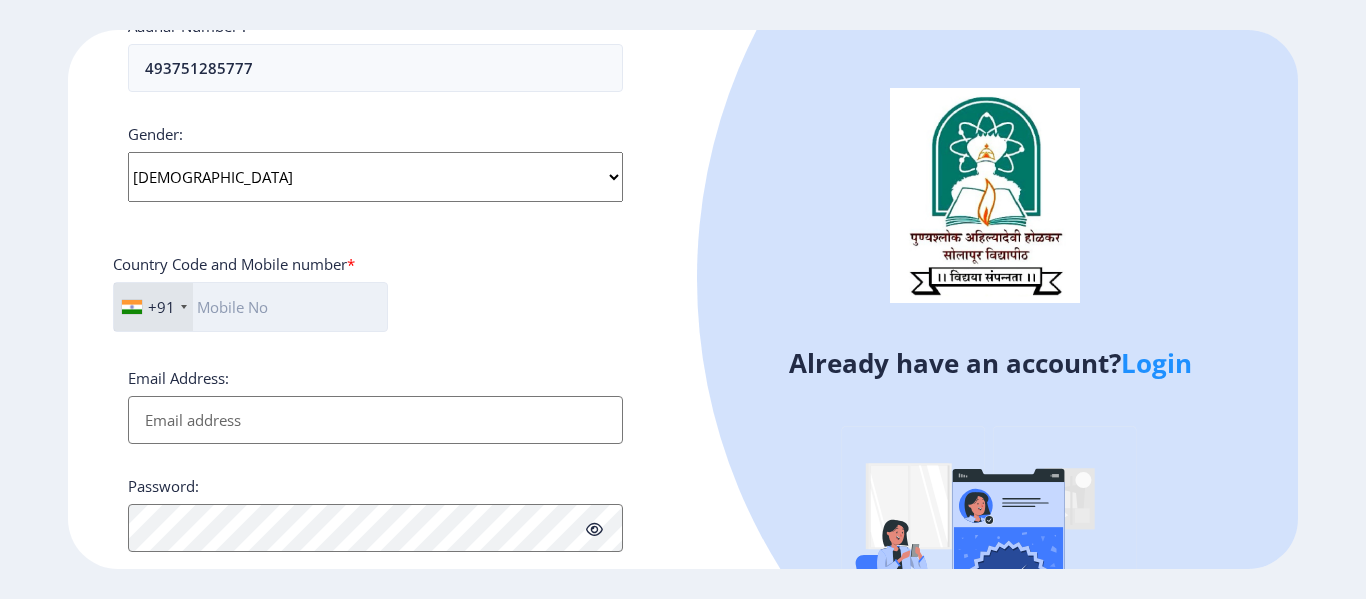 click 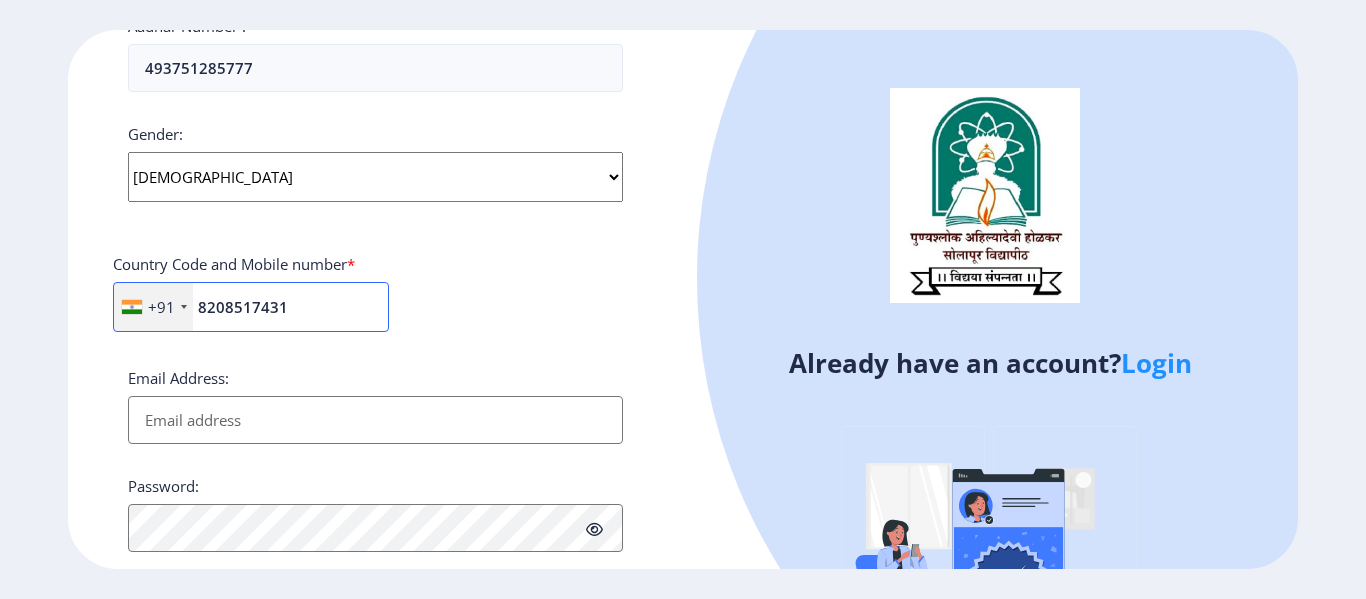 type on "8208517431" 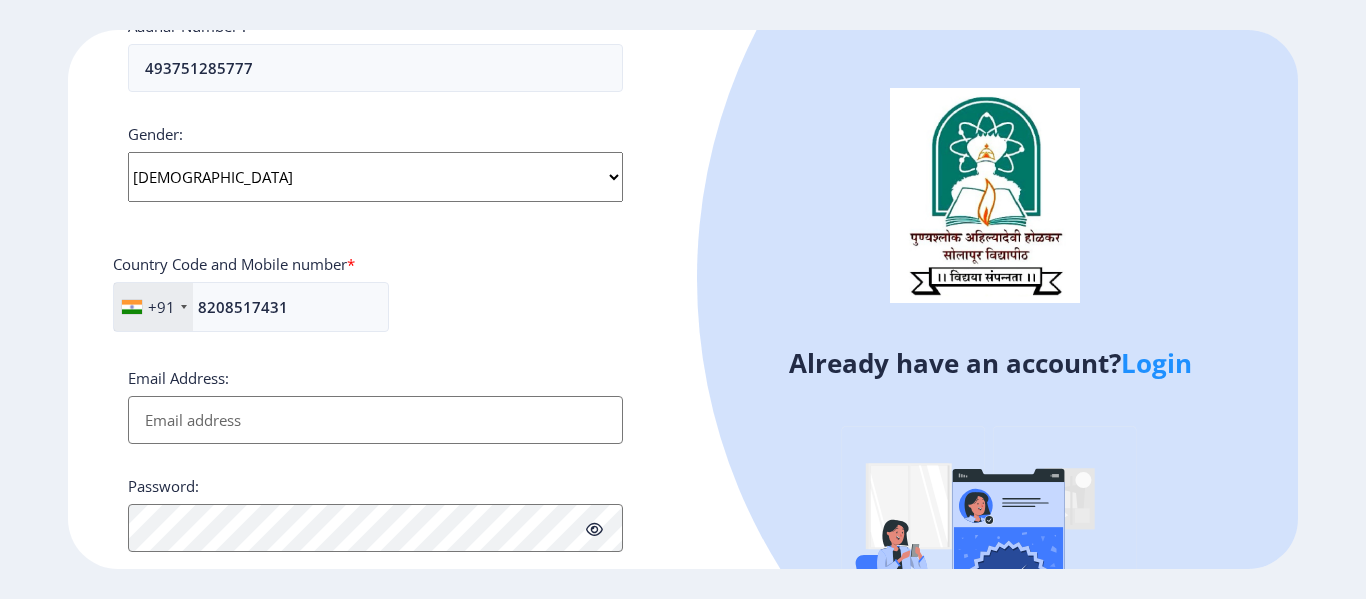 click on "Email Address:" at bounding box center (375, 420) 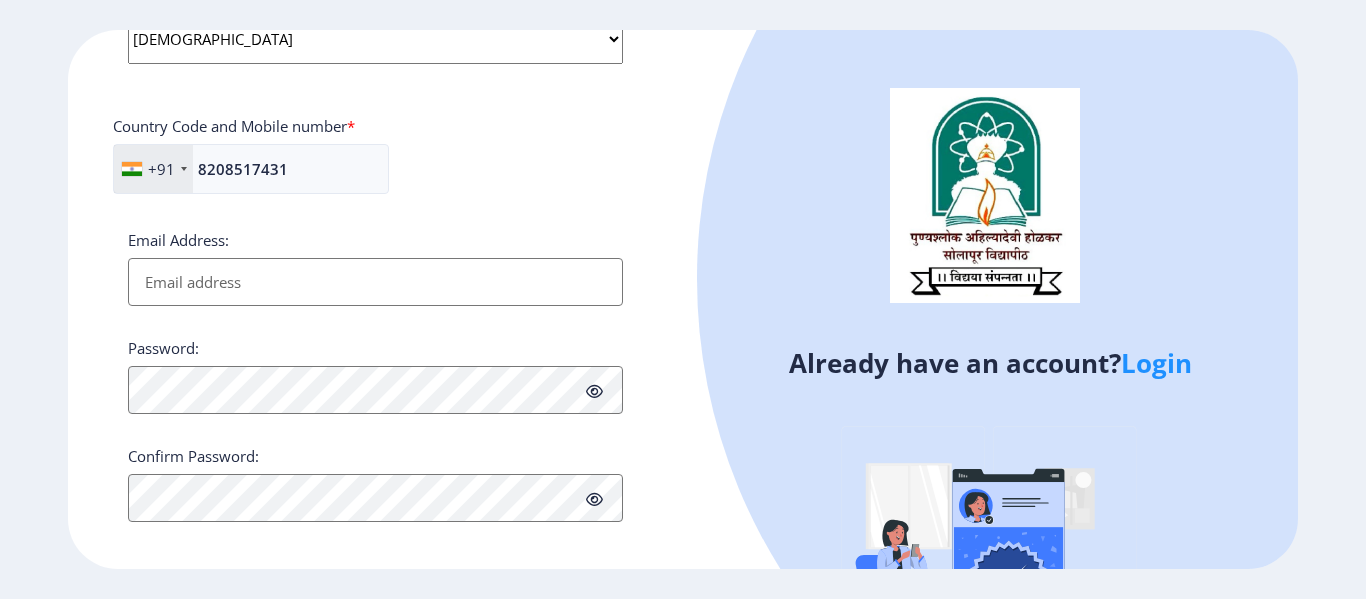 scroll, scrollTop: 853, scrollLeft: 0, axis: vertical 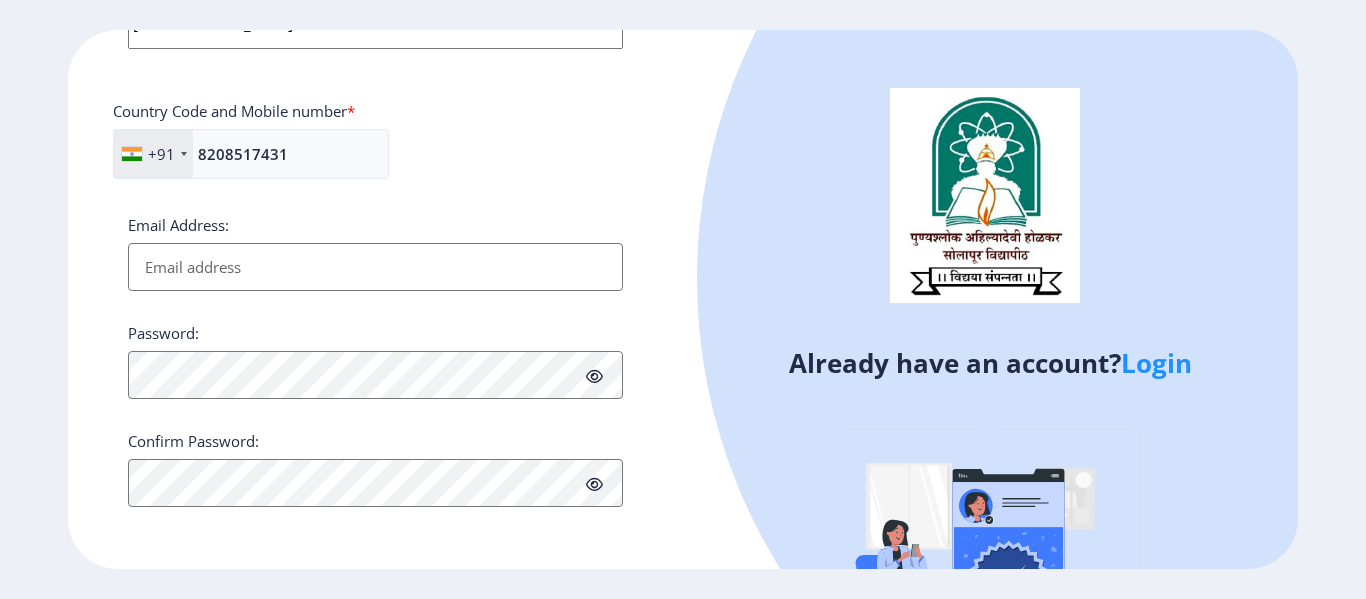 click on "Register Applicant First Name: HAJIMALANG Applicant Middle Name: AKABAR Applicant Last Name: [PERSON_NAME] Mothers First Name: [PERSON_NAME] Applicant Full Name : (As on marksheet) [PERSON_NAME] [PERSON_NAME] Aadhar Number :  493751285777 Gender: Select Gender [DEMOGRAPHIC_DATA] [DEMOGRAPHIC_DATA] Other  Country Code and Mobile number  *  +91 [GEOGRAPHIC_DATA] ([GEOGRAPHIC_DATA]) +91 [GEOGRAPHIC_DATA] (‫[GEOGRAPHIC_DATA]‬‎) +93 [GEOGRAPHIC_DATA] ([GEOGRAPHIC_DATA]) +355 [GEOGRAPHIC_DATA] (‫[GEOGRAPHIC_DATA]‬‎) +213 [US_STATE] +1 [GEOGRAPHIC_DATA] +376 [GEOGRAPHIC_DATA] +244 [GEOGRAPHIC_DATA] +1 [GEOGRAPHIC_DATA] +1 [GEOGRAPHIC_DATA] +54 [GEOGRAPHIC_DATA] ([GEOGRAPHIC_DATA]) +374 [GEOGRAPHIC_DATA] +297 [GEOGRAPHIC_DATA] +61 [GEOGRAPHIC_DATA] ([GEOGRAPHIC_DATA]) +43 [GEOGRAPHIC_DATA] ([GEOGRAPHIC_DATA]) +994 [GEOGRAPHIC_DATA] +1 [GEOGRAPHIC_DATA] (‫[GEOGRAPHIC_DATA]‬‎) +973 [GEOGRAPHIC_DATA] ([GEOGRAPHIC_DATA]) +880 [GEOGRAPHIC_DATA] +1 [GEOGRAPHIC_DATA] ([GEOGRAPHIC_DATA]) +375 [GEOGRAPHIC_DATA] ([GEOGRAPHIC_DATA]) +32 [GEOGRAPHIC_DATA] +501 [GEOGRAPHIC_DATA] ([GEOGRAPHIC_DATA]) +229 [GEOGRAPHIC_DATA] +1 [GEOGRAPHIC_DATA] (འབྲུག) +975 [GEOGRAPHIC_DATA] +591 [GEOGRAPHIC_DATA] ([GEOGRAPHIC_DATA]) +387 [GEOGRAPHIC_DATA] +267 [GEOGRAPHIC_DATA] ([GEOGRAPHIC_DATA]) +55 [GEOGRAPHIC_DATA] +246" 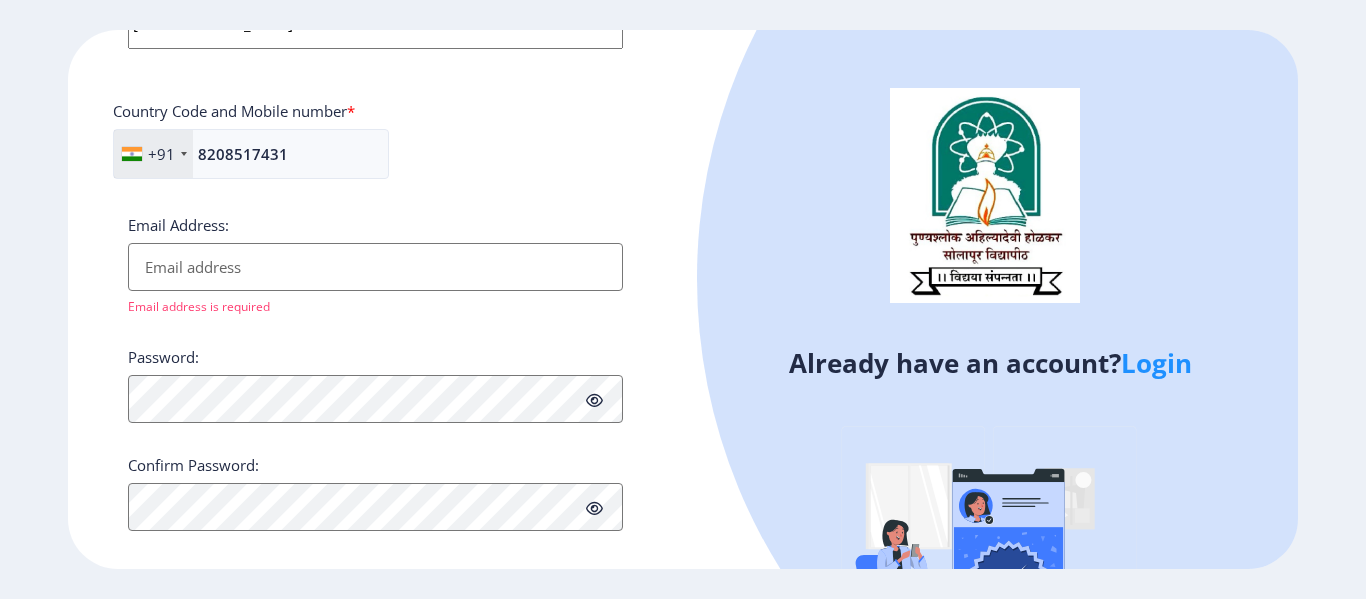 click on "Email Address:" at bounding box center (375, 267) 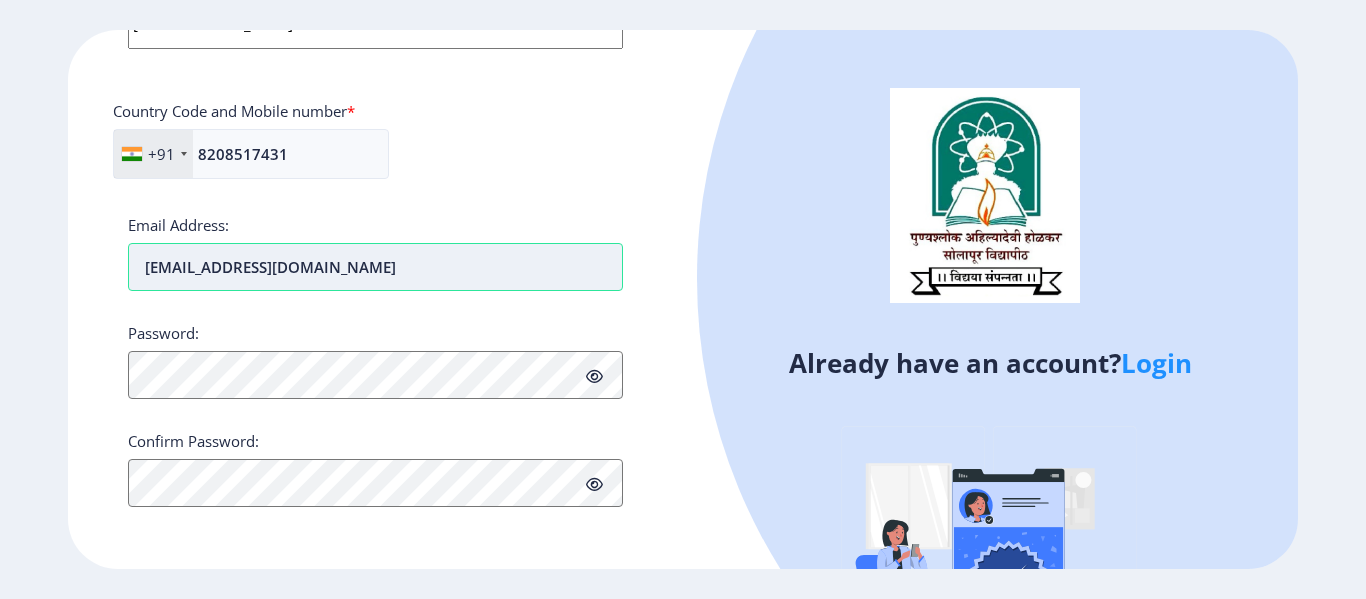 type on "[EMAIL_ADDRESS][DOMAIN_NAME]" 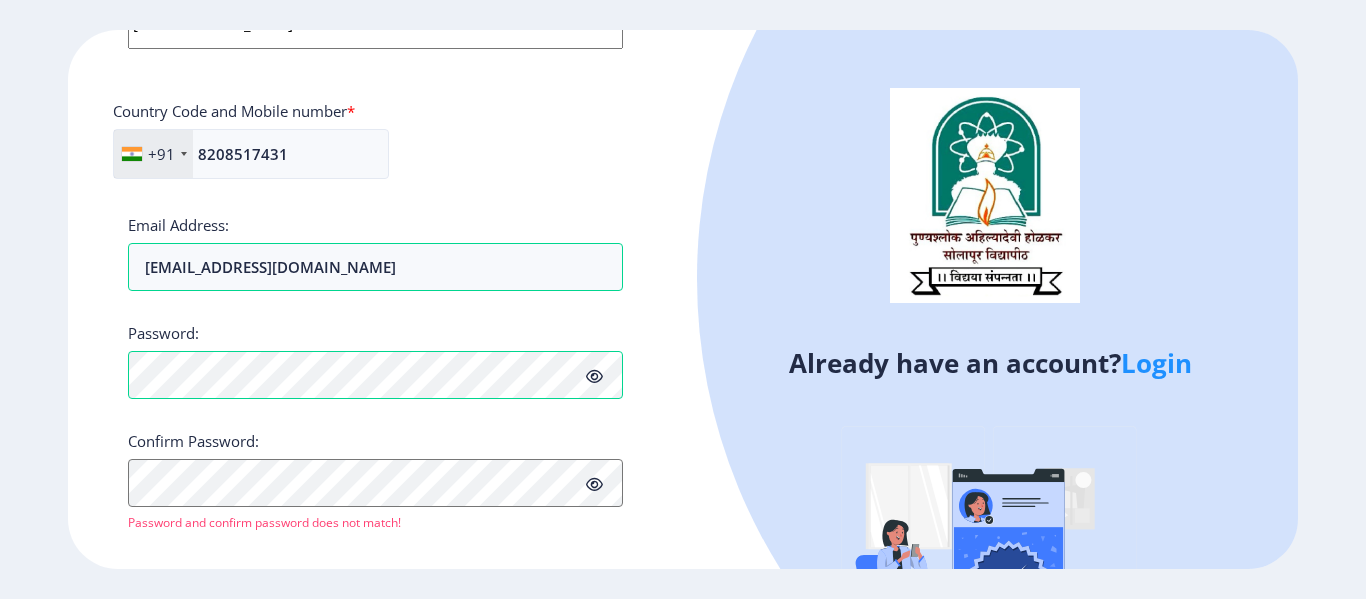 click 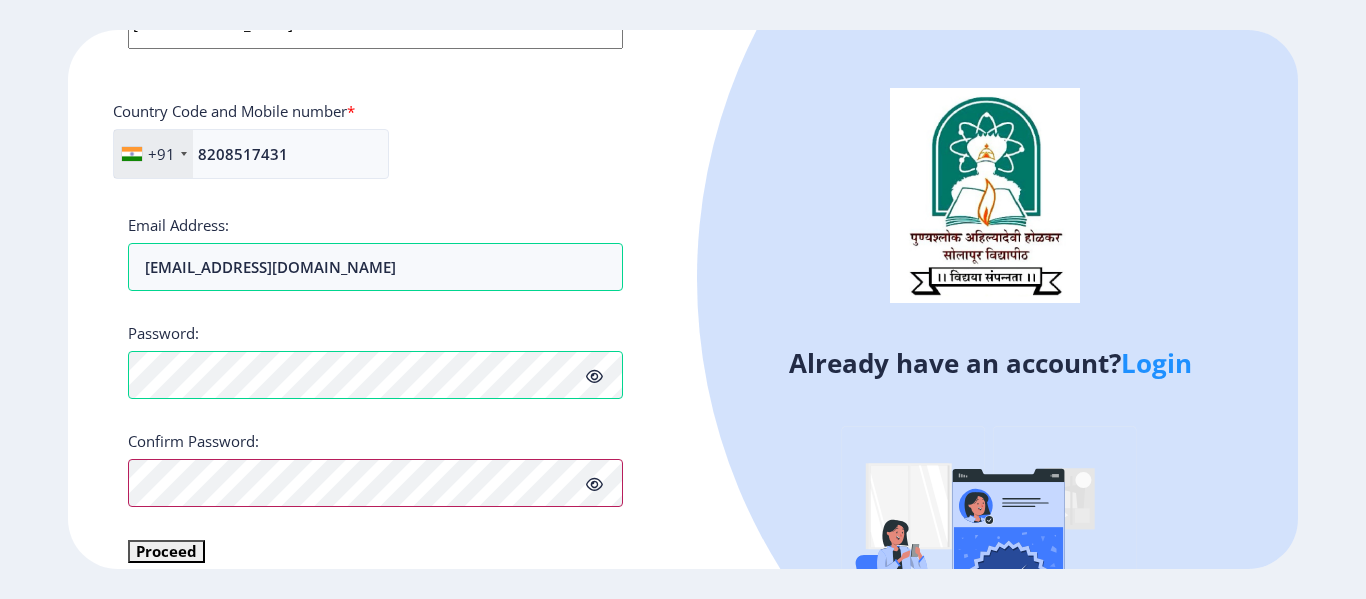 scroll, scrollTop: 877, scrollLeft: 0, axis: vertical 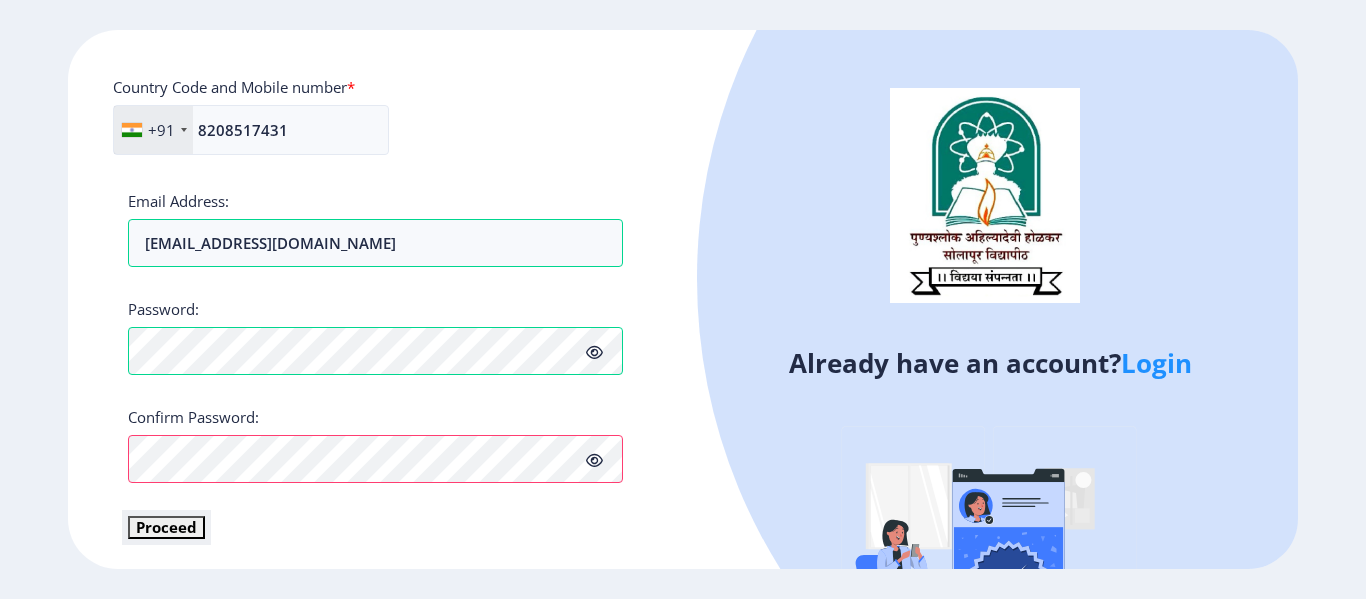 click on "Proceed" 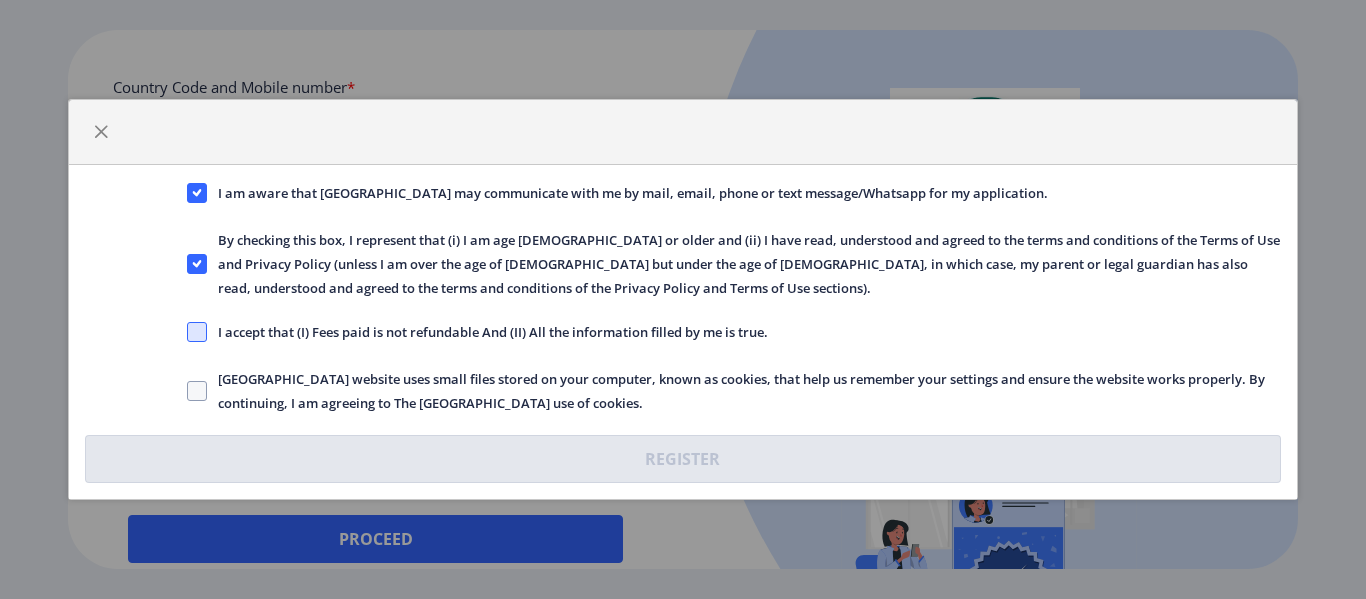 click 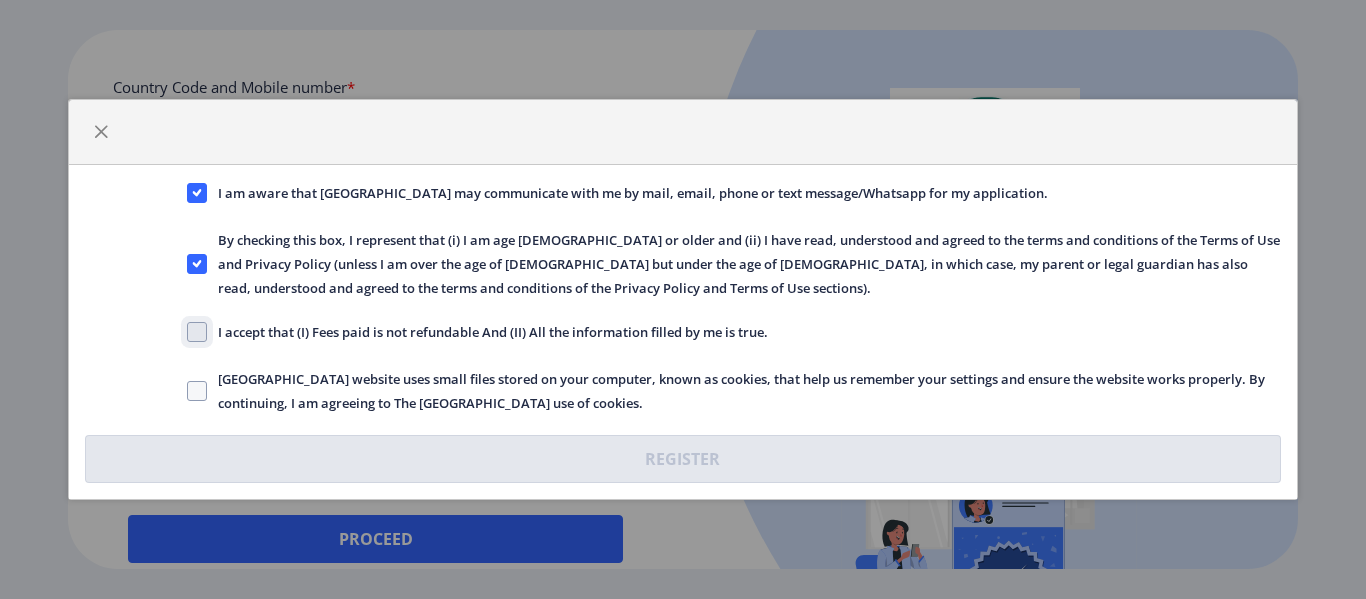 click on "I accept that (I) Fees paid is not refundable And (II) All the information filled by me is true." 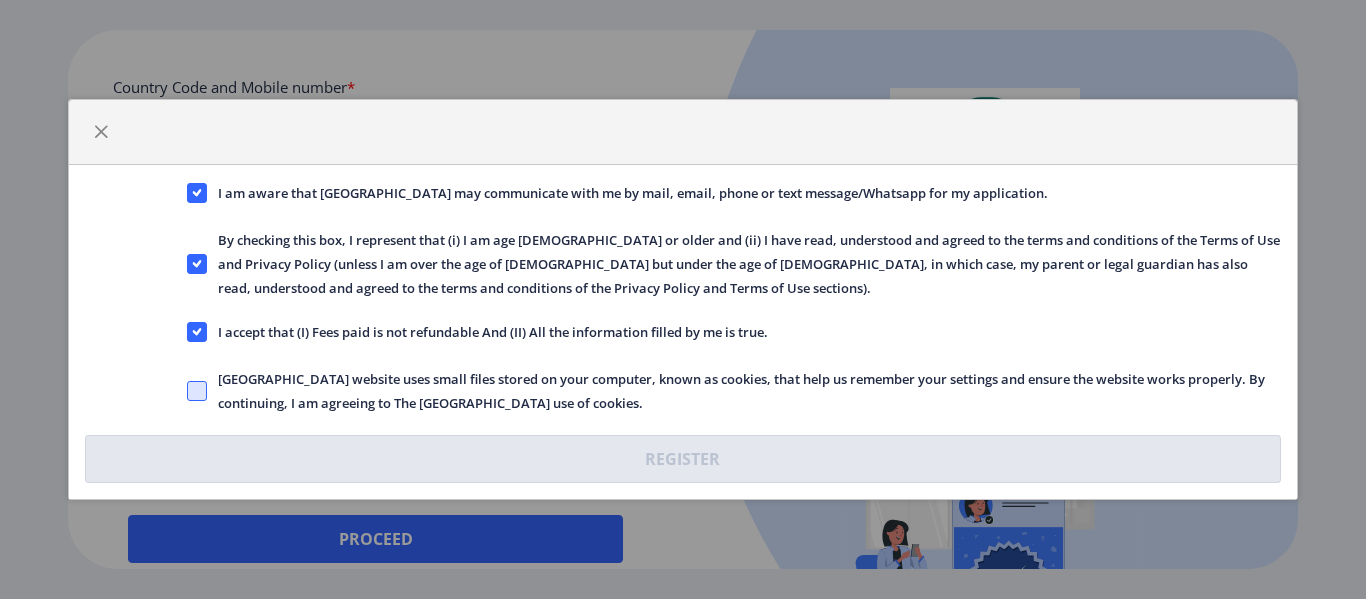 click 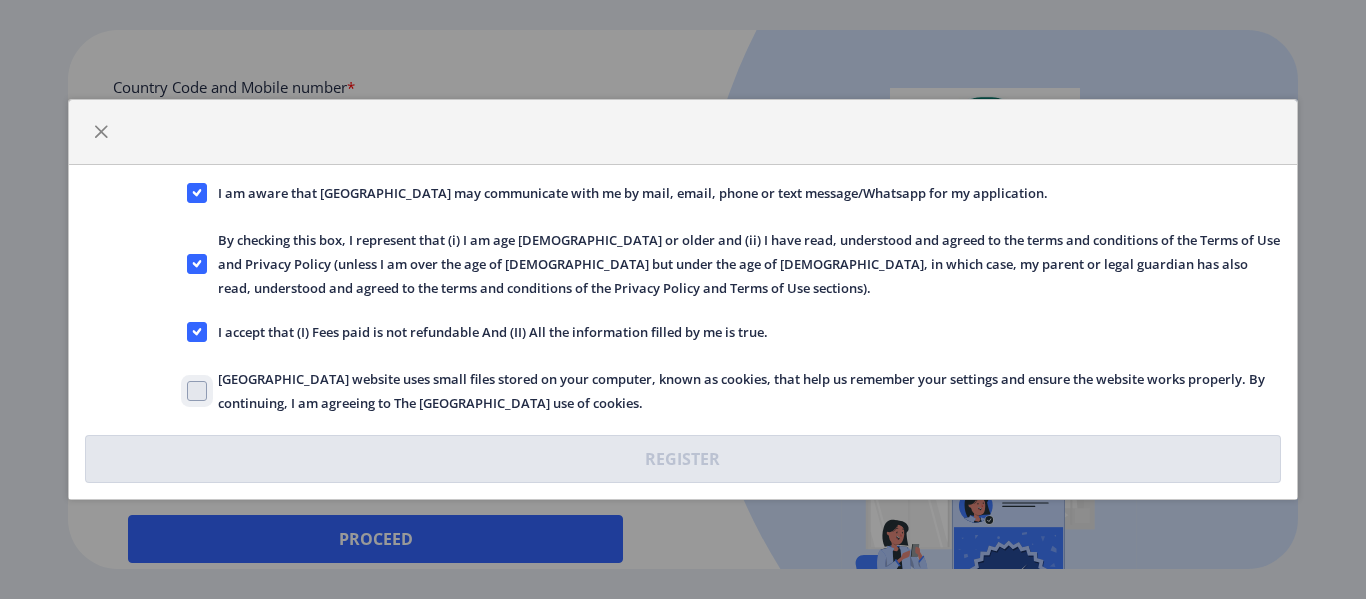click on "[GEOGRAPHIC_DATA] website uses small files stored on your computer, known as cookies, that help us remember your settings and ensure the website works properly. By continuing, I am agreeing to The [GEOGRAPHIC_DATA] use of cookies." 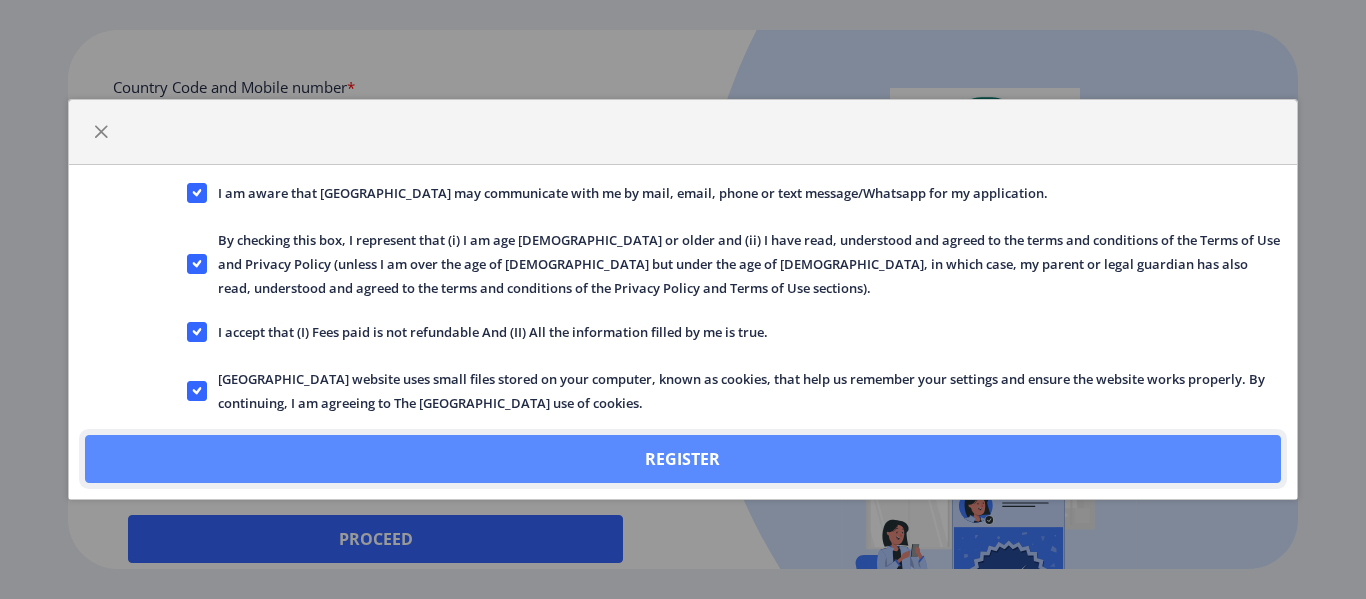 click on "Register" 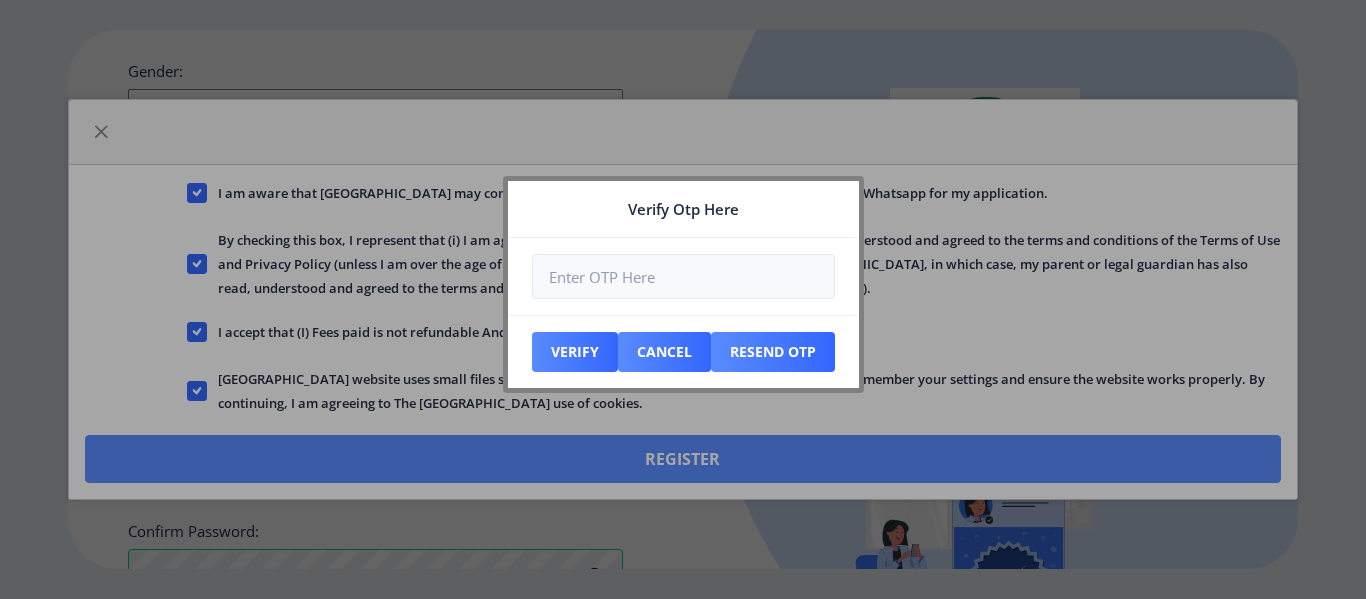 scroll, scrollTop: 991, scrollLeft: 0, axis: vertical 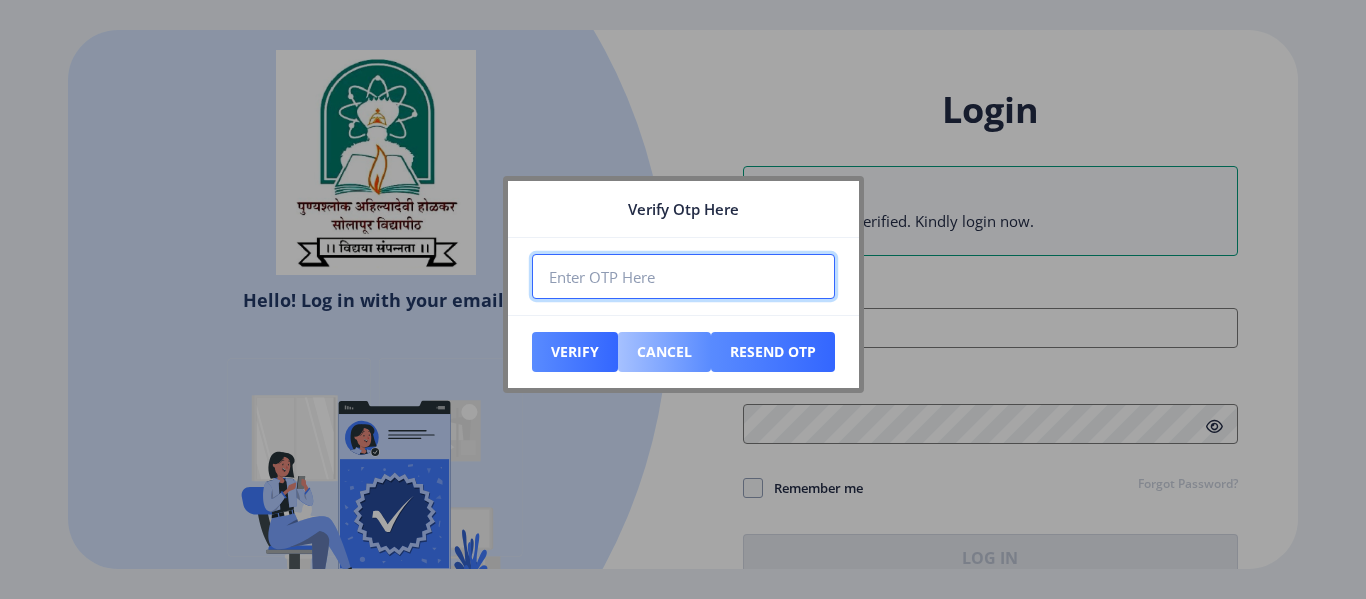paste on "450857" 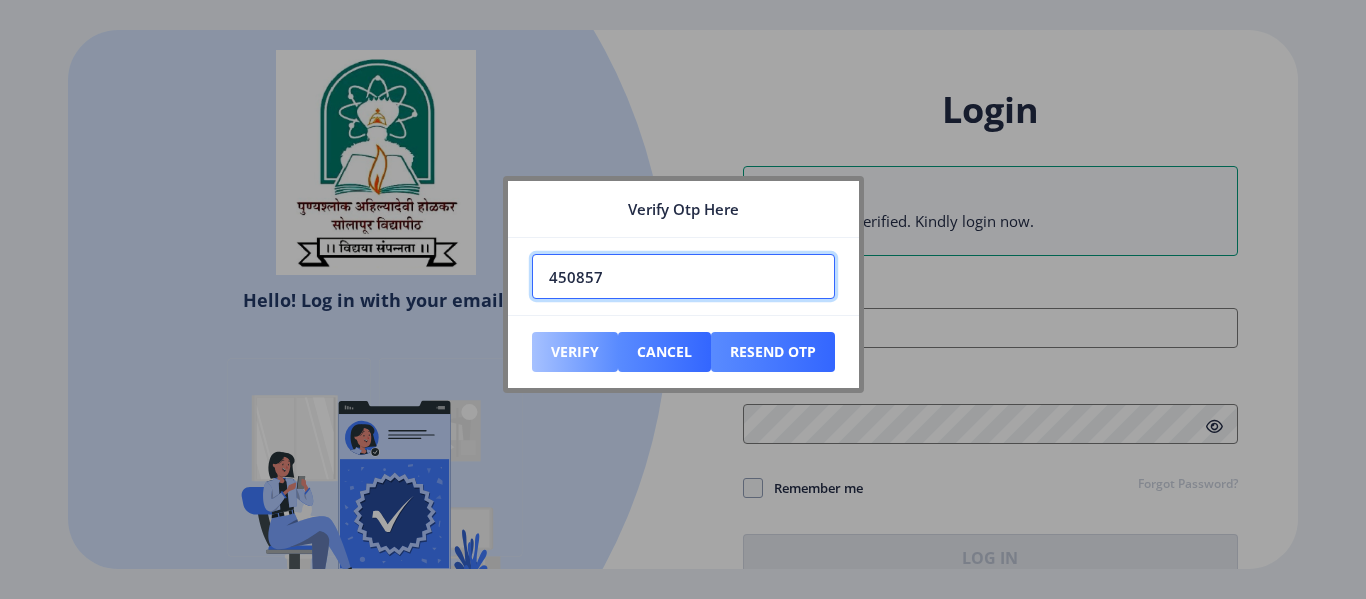type on "450857" 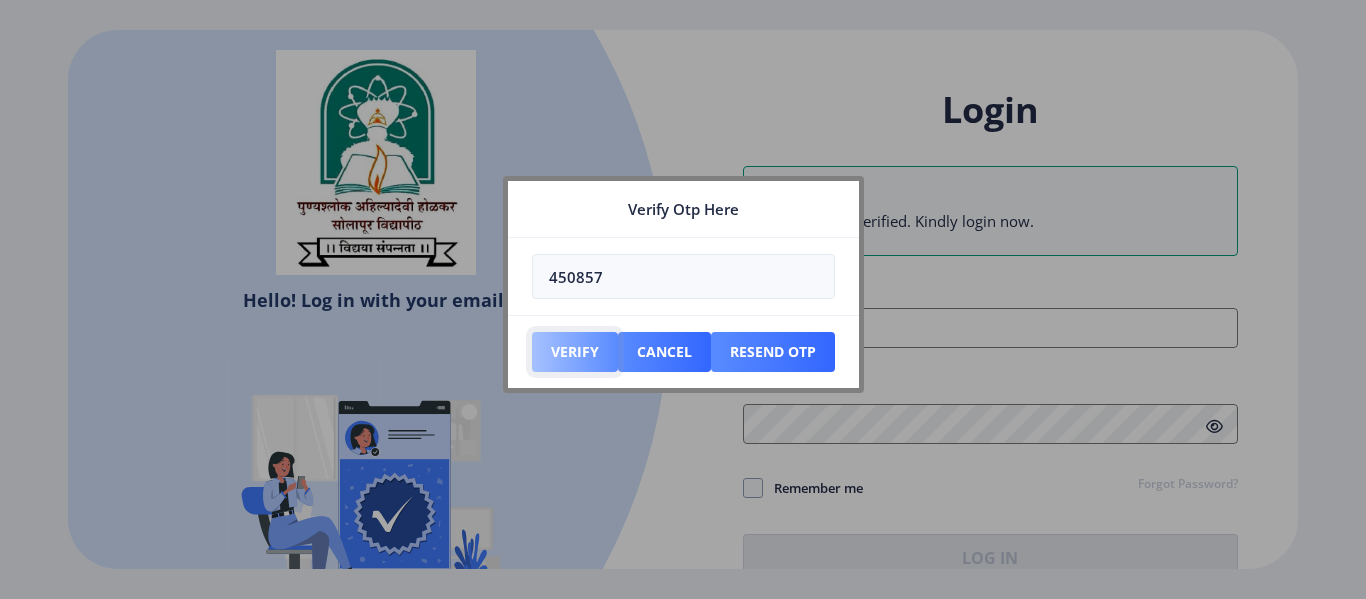 click on "Verify" at bounding box center [575, 352] 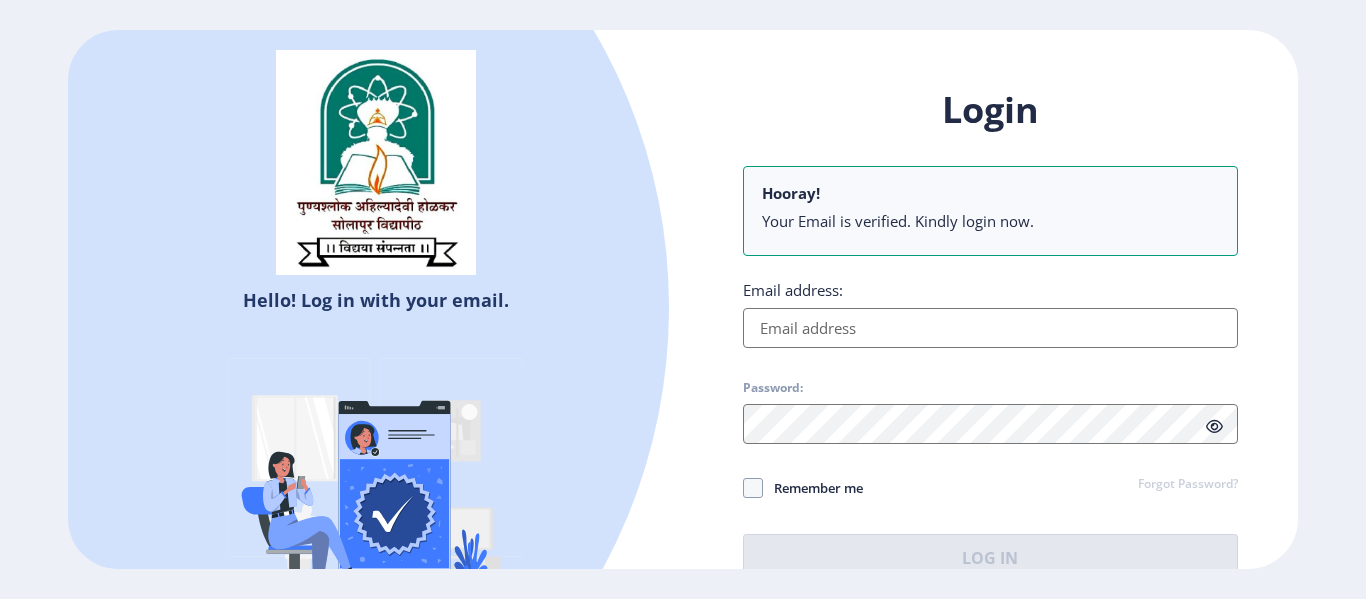 click on "Email address:" at bounding box center (990, 328) 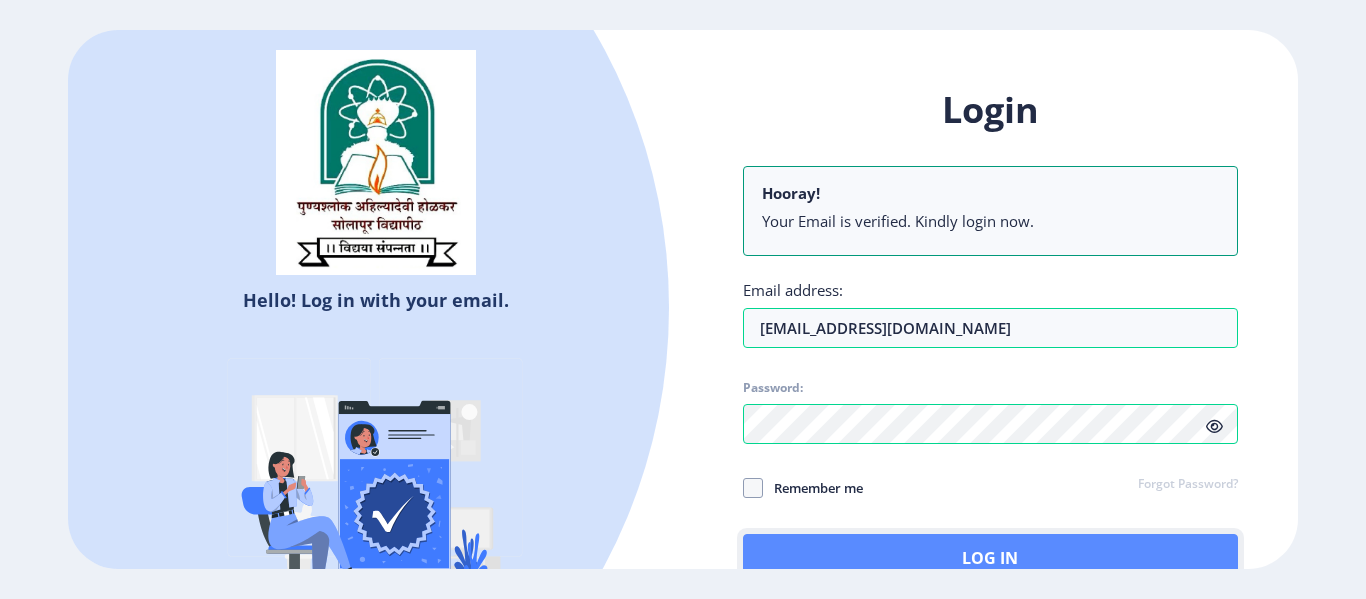 click on "Log In" 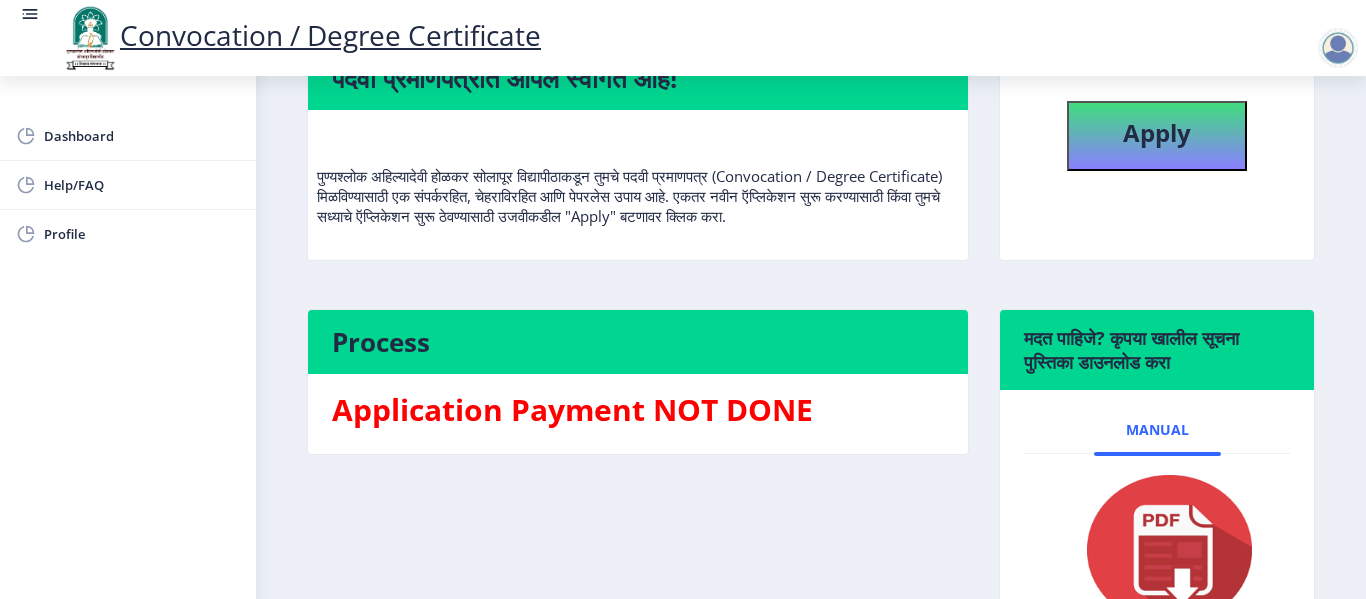 scroll, scrollTop: 370, scrollLeft: 0, axis: vertical 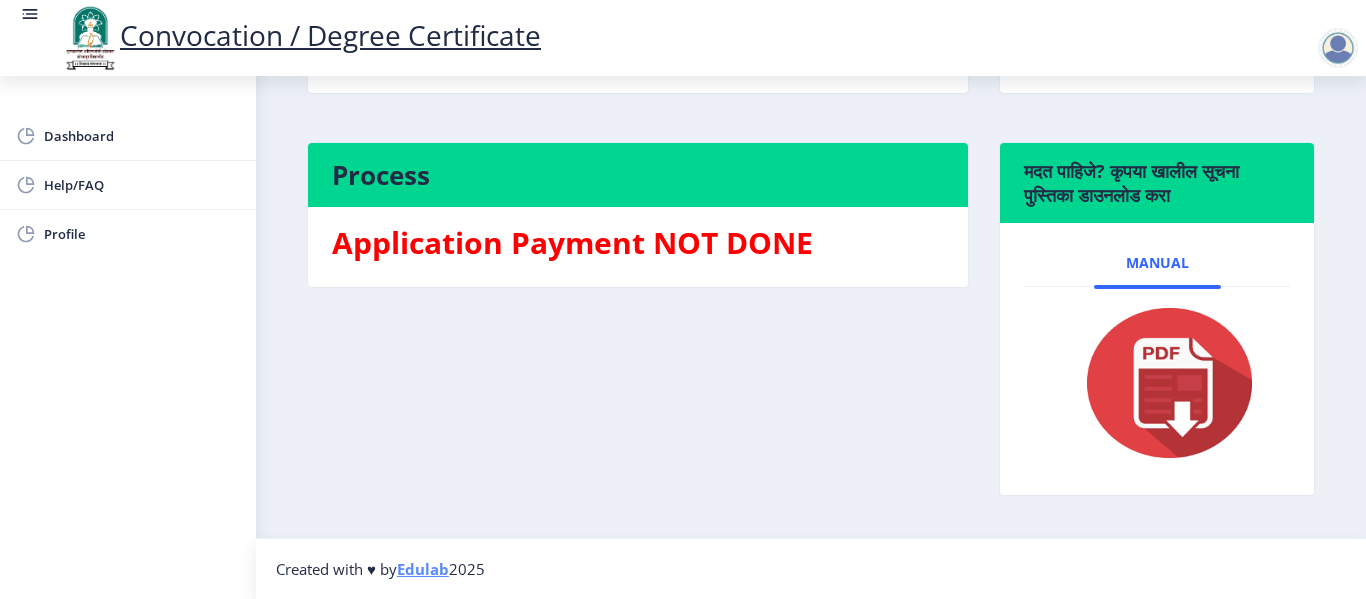 click 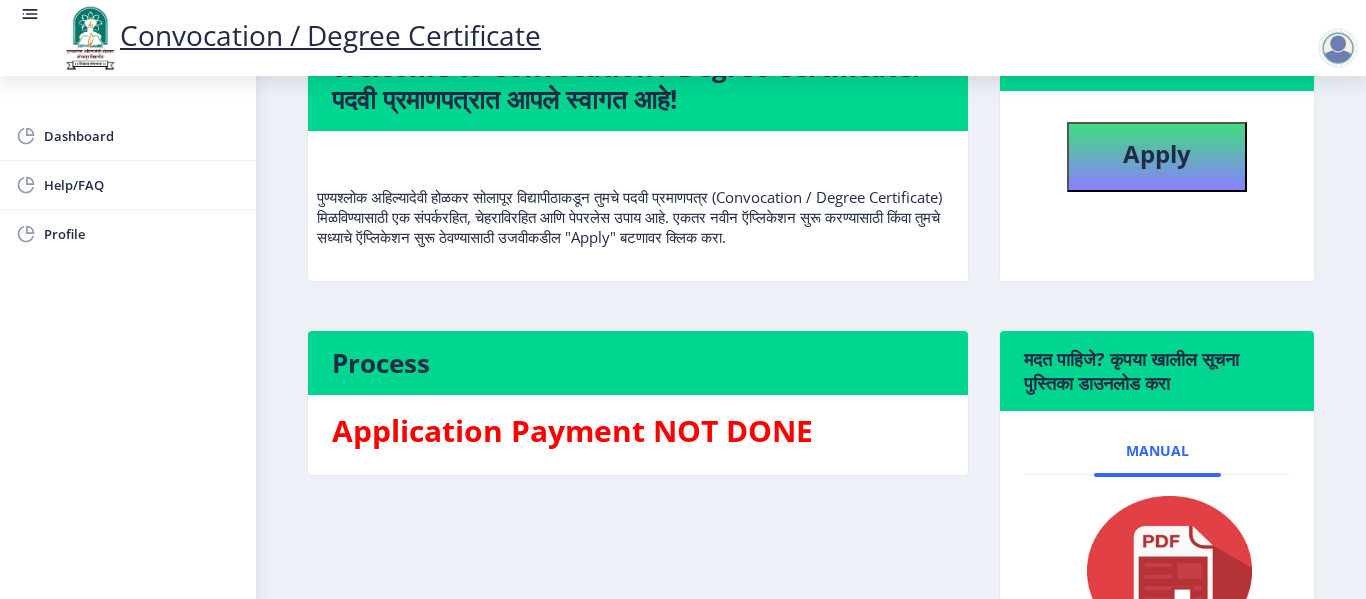 scroll, scrollTop: 0, scrollLeft: 0, axis: both 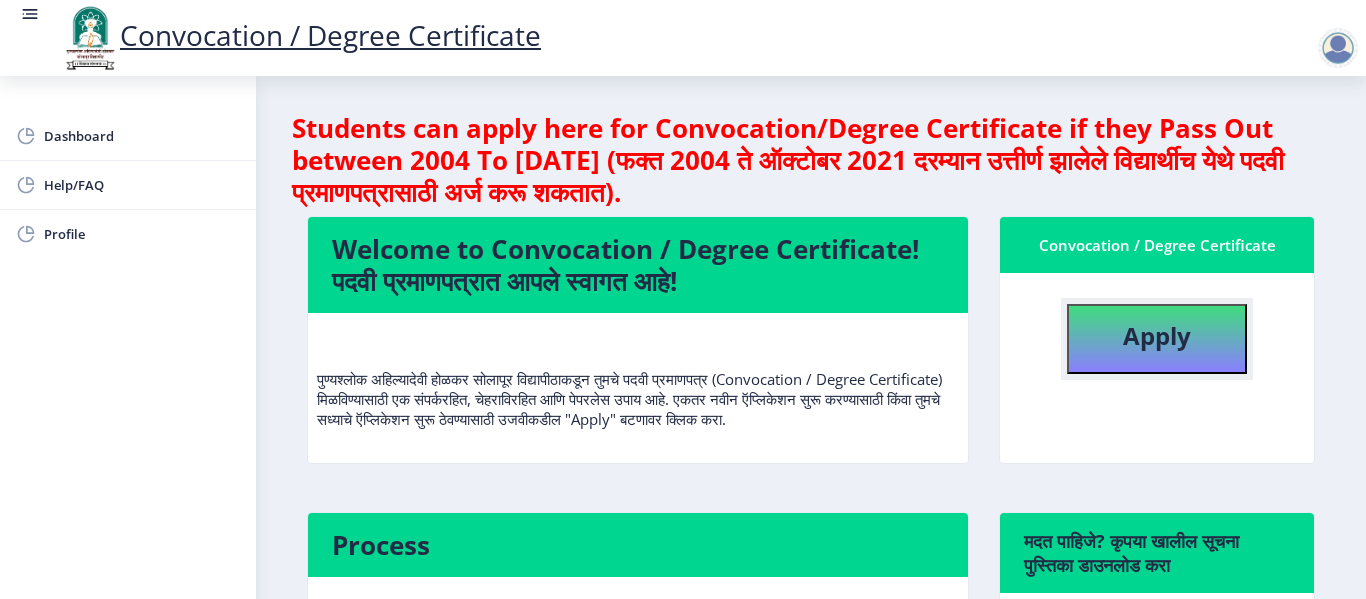 click on "Apply" 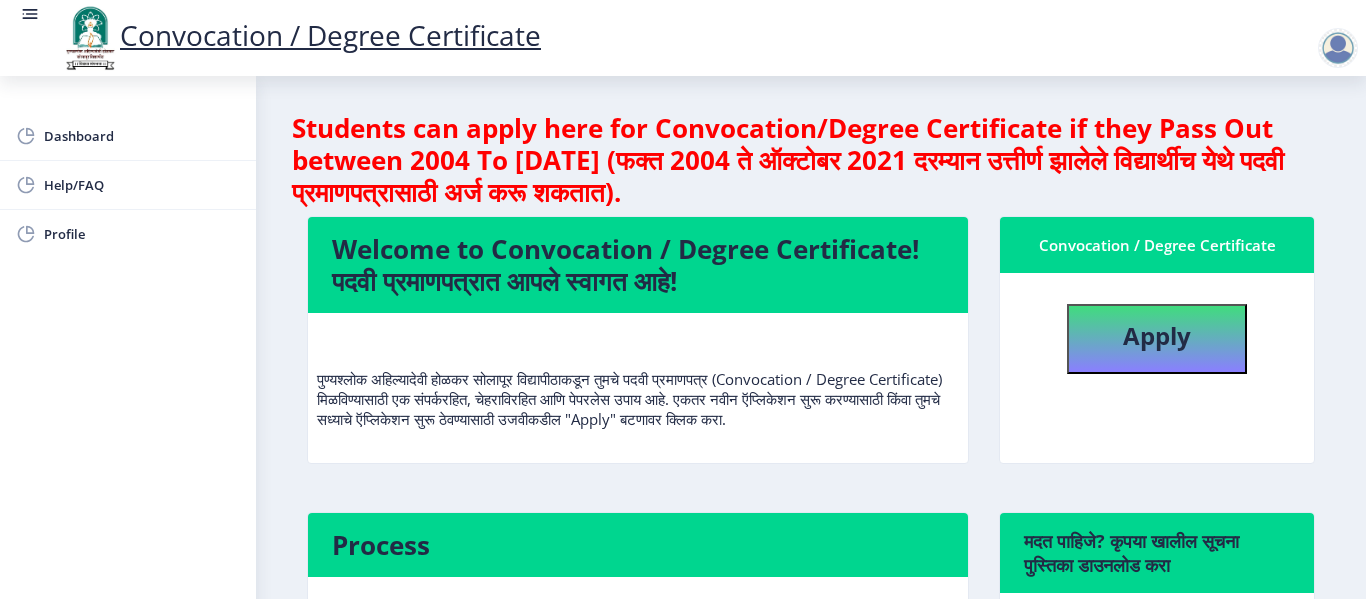 select 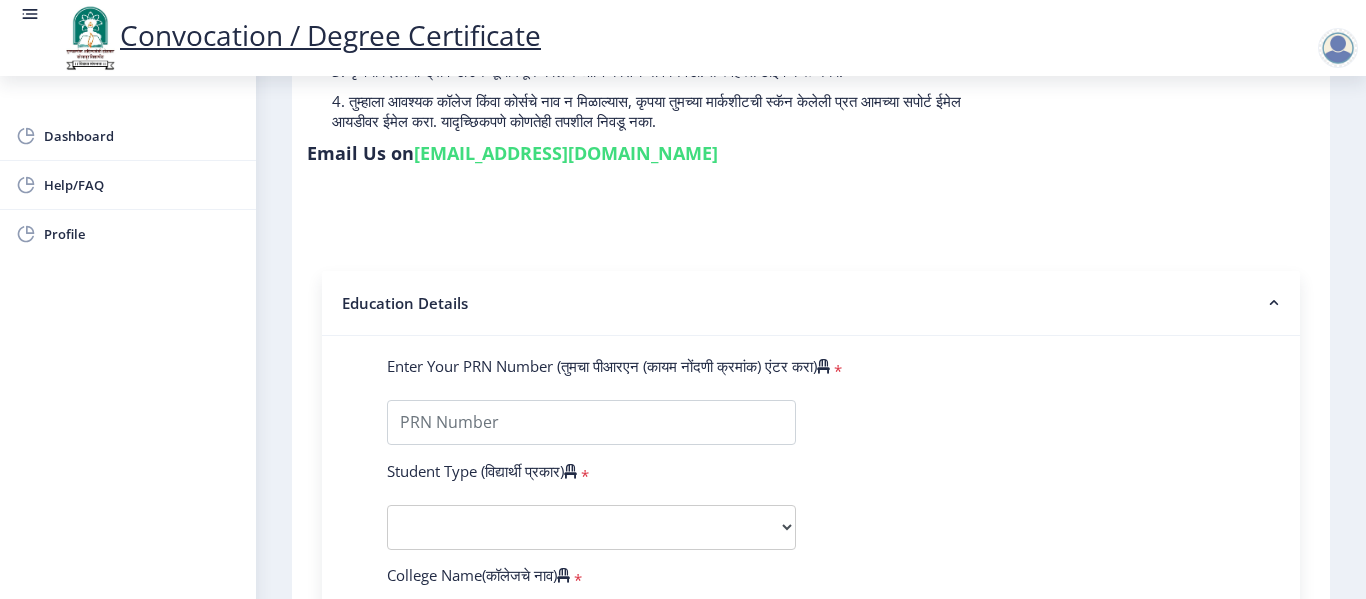 scroll, scrollTop: 400, scrollLeft: 0, axis: vertical 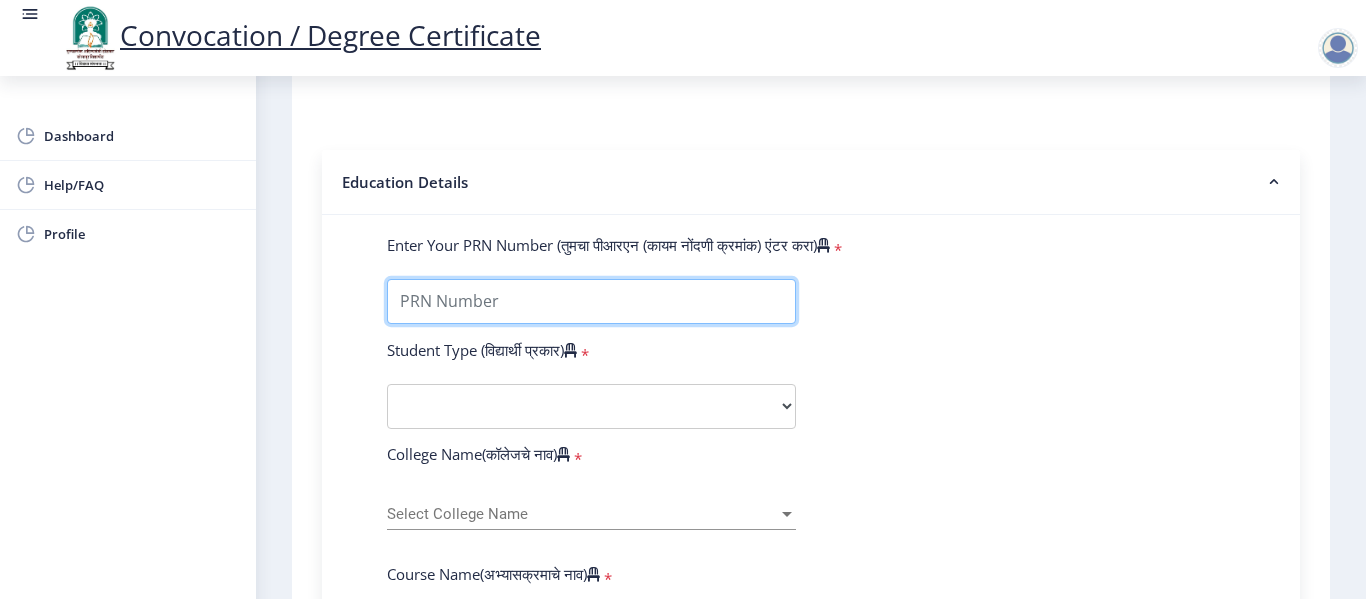 click on "Enter Your PRN Number (तुमचा पीआरएन (कायम नोंदणी क्रमांक) एंटर करा)" at bounding box center (591, 301) 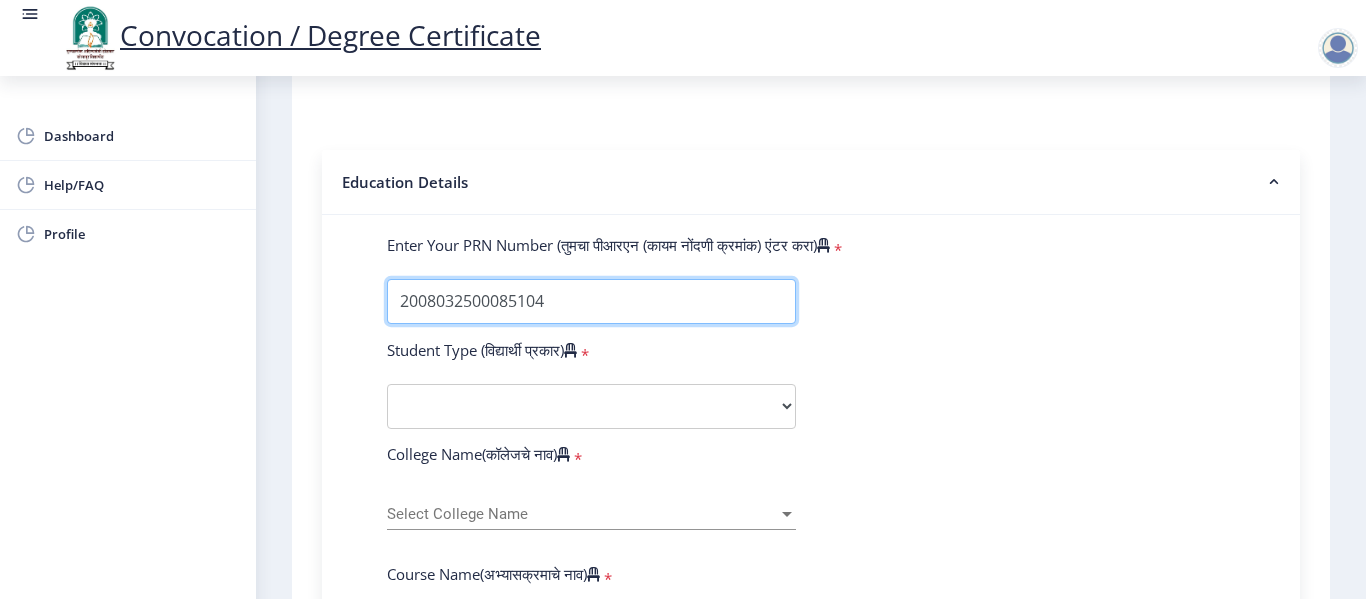 type on "2008032500085104" 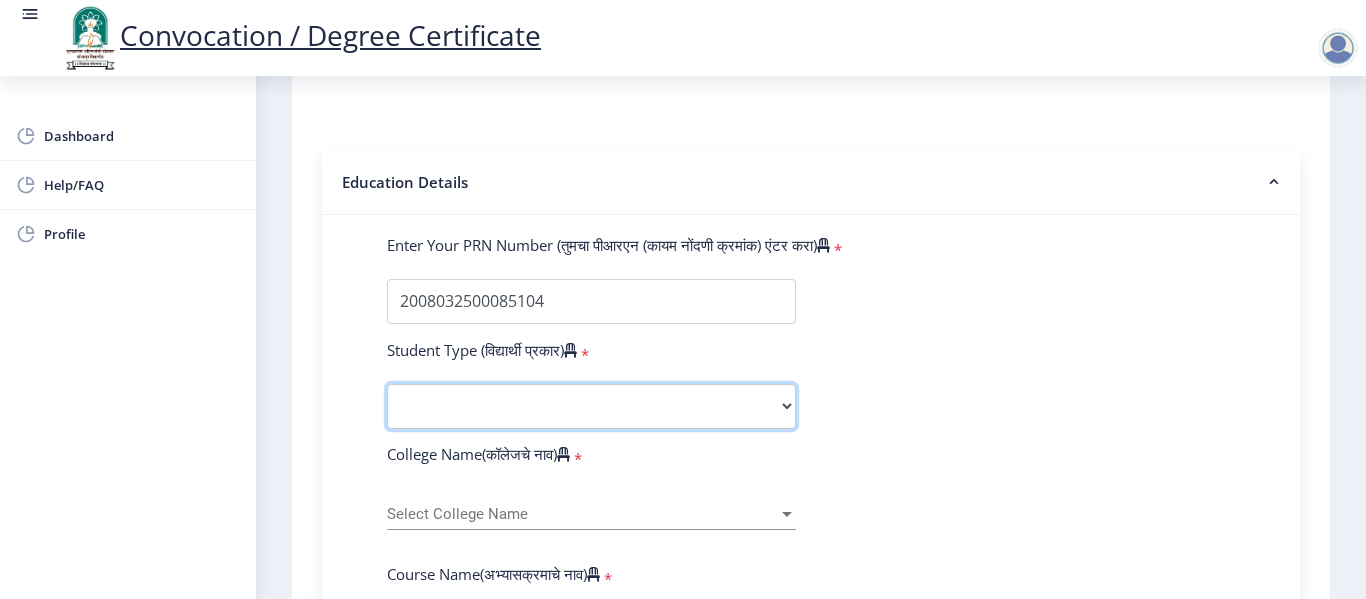 click on "Select Student Type Regular External" at bounding box center [591, 406] 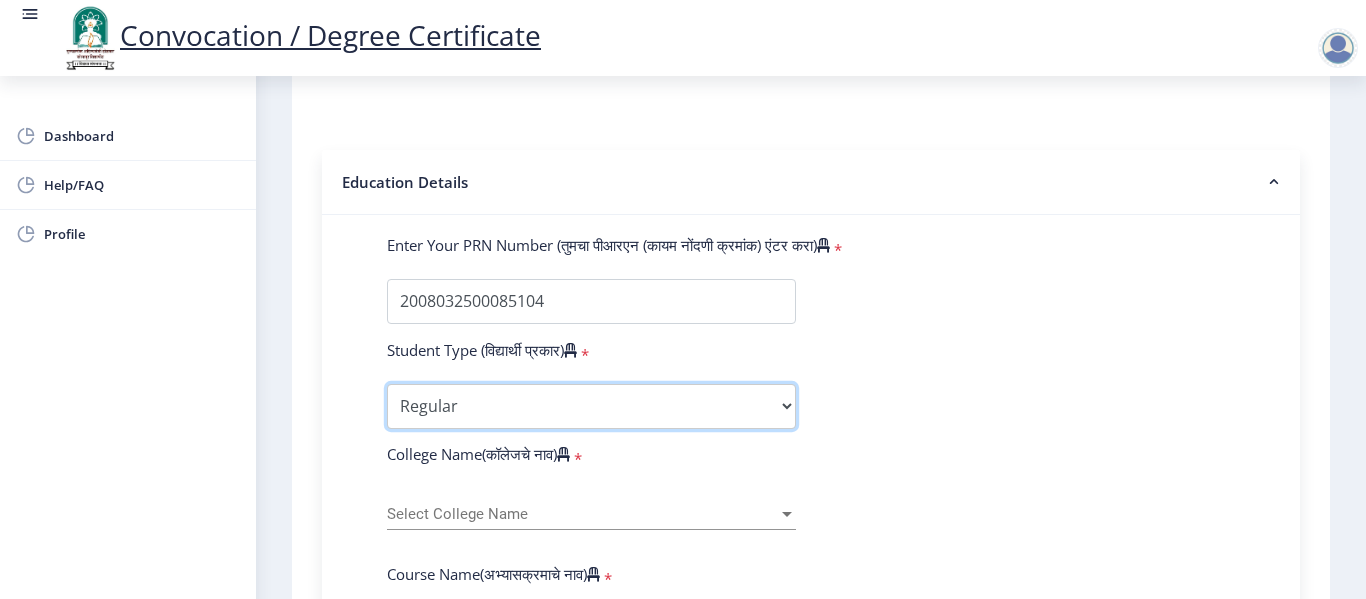 click on "Select Student Type Regular External" at bounding box center [591, 406] 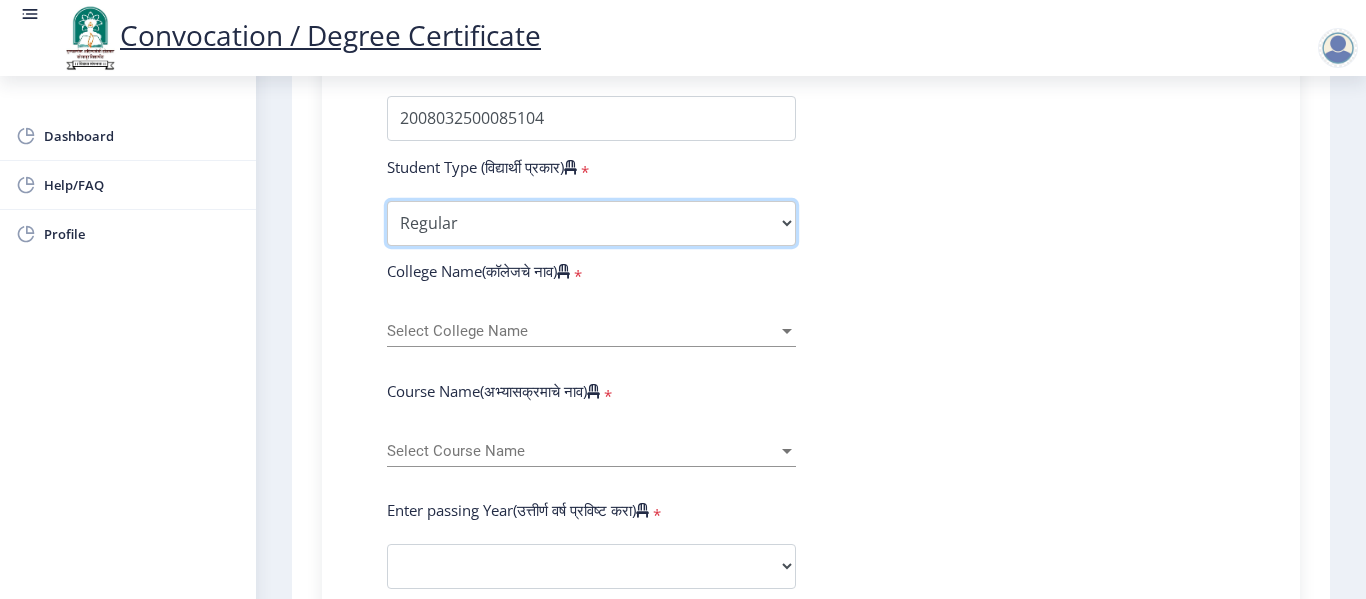 scroll, scrollTop: 600, scrollLeft: 0, axis: vertical 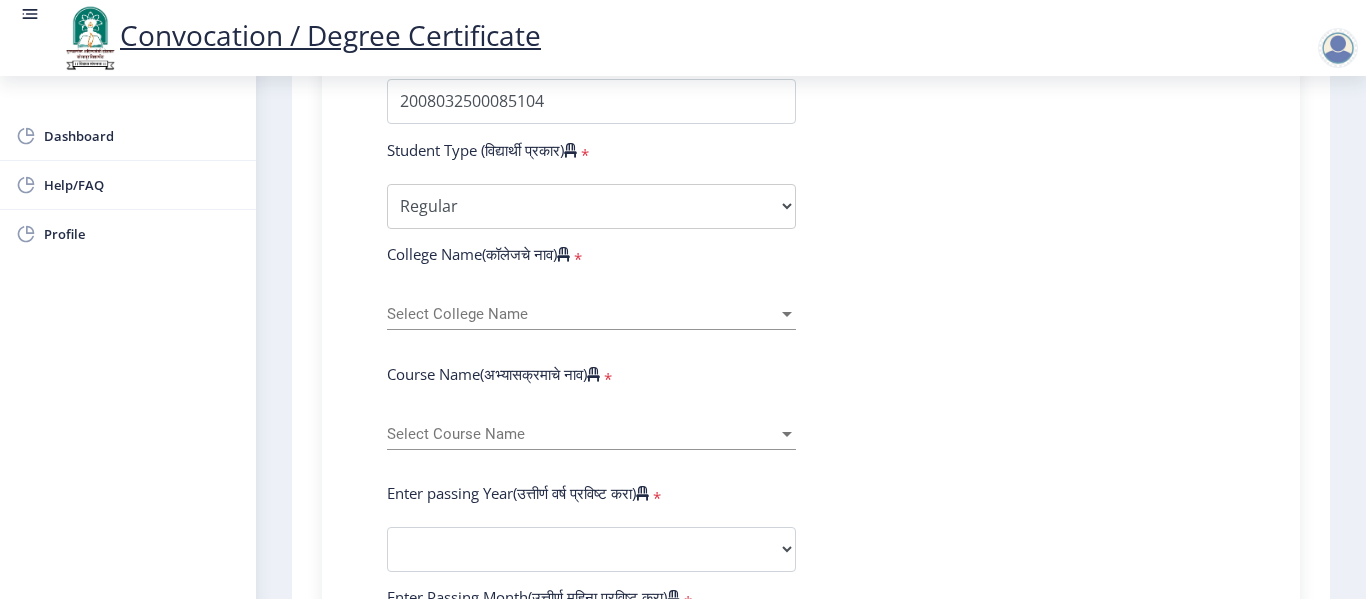 click on "Select College Name" at bounding box center (582, 314) 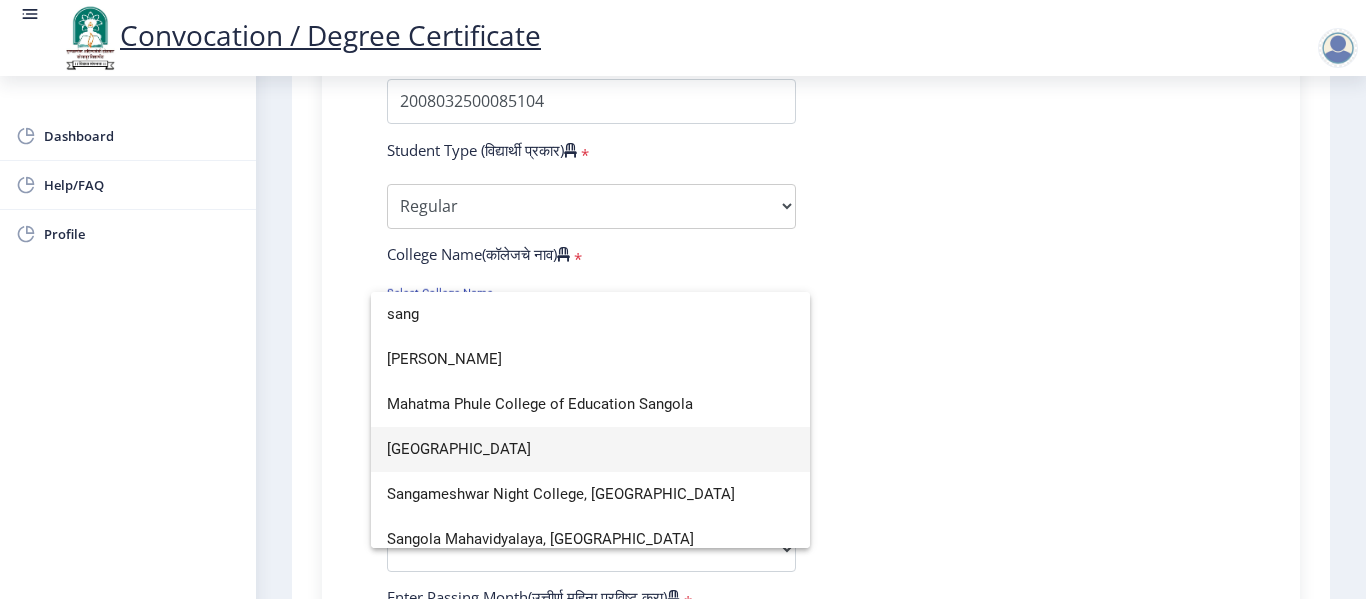 type on "sang" 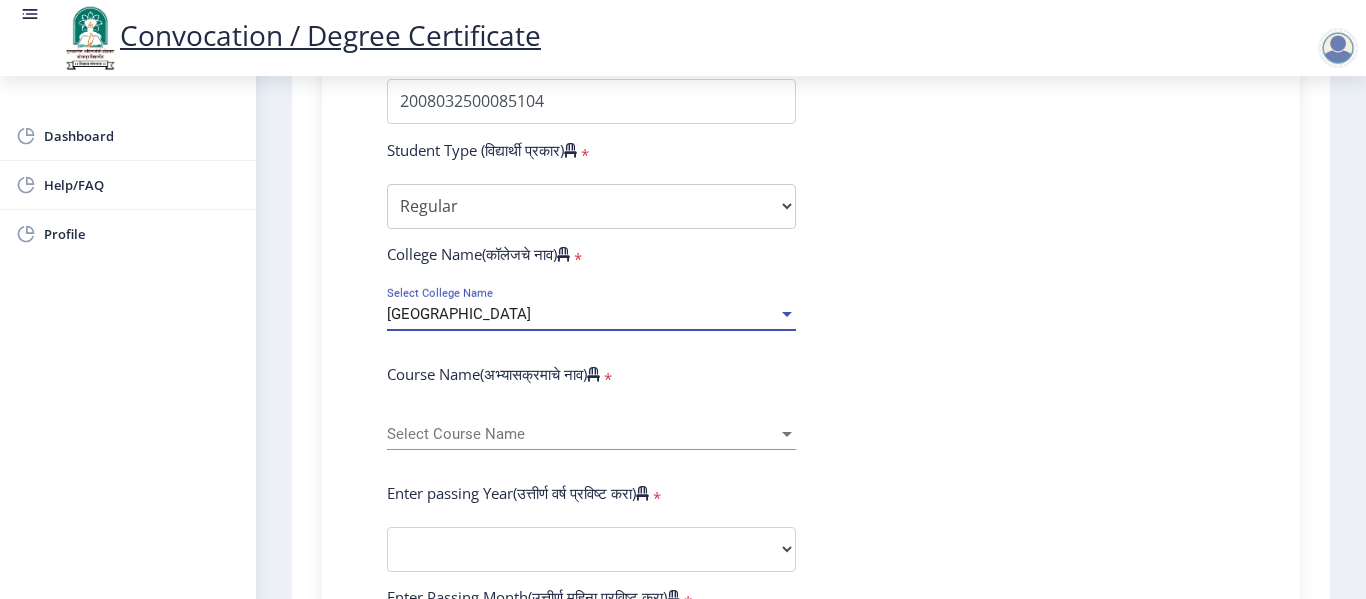 click on "Select Course Name" at bounding box center (582, 434) 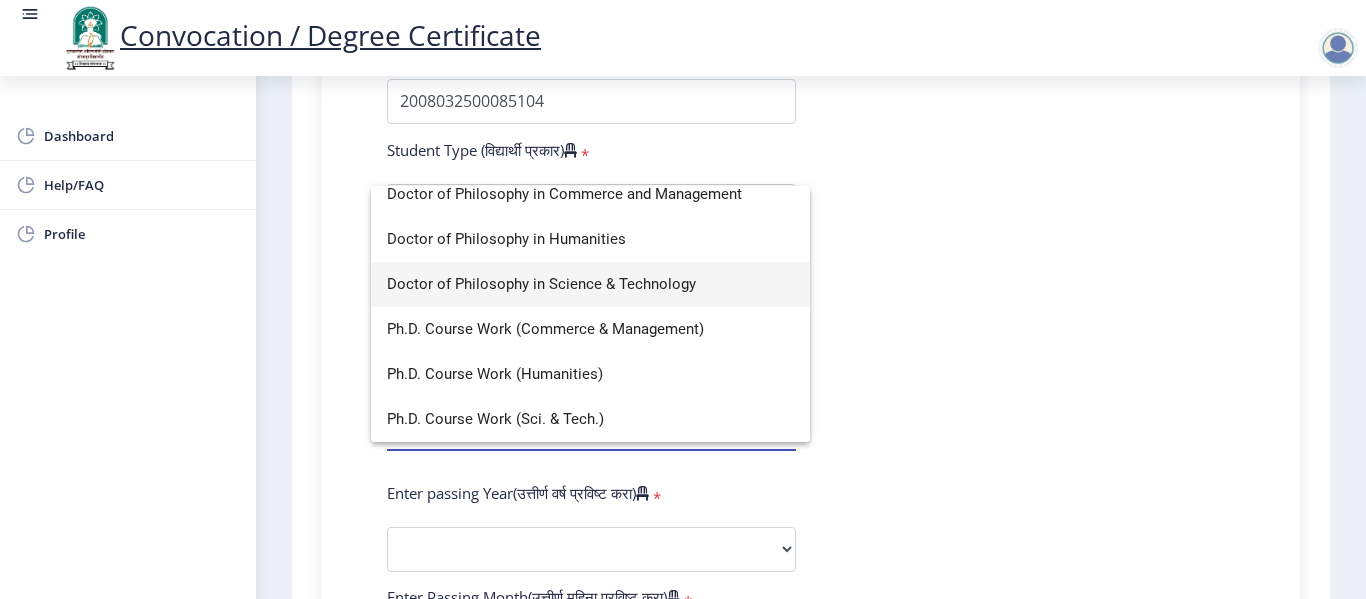 scroll, scrollTop: 0, scrollLeft: 0, axis: both 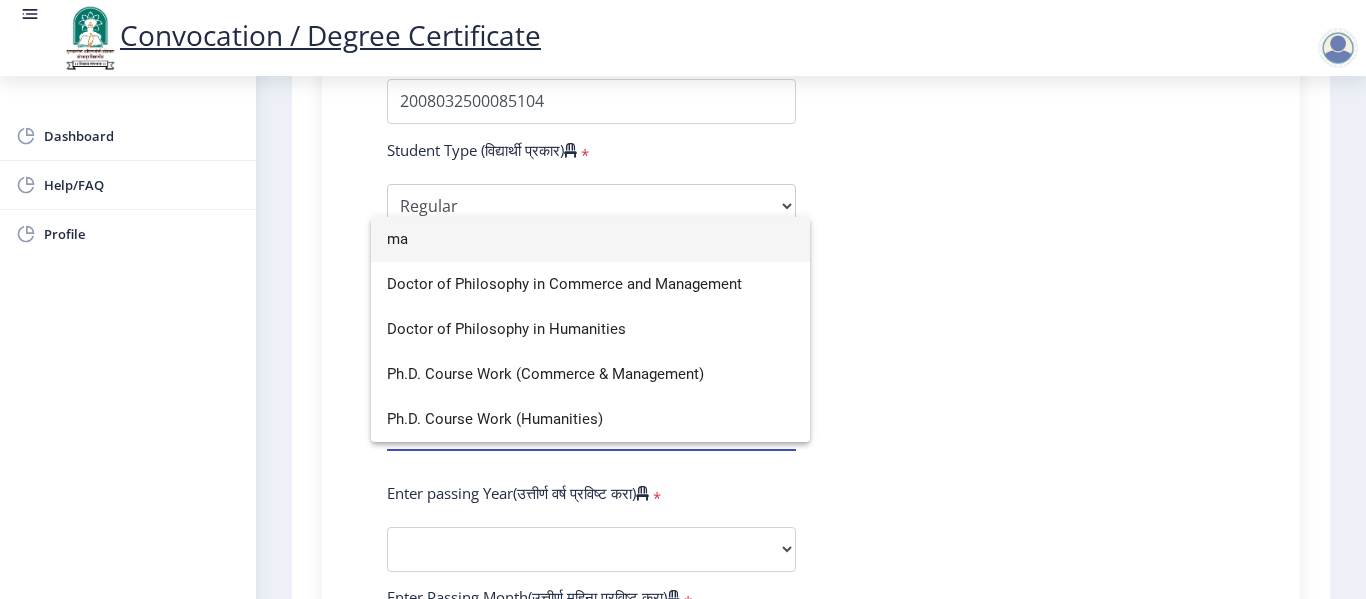type on "m" 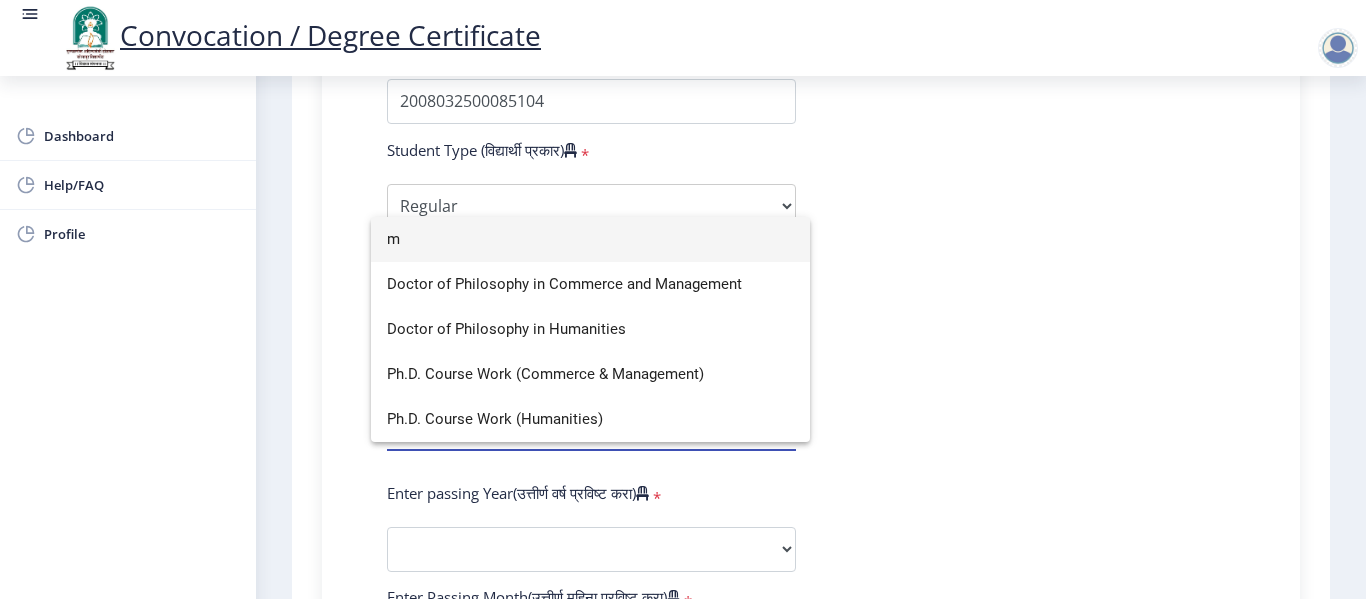 type 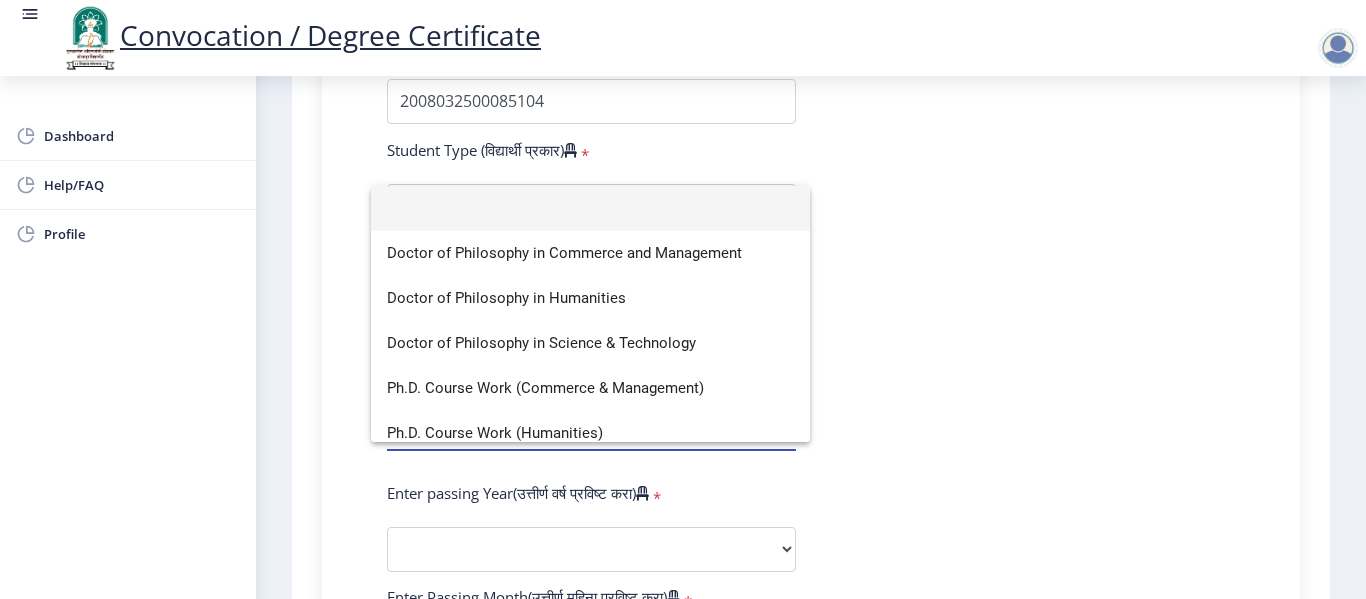 click 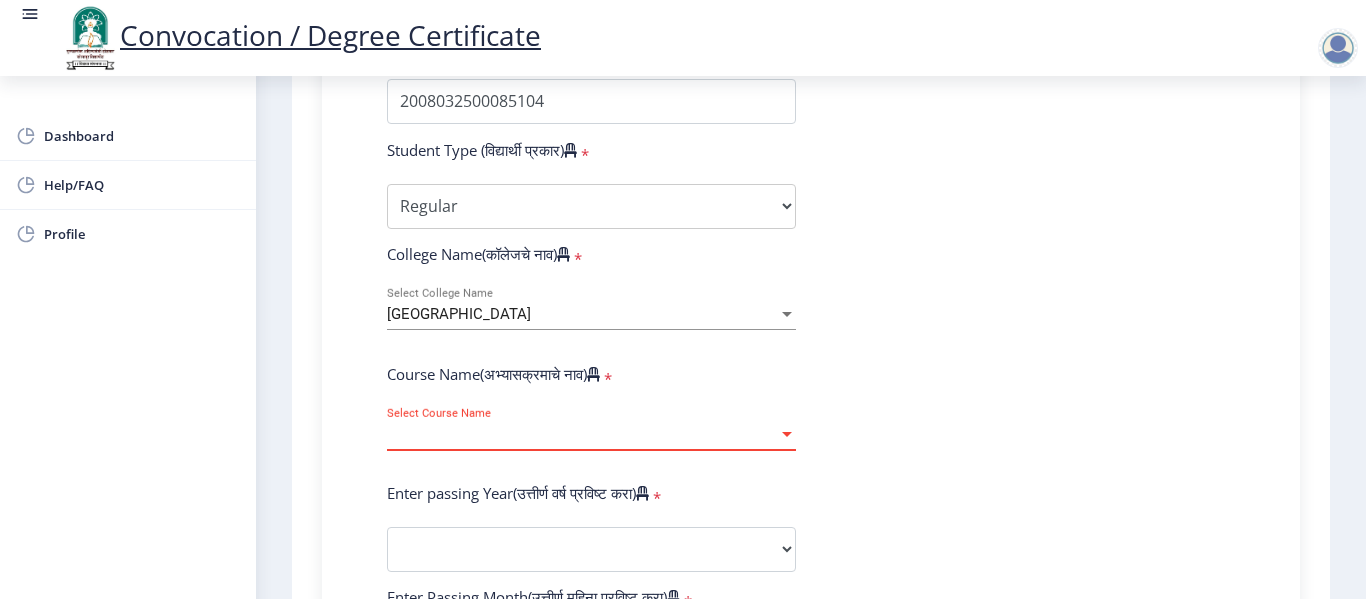 click on "Select Course Name" at bounding box center (582, 434) 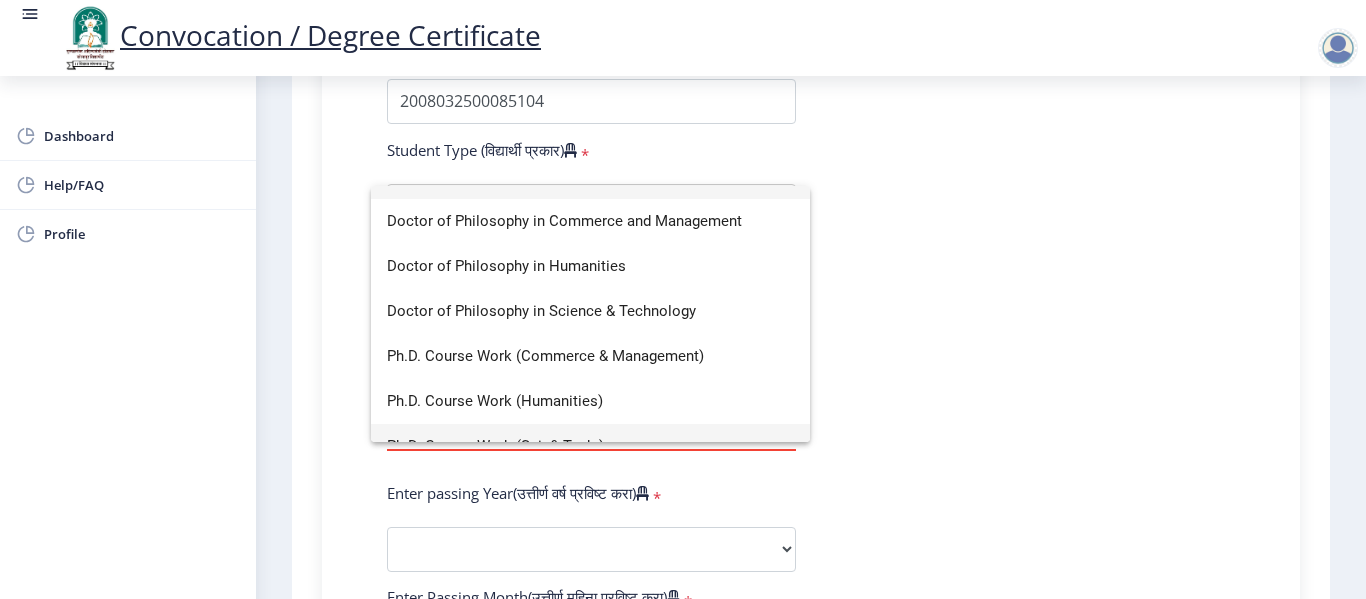 scroll, scrollTop: 59, scrollLeft: 0, axis: vertical 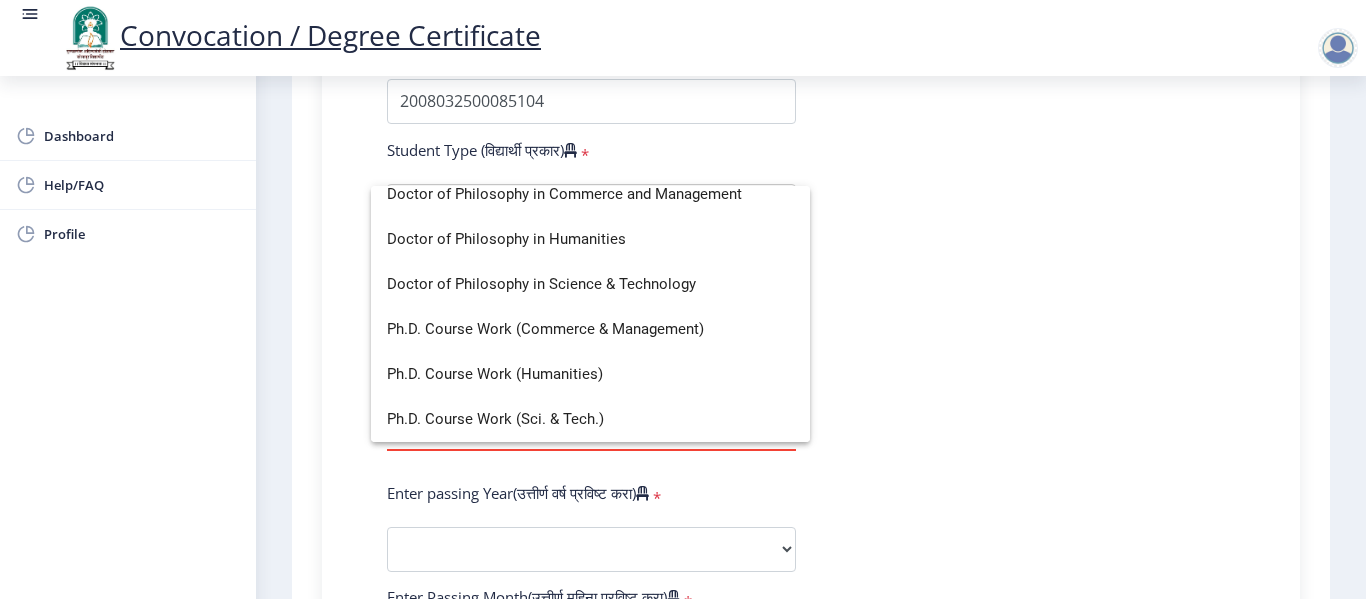 click 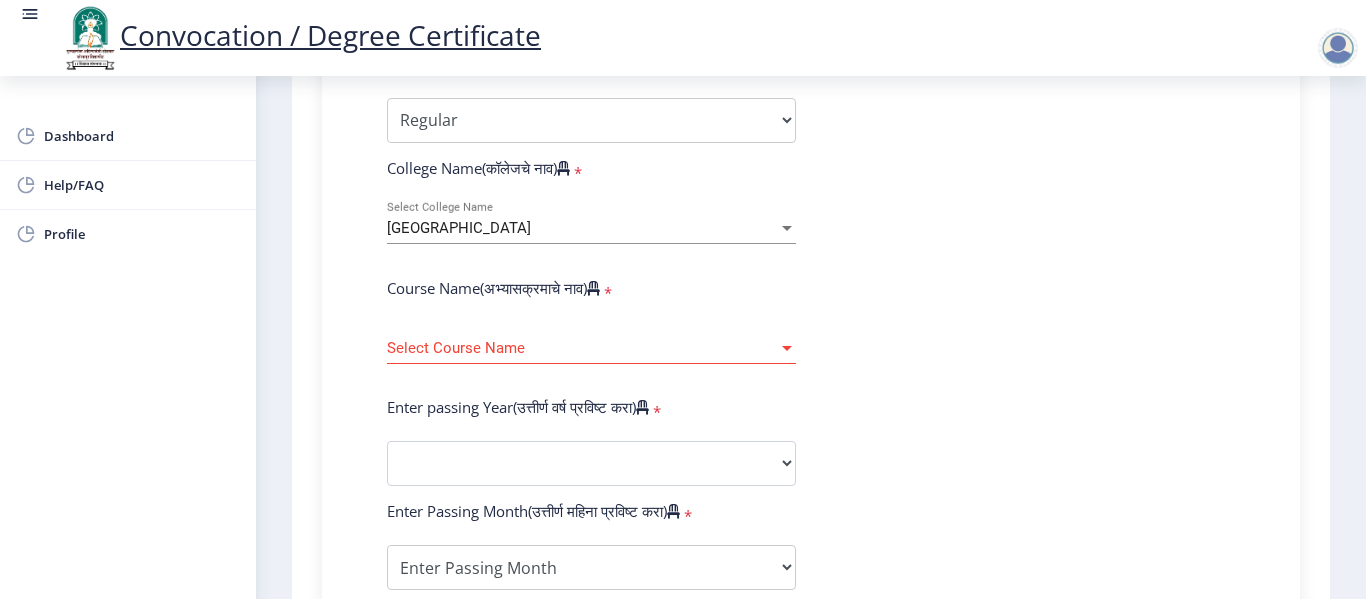 scroll, scrollTop: 700, scrollLeft: 0, axis: vertical 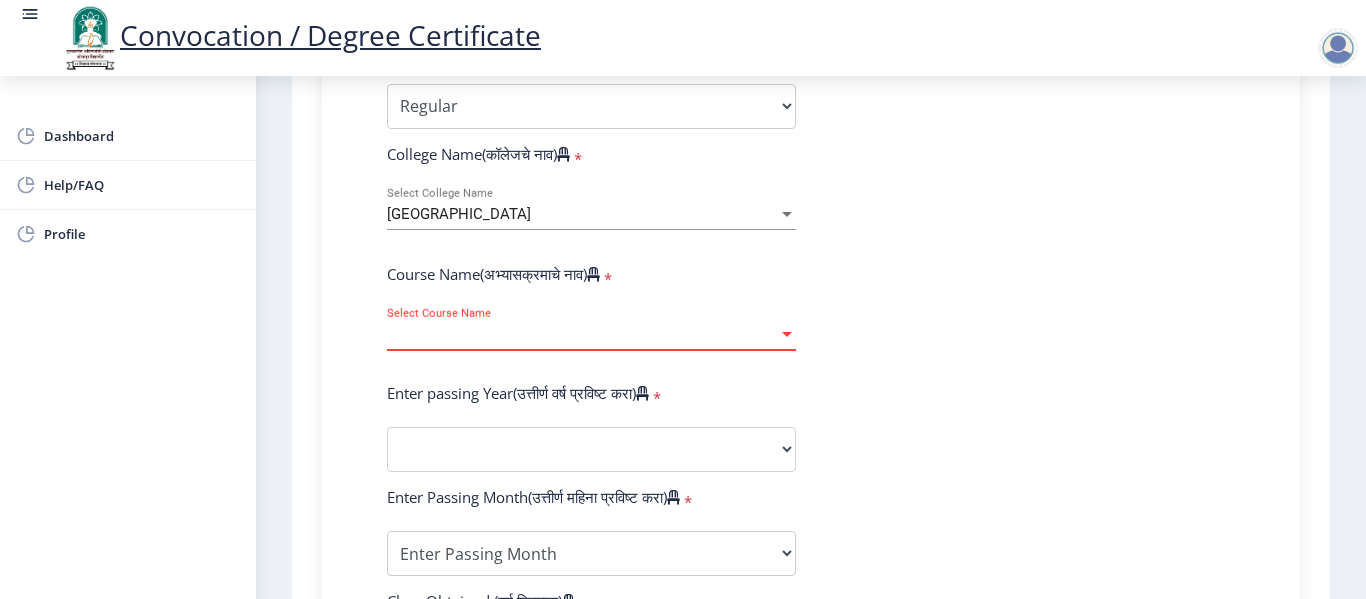 click on "Select Course Name" at bounding box center [582, 334] 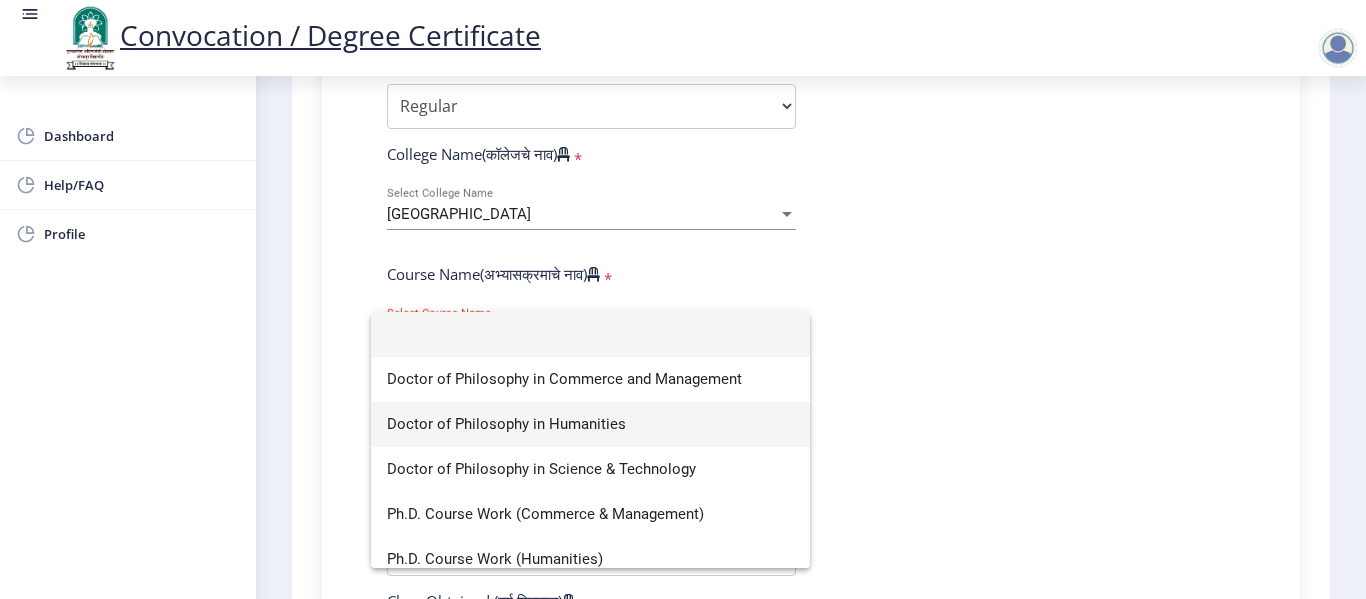 click on "Doctor of Philosophy in Humanities" at bounding box center [590, 424] 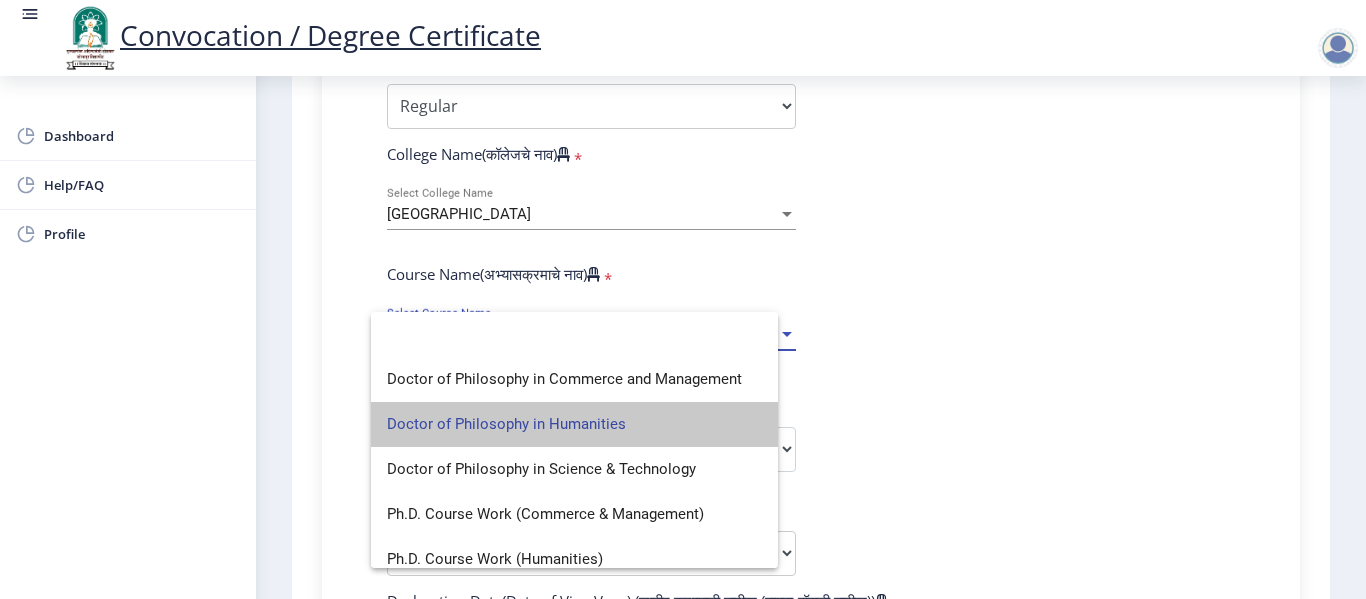 select 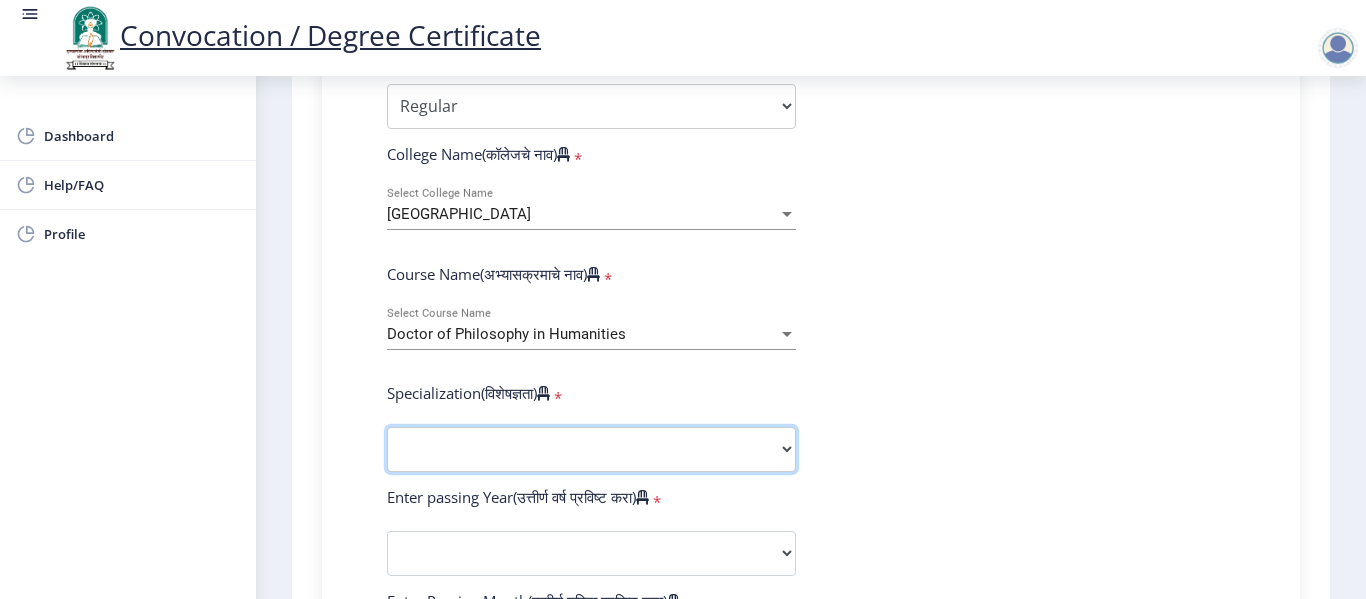 click on "Specialization English Ancient Indian History Culture & Archaeology Hindi Marathi Economics History Political Science Applied Geology Computer Science & Engineering Geology Mechanical Engineering Sociology Statistics Zoology Commerce Botany Mass Communication Social Work Law Education Geography Chemistry Electronics Physics Biotechnology Other" at bounding box center [591, 449] 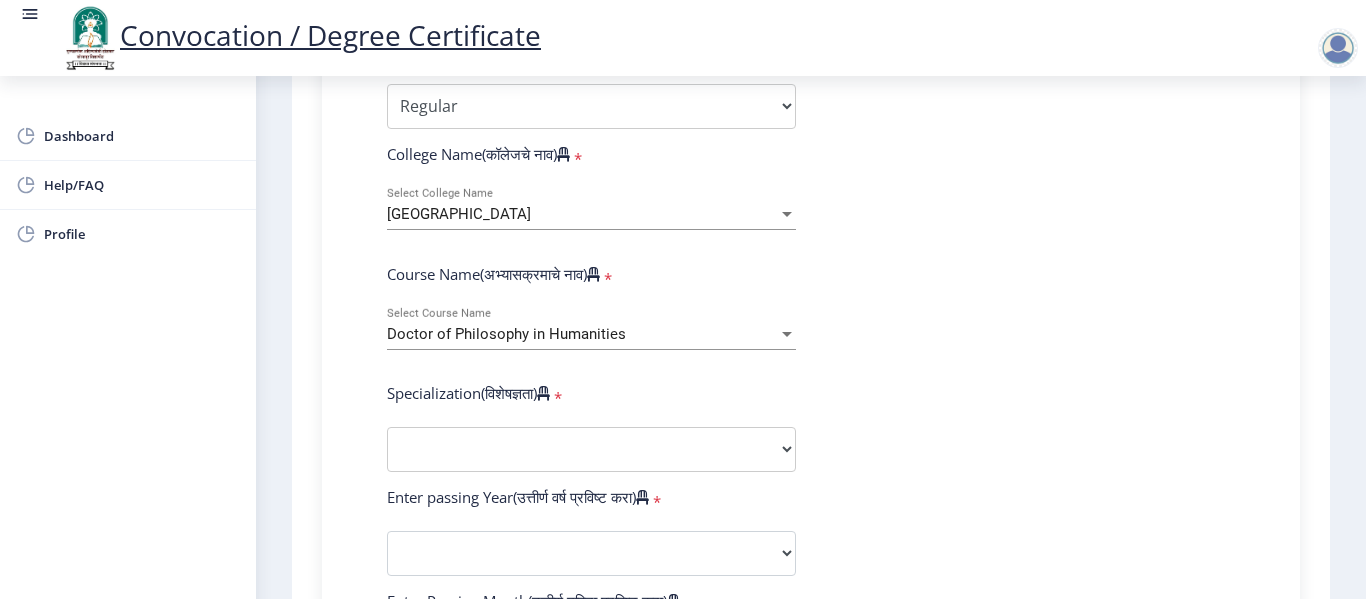 click on "Enter Your PRN Number (तुमचा पीआरएन (कायम नोंदणी क्रमांक) एंटर करा)   * Student Type (विद्यार्थी प्रकार)    * Select Student Type Regular External College Name(कॉलेजचे नाव)   * Sangameshwar College Select College Name Course Name(अभ्यासक्रमाचे नाव)   * Doctor of Philosophy in Humanities Select Course Name  Specialization(विशेषज्ञता)   * Specialization English Ancient Indian History Culture & Archaeology Hindi Marathi Economics History Political Science Applied Geology Computer Science & Engineering Geology Mechanical Engineering Sociology Statistics Zoology Commerce Botany Mass Communication Social Work Law Education Geography Chemistry Electronics Physics Biotechnology Other Enter passing Year(उत्तीर्ण वर्ष प्रविष्ट करा)   *  2025   2024   2023   2022   2021   2020   2019   2018" 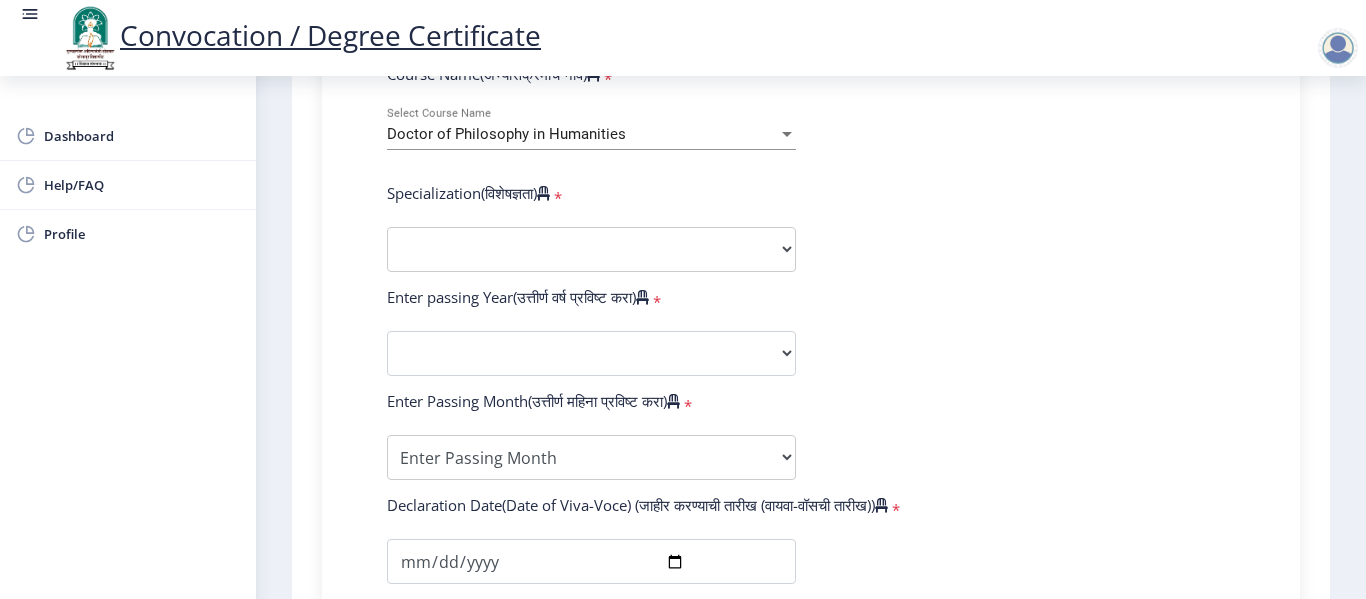 scroll, scrollTop: 800, scrollLeft: 0, axis: vertical 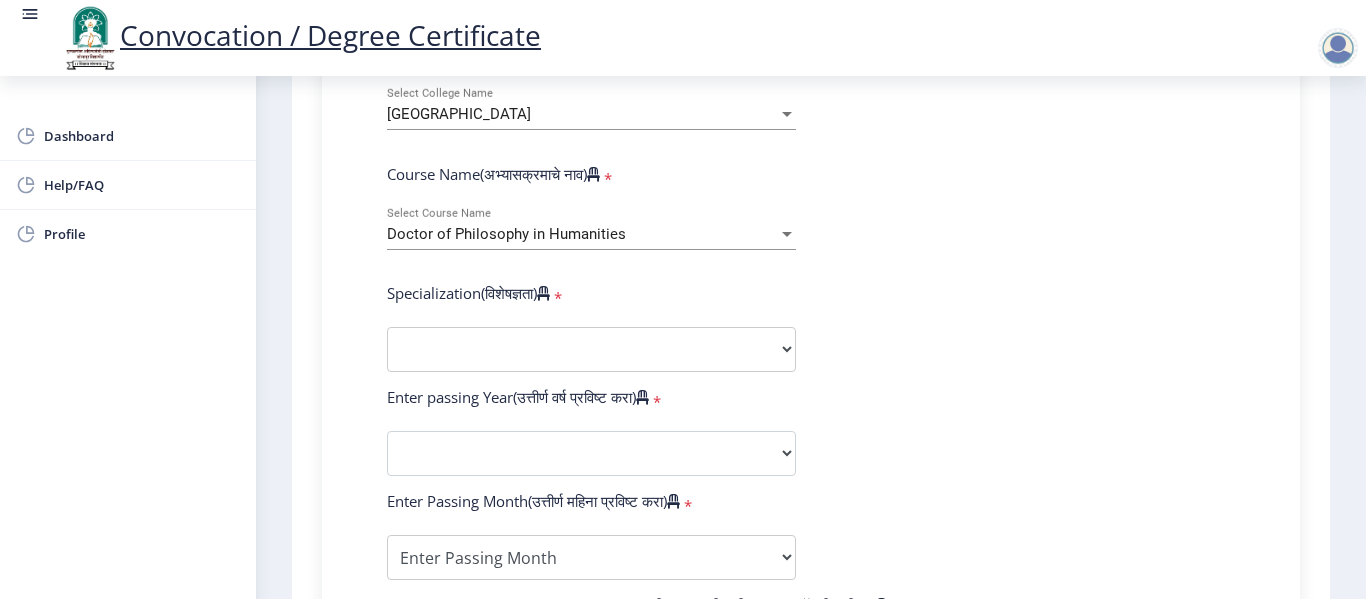 click on "Doctor of Philosophy in Humanities" at bounding box center (582, 234) 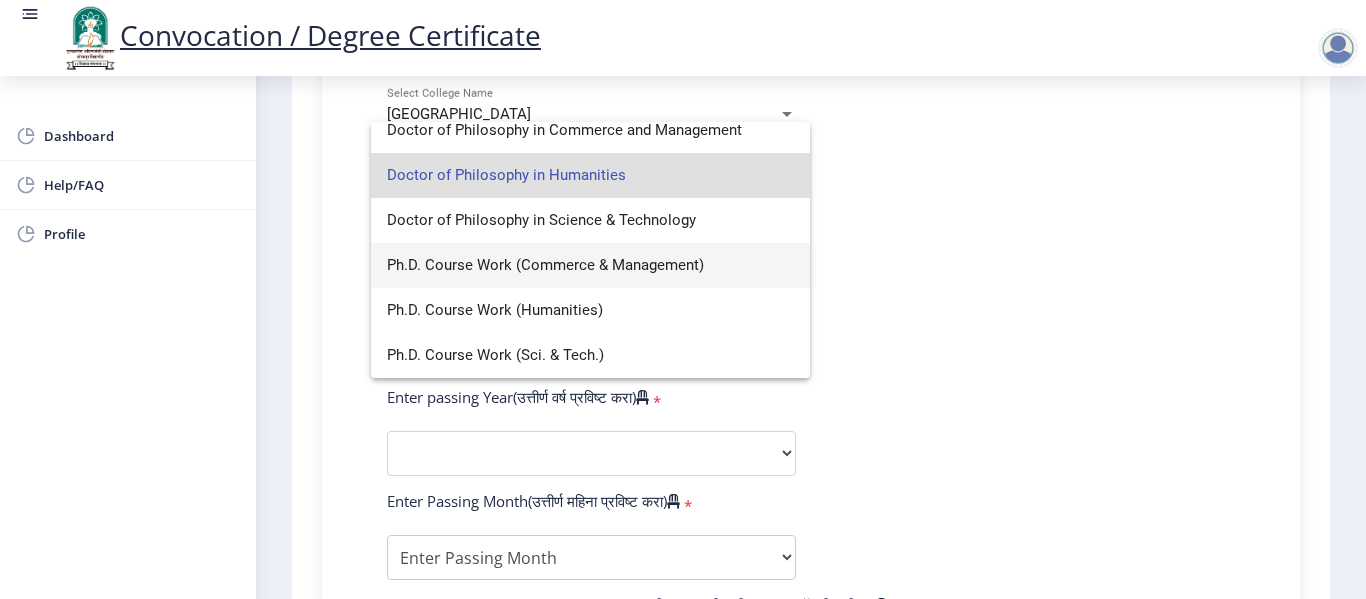 scroll, scrollTop: 0, scrollLeft: 0, axis: both 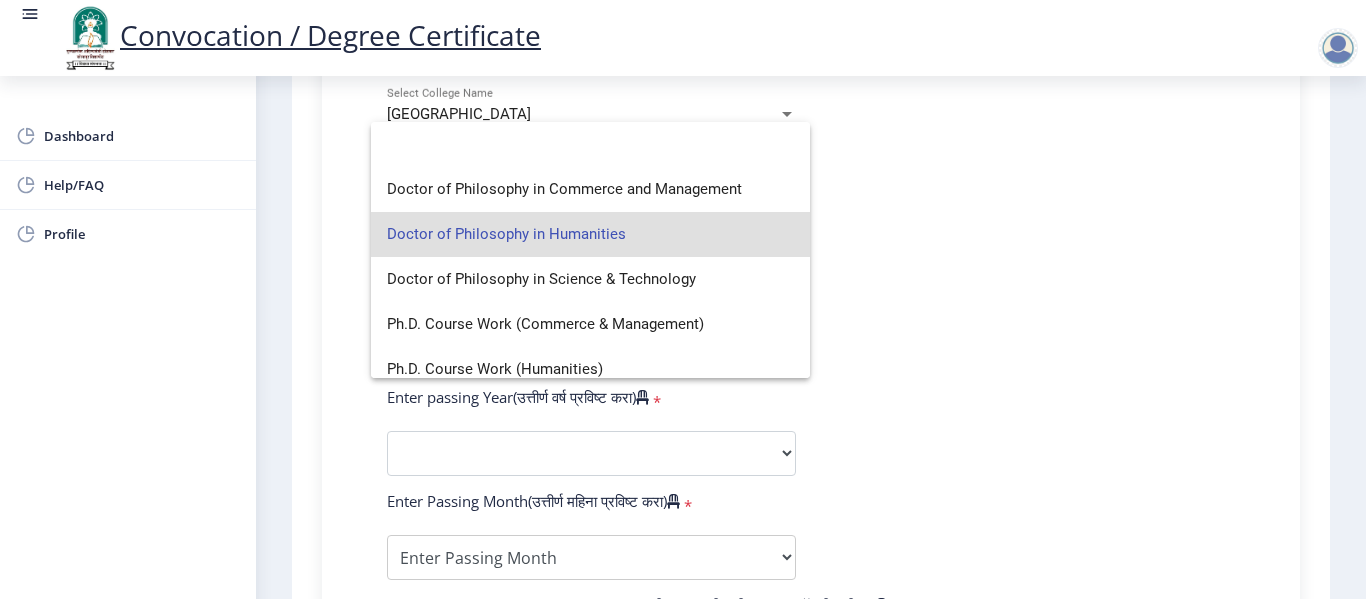 click 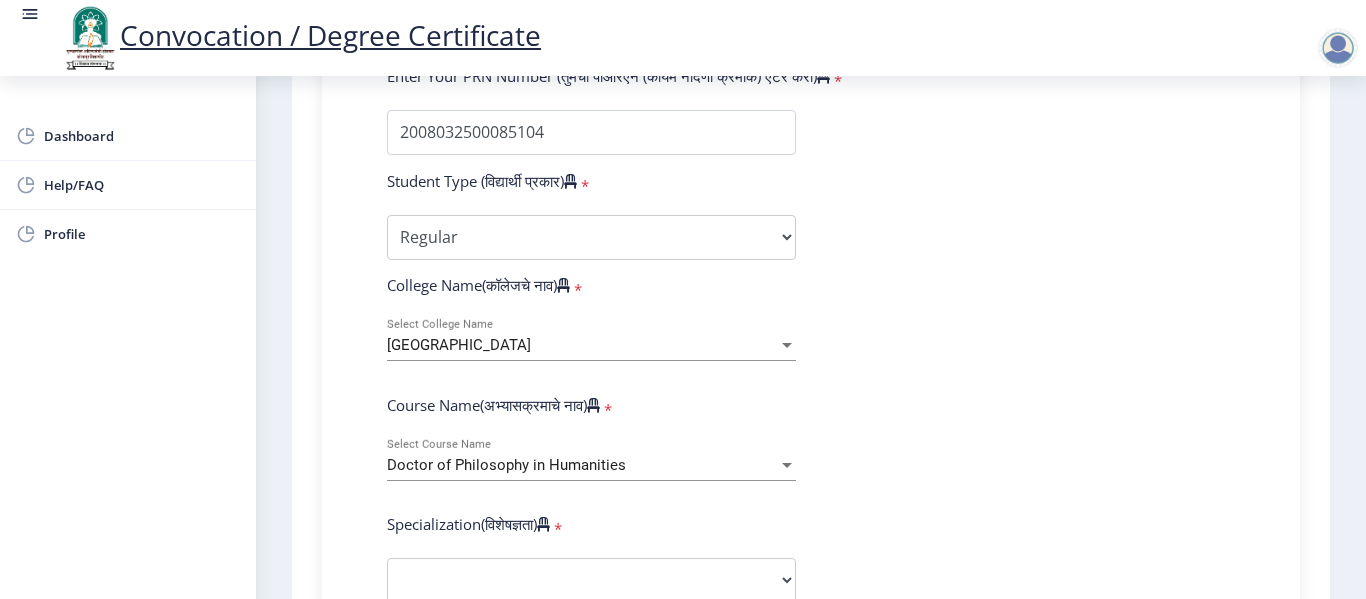 scroll, scrollTop: 400, scrollLeft: 0, axis: vertical 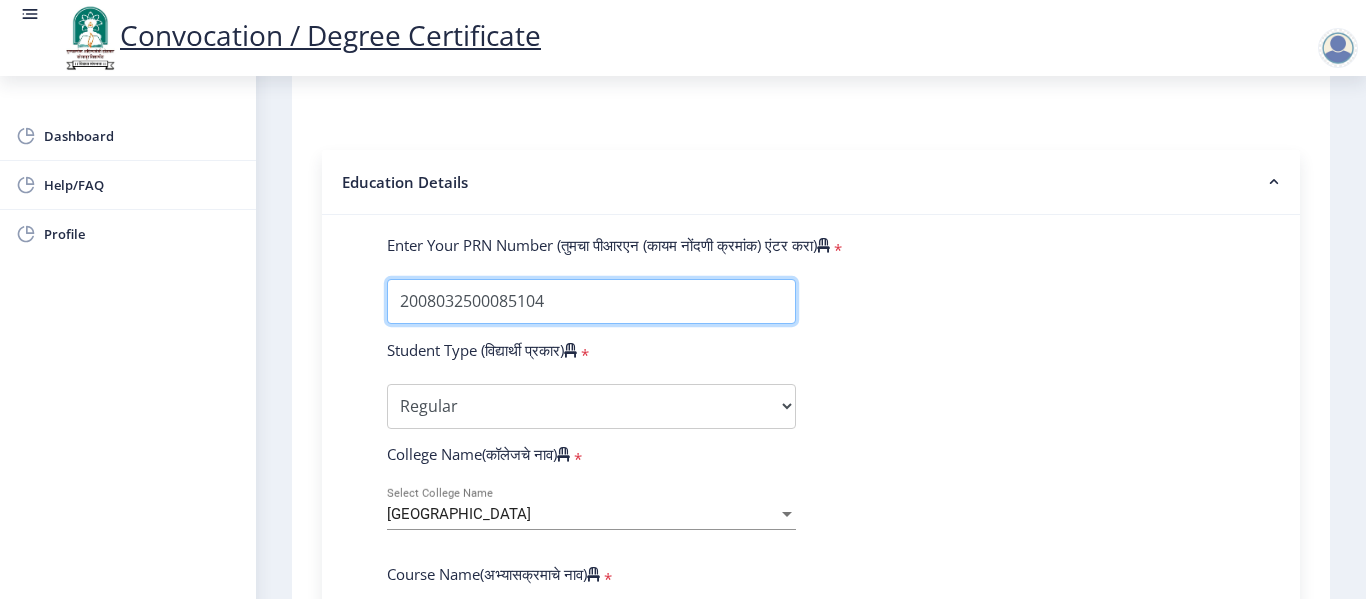 click on "Enter Your PRN Number (तुमचा पीआरएन (कायम नोंदणी क्रमांक) एंटर करा)" at bounding box center (591, 301) 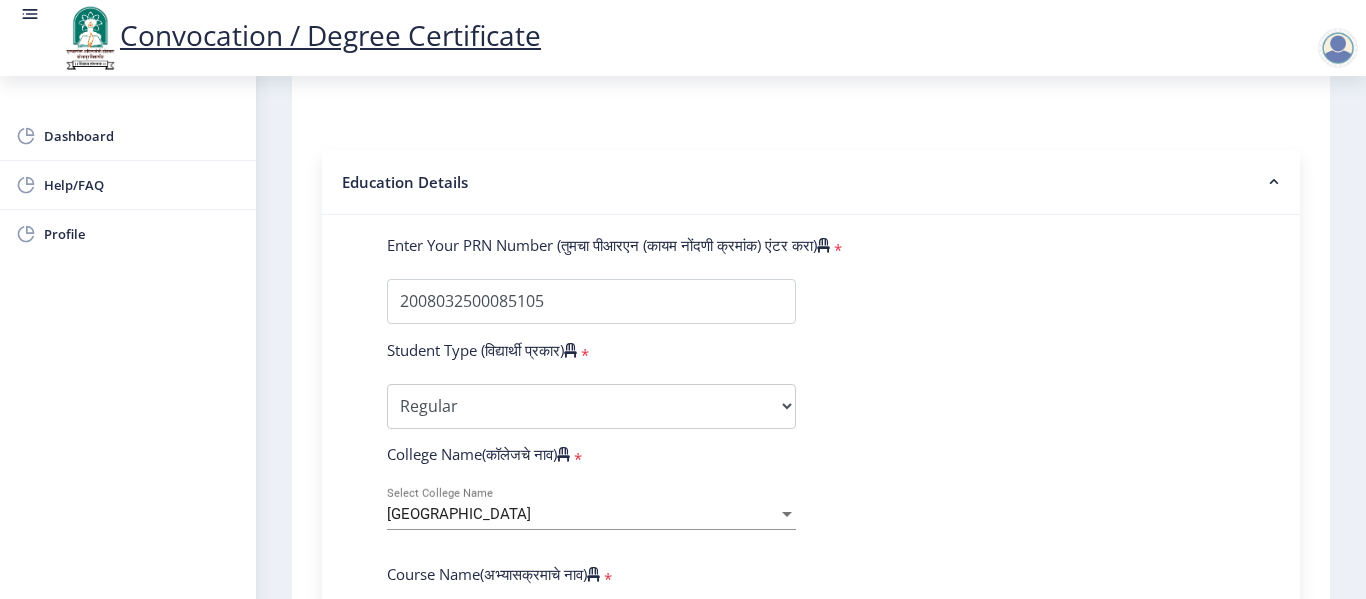 click on "Enter Your PRN Number (तुमचा पीआरएन (कायम नोंदणी क्रमांक) एंटर करा)   * Student Type (विद्यार्थी प्रकार)    * Select Student Type Regular External College Name(कॉलेजचे नाव)   * Sangameshwar College Select College Name Course Name(अभ्यासक्रमाचे नाव)   * Doctor of Philosophy in Humanities Select Course Name  Specialization(विशेषज्ञता)   * Specialization English Ancient Indian History Culture & Archaeology Hindi Marathi Economics History Political Science Applied Geology Computer Science & Engineering Geology Mechanical Engineering Sociology Statistics Zoology Commerce Botany Mass Communication Social Work Law Education Geography Chemistry Electronics Physics Biotechnology Other Enter passing Year(उत्तीर्ण वर्ष प्रविष्ट करा)   *  2025   2024   2023   2022   2021   2020   2019   2018" 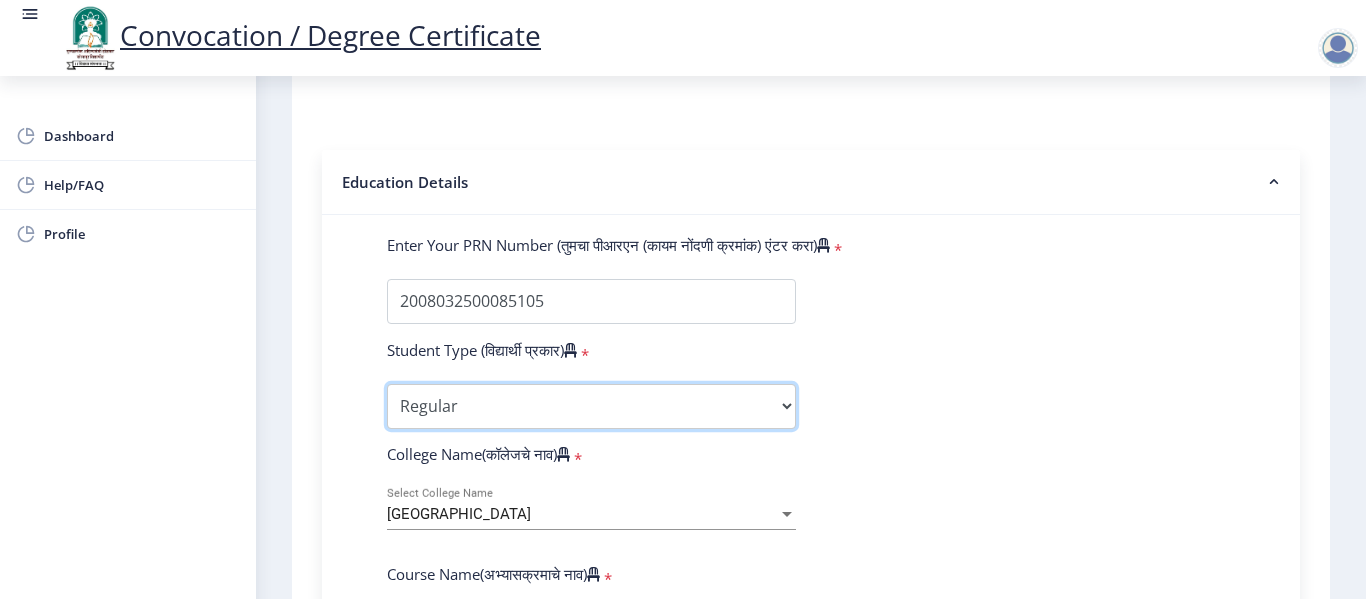 click on "Select Student Type Regular External" at bounding box center (591, 406) 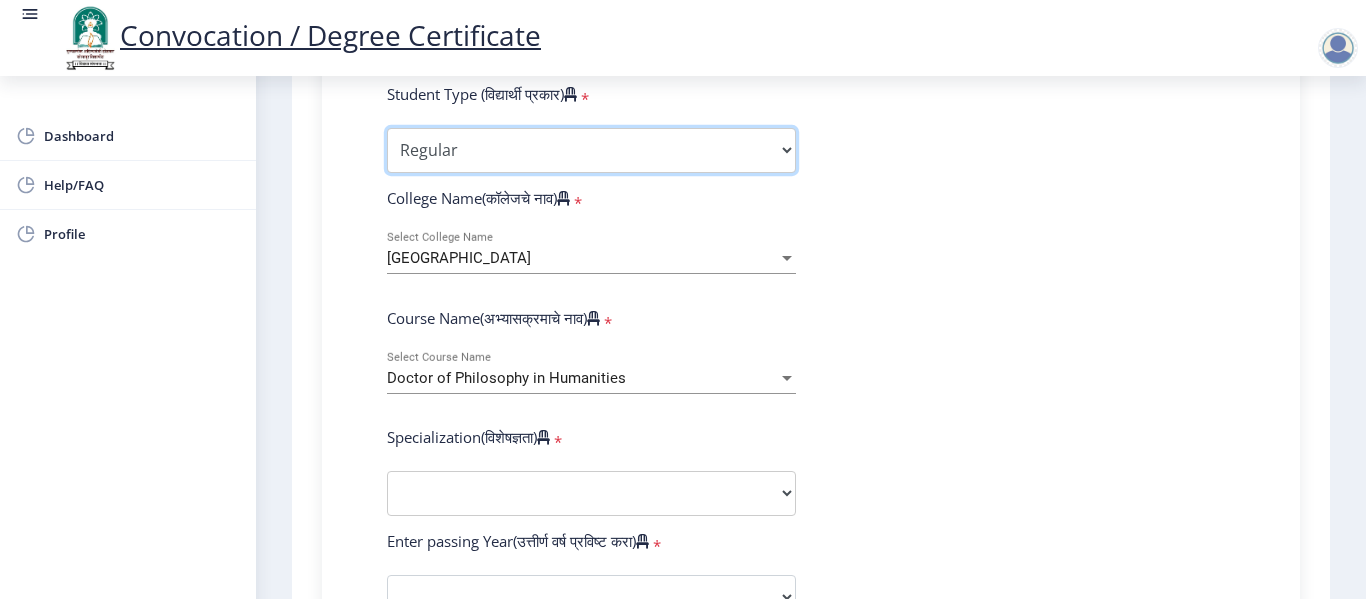 scroll, scrollTop: 700, scrollLeft: 0, axis: vertical 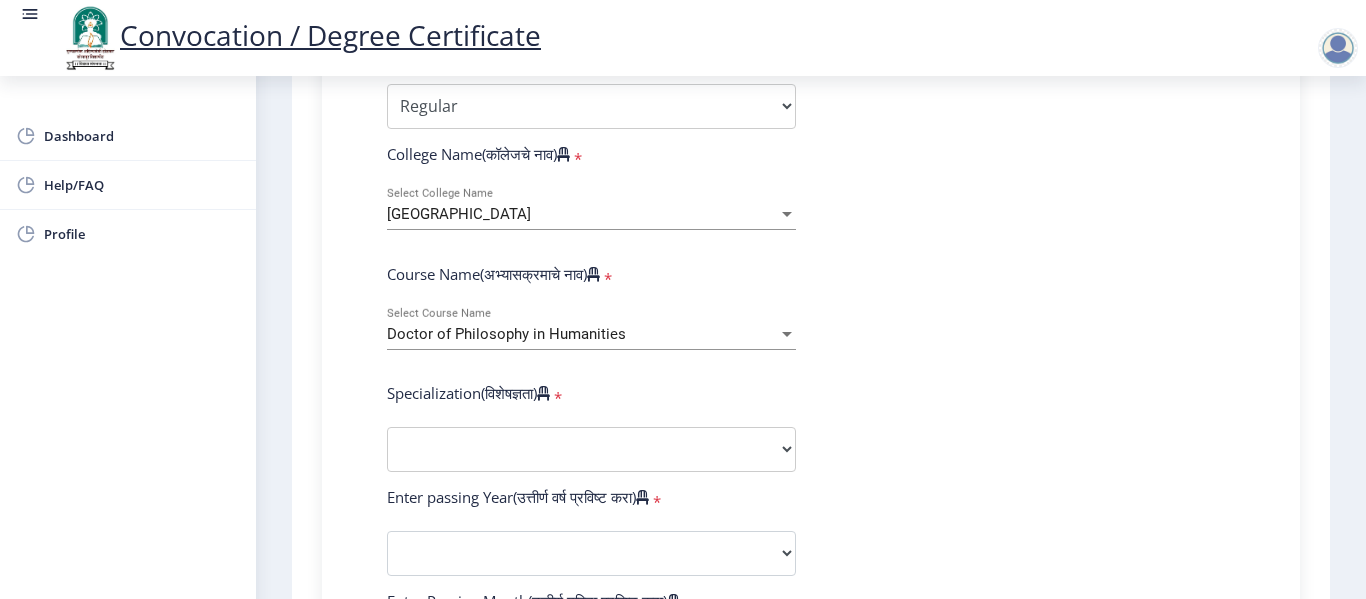 click on "Doctor of Philosophy in Humanities" at bounding box center (506, 334) 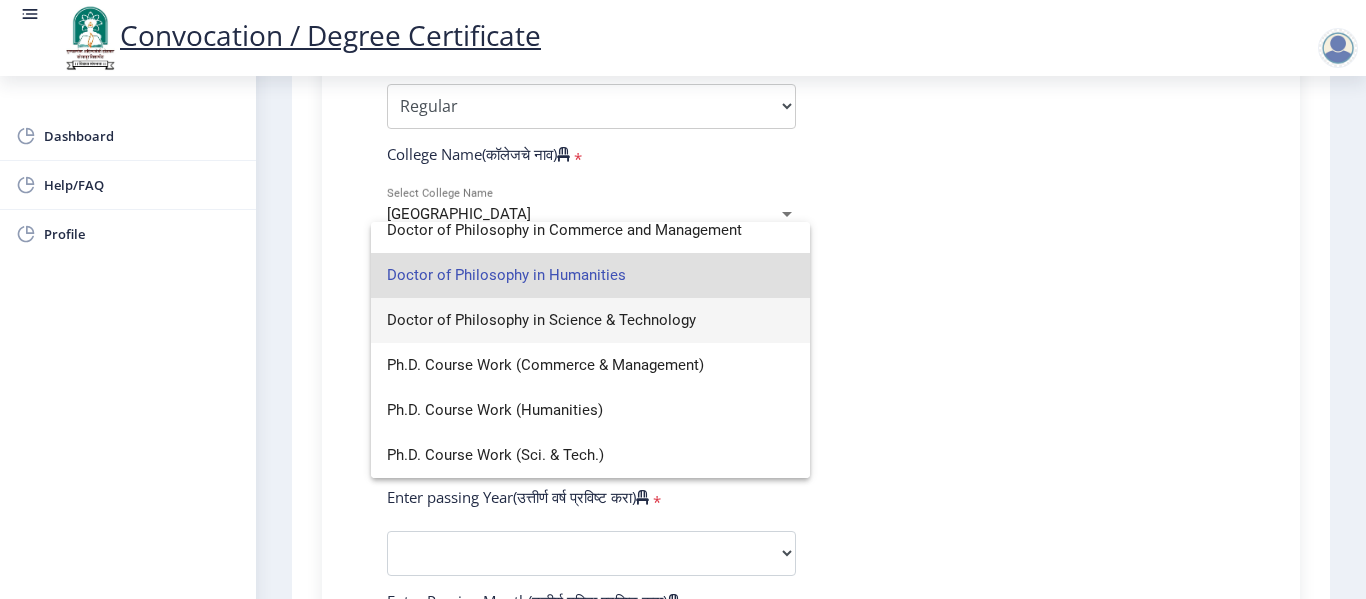 scroll, scrollTop: 0, scrollLeft: 0, axis: both 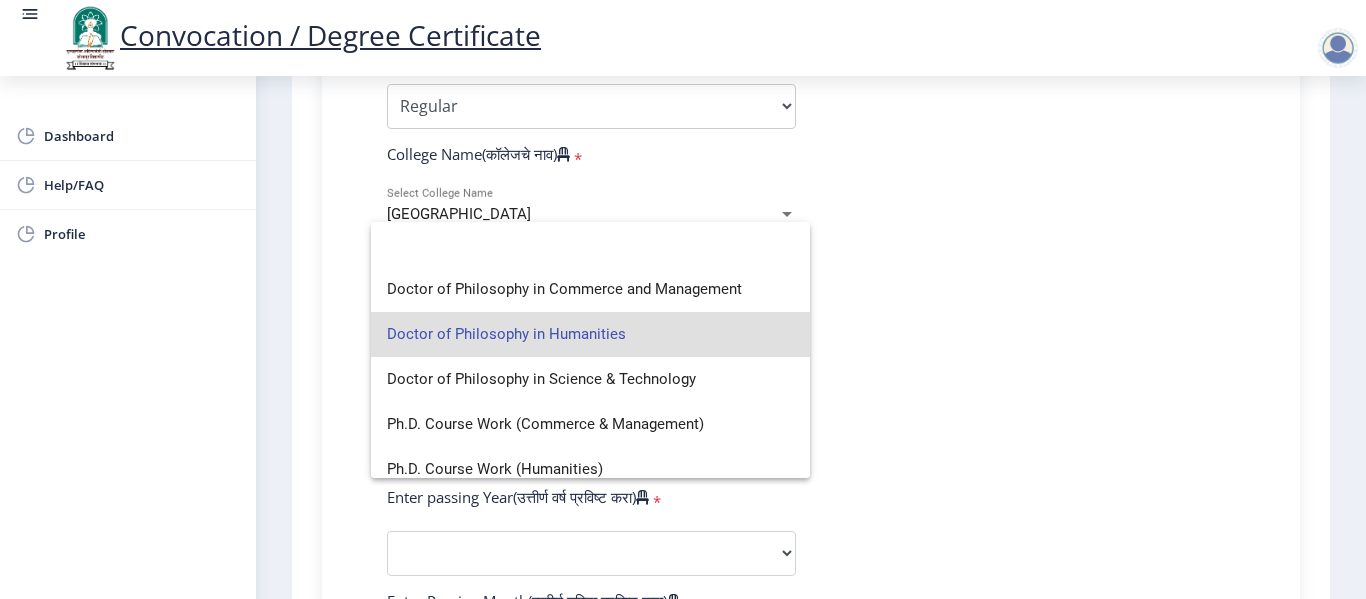 click 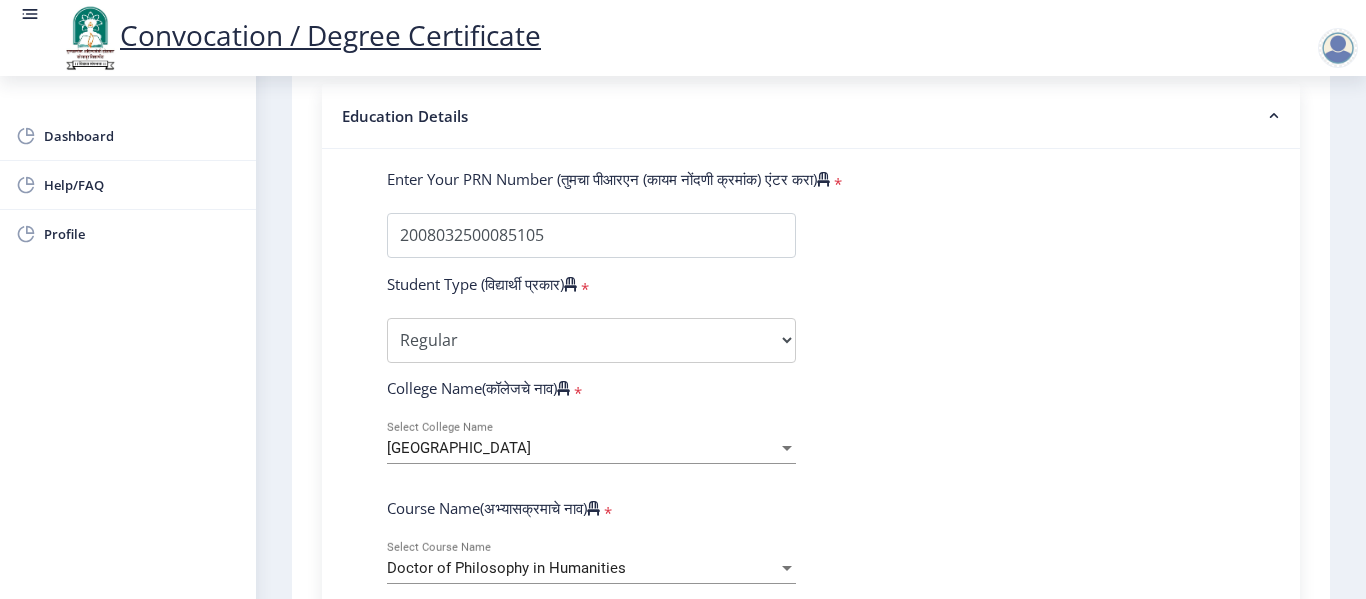 scroll, scrollTop: 500, scrollLeft: 0, axis: vertical 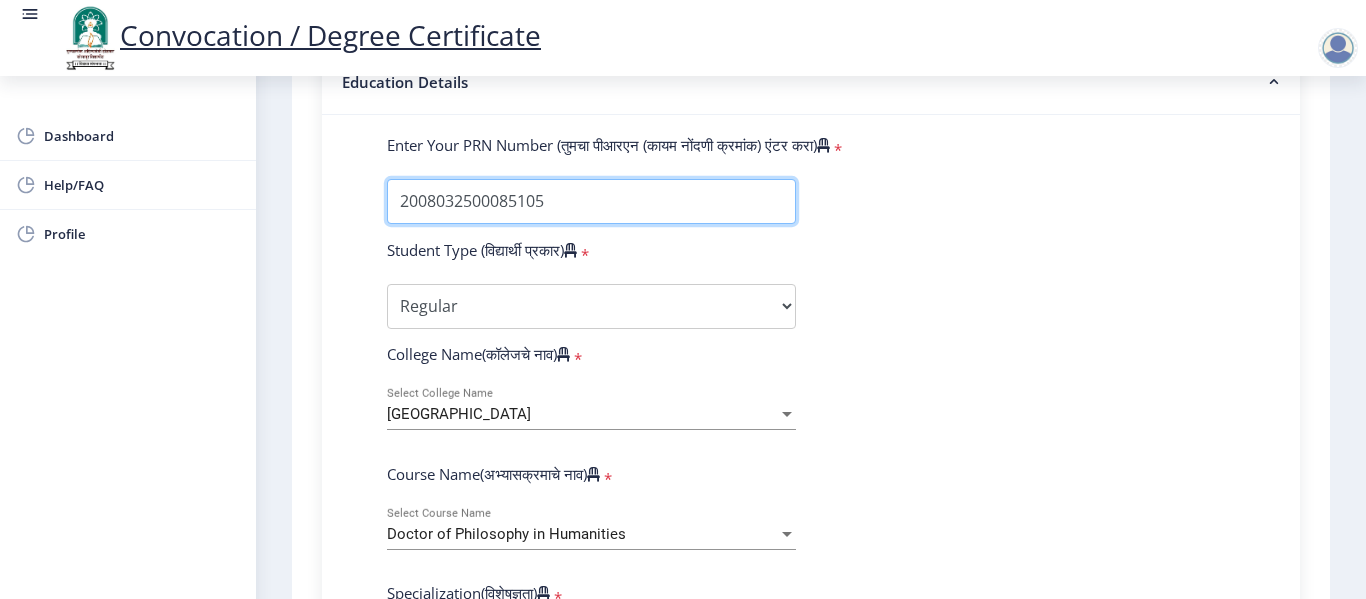 click on "Enter Your PRN Number (तुमचा पीआरएन (कायम नोंदणी क्रमांक) एंटर करा)" at bounding box center [591, 201] 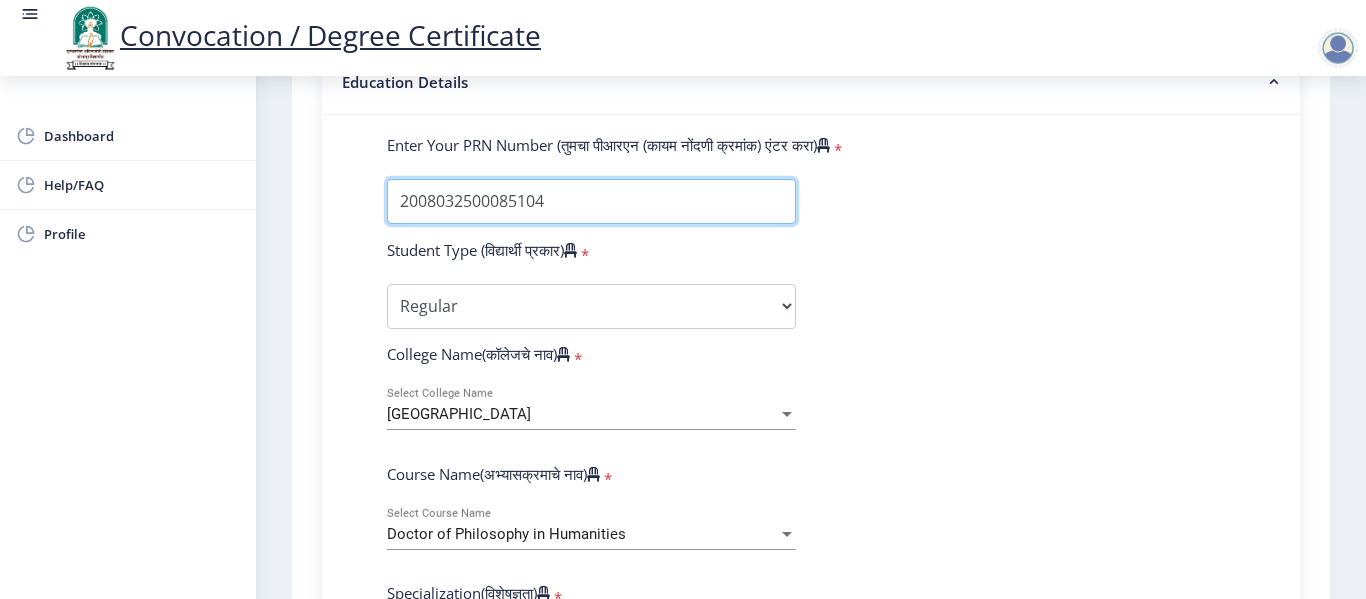 type on "2008032500085104" 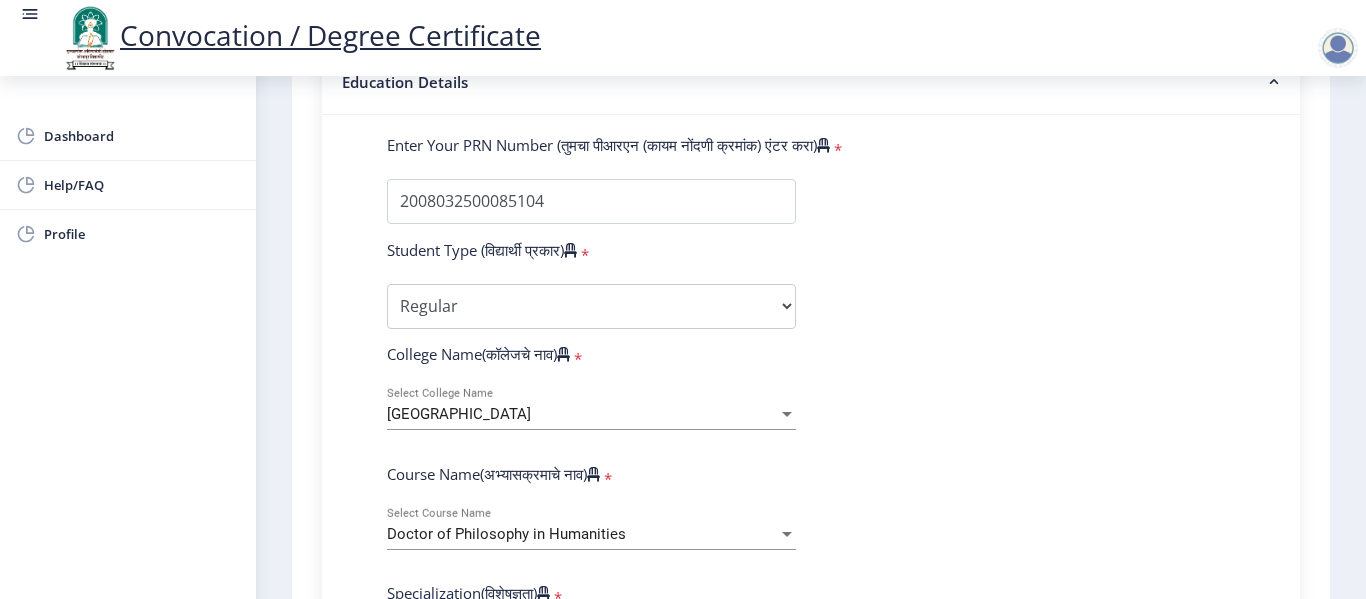 click on "Enter Your PRN Number (तुमचा पीआरएन (कायम नोंदणी क्रमांक) एंटर करा)   * Student Type (विद्यार्थी प्रकार)    * Select Student Type Regular External College Name(कॉलेजचे नाव)   * Sangameshwar College Select College Name Course Name(अभ्यासक्रमाचे नाव)   * Doctor of Philosophy in Humanities Select Course Name  Specialization(विशेषज्ञता)   * Specialization English Ancient Indian History Culture & Archaeology Hindi Marathi Economics History Political Science Applied Geology Computer Science & Engineering Geology Mechanical Engineering Sociology Statistics Zoology Commerce Botany Mass Communication Social Work Law Education Geography Chemistry Electronics Physics Biotechnology Other Enter passing Year(उत्तीर्ण वर्ष प्रविष्ट करा)   *  2025   2024   2023   2022   2021   2020   2019   2018" 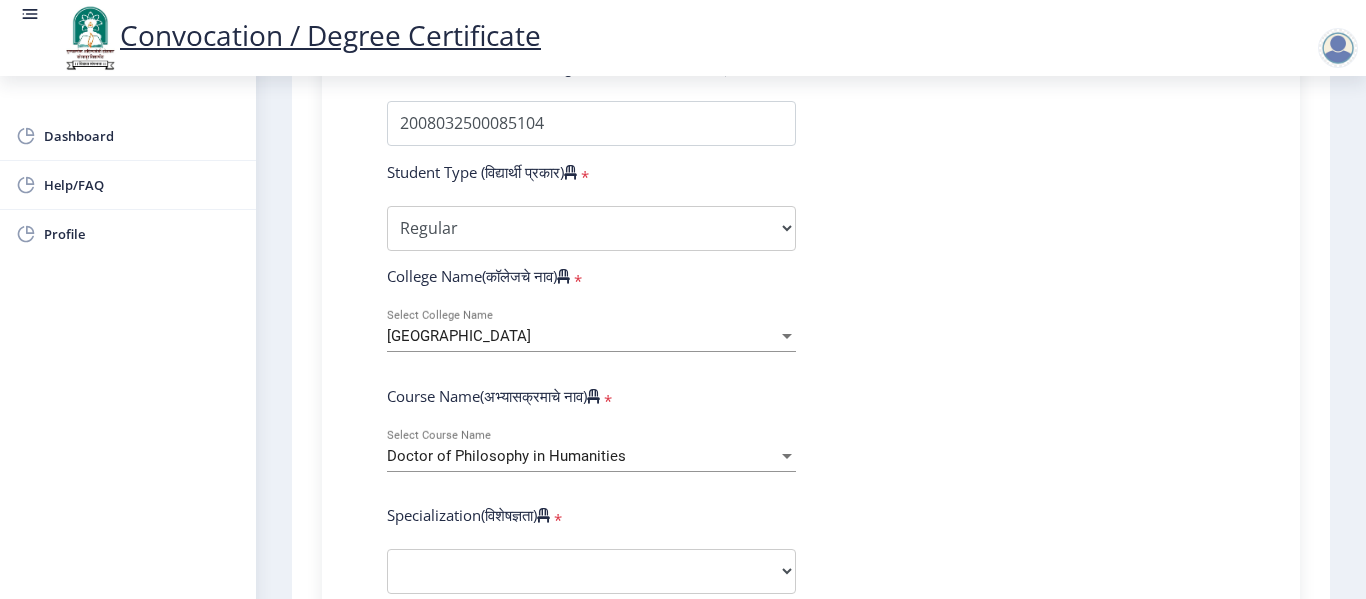 scroll, scrollTop: 700, scrollLeft: 0, axis: vertical 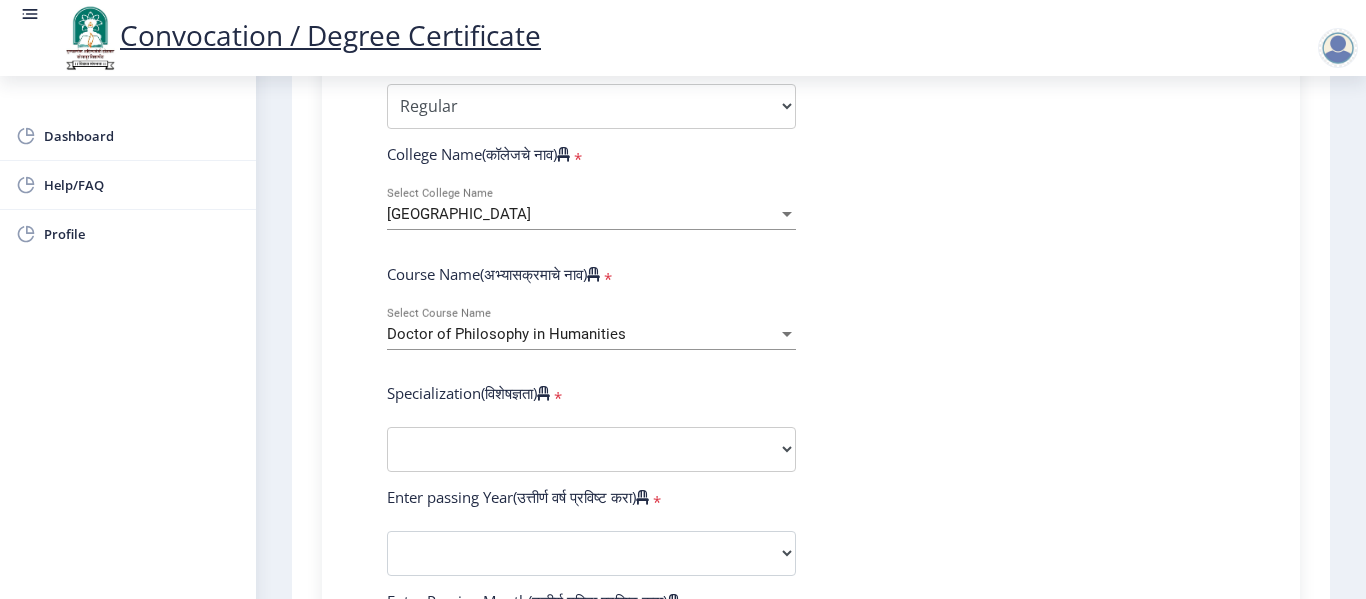click on "Doctor of Philosophy in Humanities" at bounding box center [506, 334] 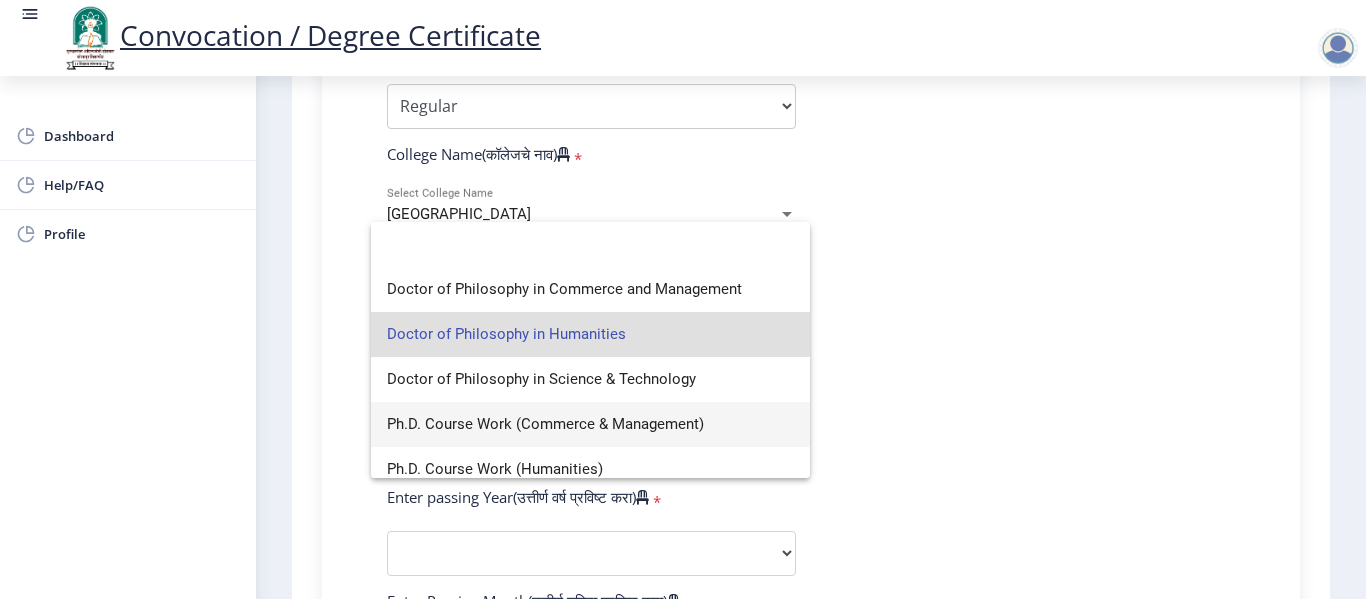 scroll, scrollTop: 59, scrollLeft: 0, axis: vertical 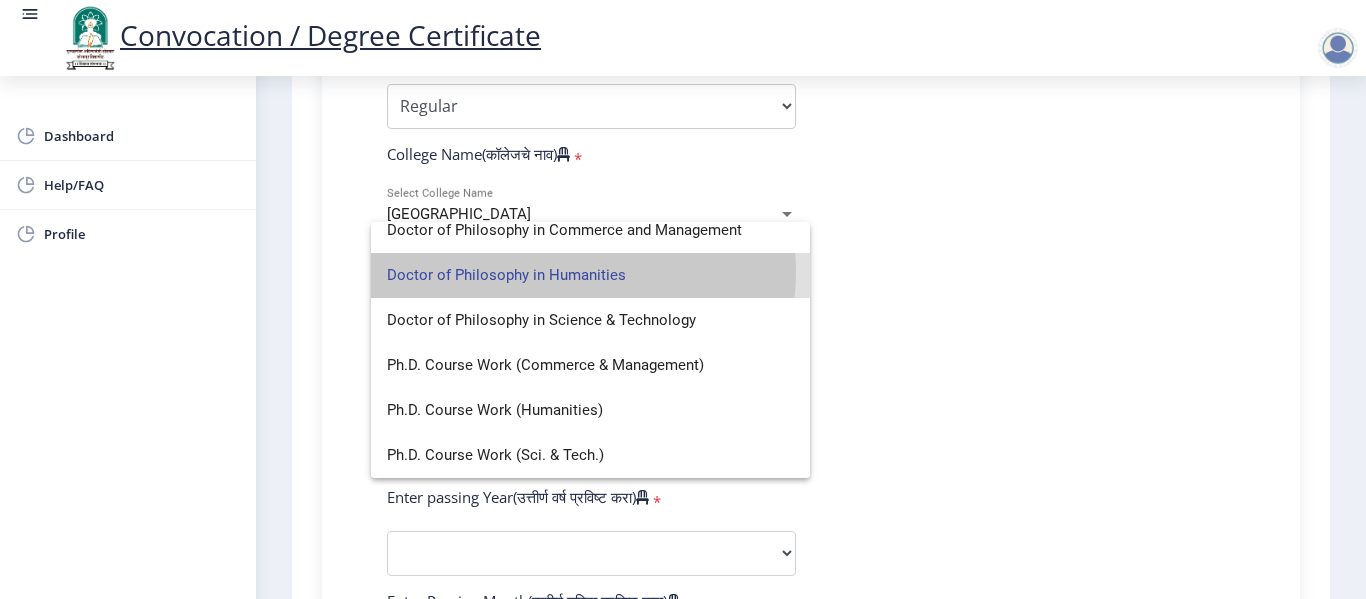 click on "Doctor of Philosophy in Humanities" at bounding box center [590, 275] 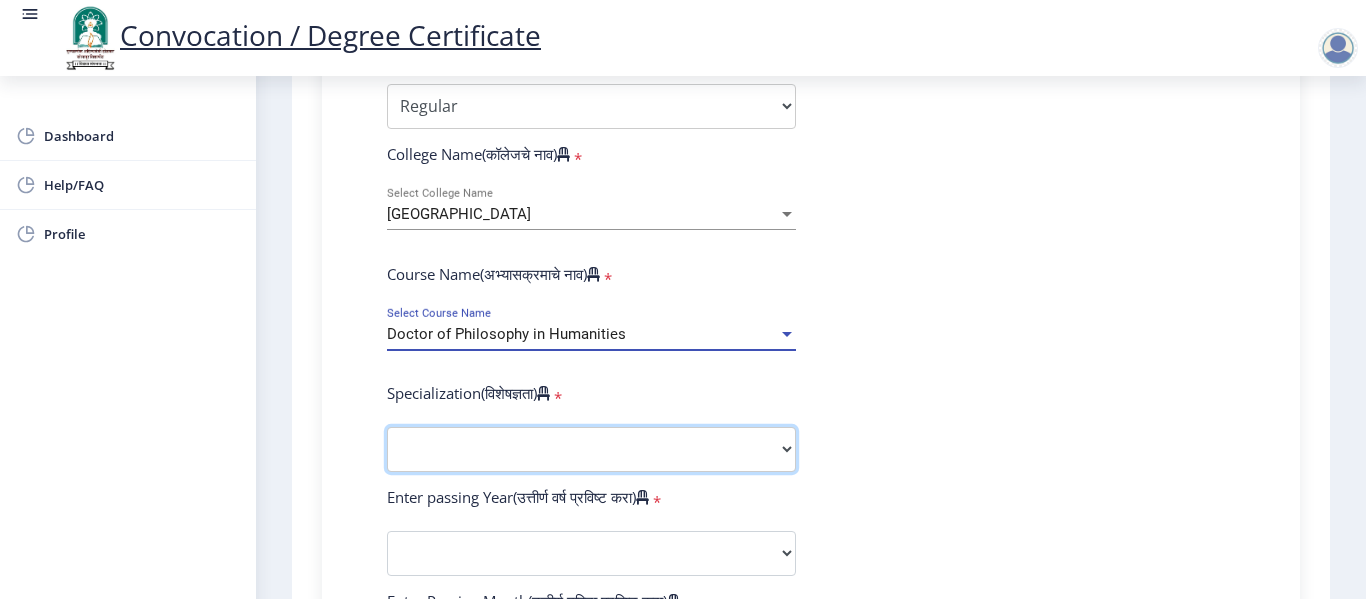 click on "Specialization English Ancient Indian History Culture & Archaeology Hindi Marathi Economics History Political Science Applied Geology Computer Science & Engineering Geology Mechanical Engineering Sociology Statistics Zoology Commerce Botany Mass Communication Social Work Law Education Geography Chemistry Electronics Physics Biotechnology Other" at bounding box center [591, 449] 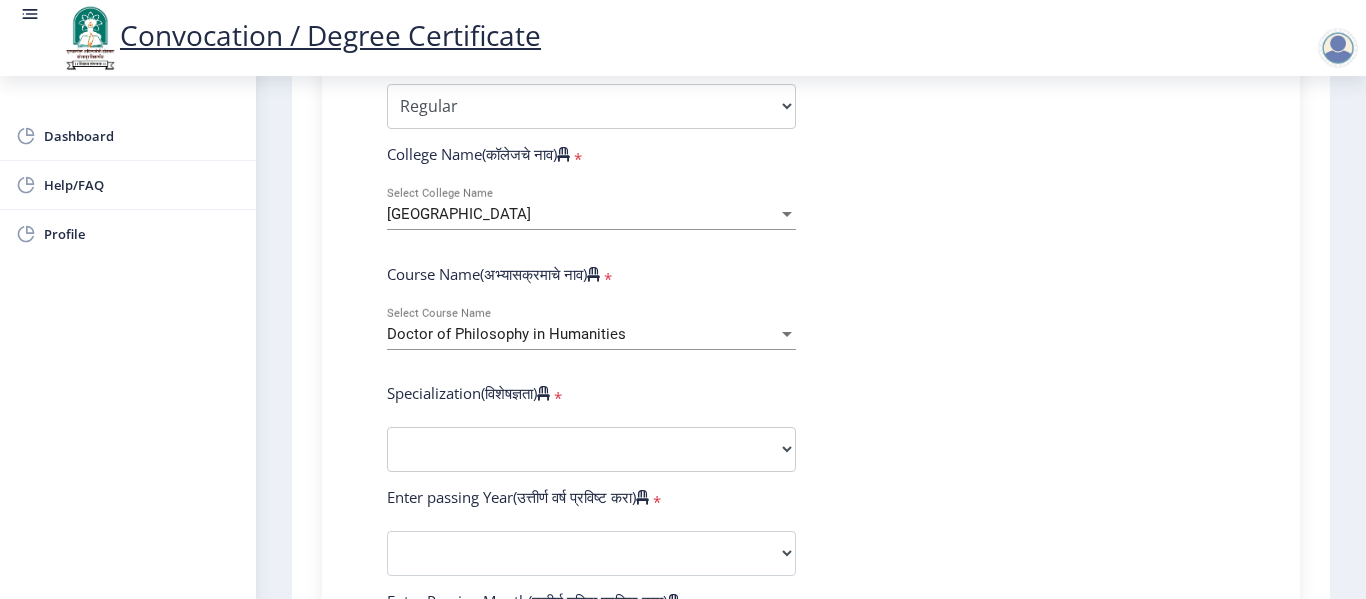click on "Enter Your PRN Number (तुमचा पीआरएन (कायम नोंदणी क्रमांक) एंटर करा)   * Student Type (विद्यार्थी प्रकार)    * Select Student Type Regular External College Name(कॉलेजचे नाव)   * Sangameshwar College Select College Name Course Name(अभ्यासक्रमाचे नाव)   * Doctor of Philosophy in Humanities Select Course Name  Specialization(विशेषज्ञता)   * Specialization English Ancient Indian History Culture & Archaeology Hindi Marathi Economics History Political Science Applied Geology Computer Science & Engineering Geology Mechanical Engineering Sociology Statistics Zoology Commerce Botany Mass Communication Social Work Law Education Geography Chemistry Electronics Physics Biotechnology Other Enter passing Year(उत्तीर्ण वर्ष प्रविष्ट करा)   *  2025   2024   2023   2022   2021   2020   2019   2018" 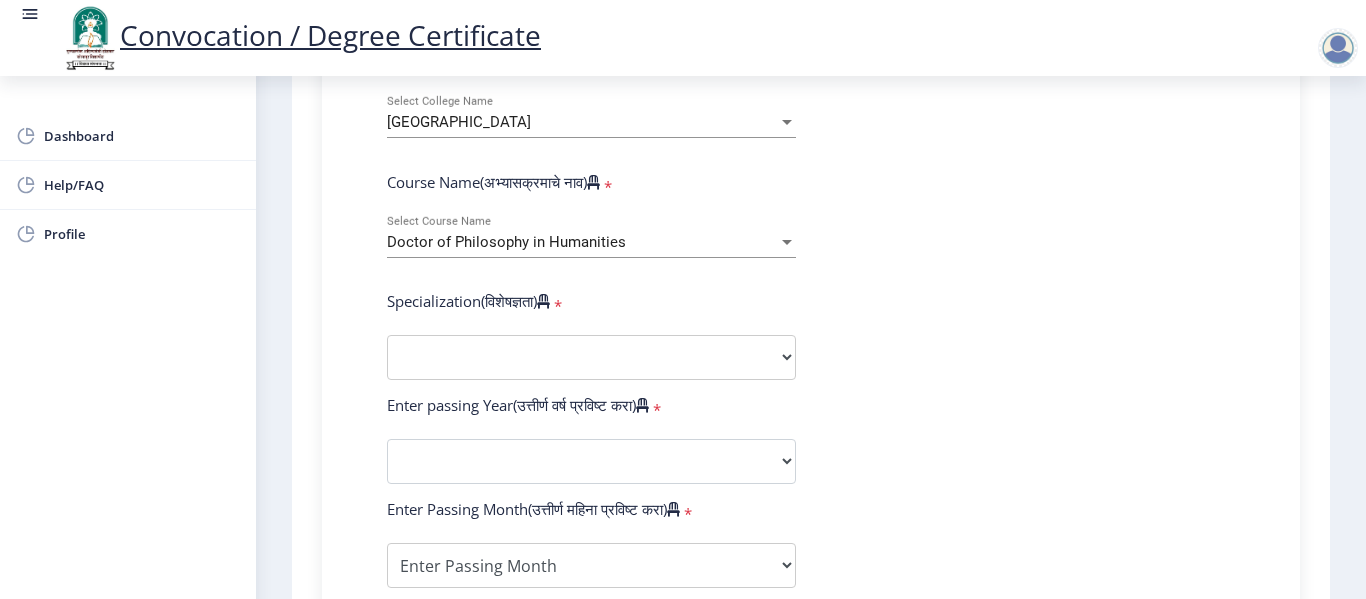 scroll, scrollTop: 800, scrollLeft: 0, axis: vertical 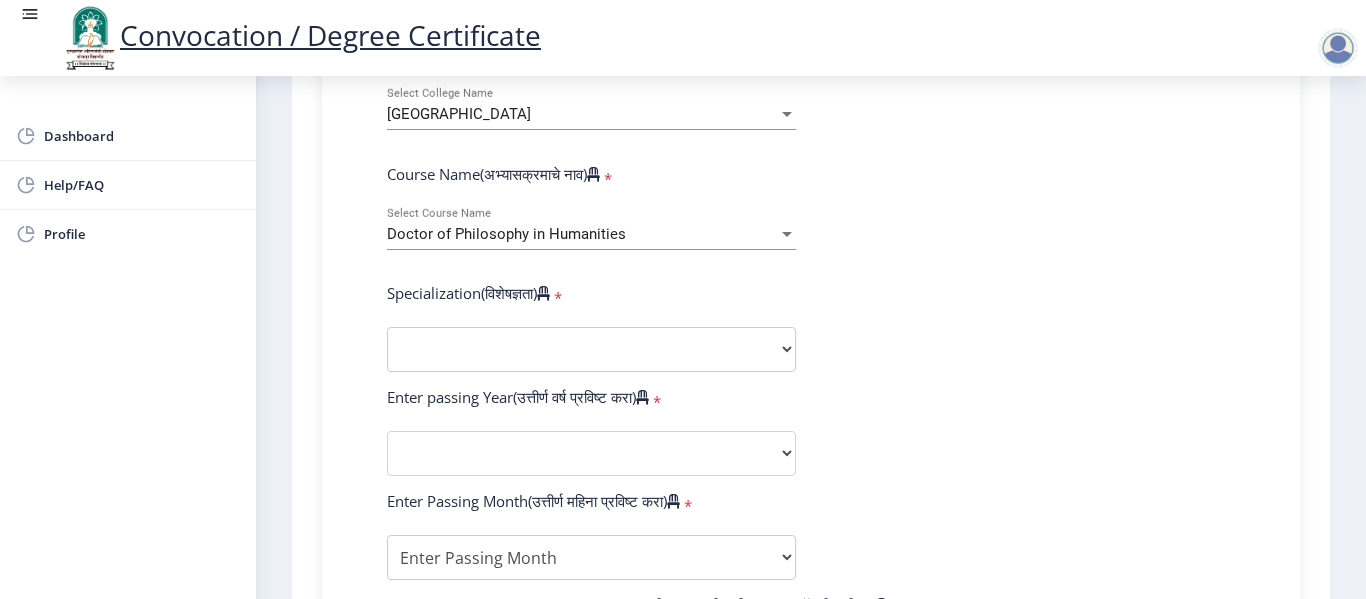 click on "Doctor of Philosophy in Humanities" at bounding box center [506, 234] 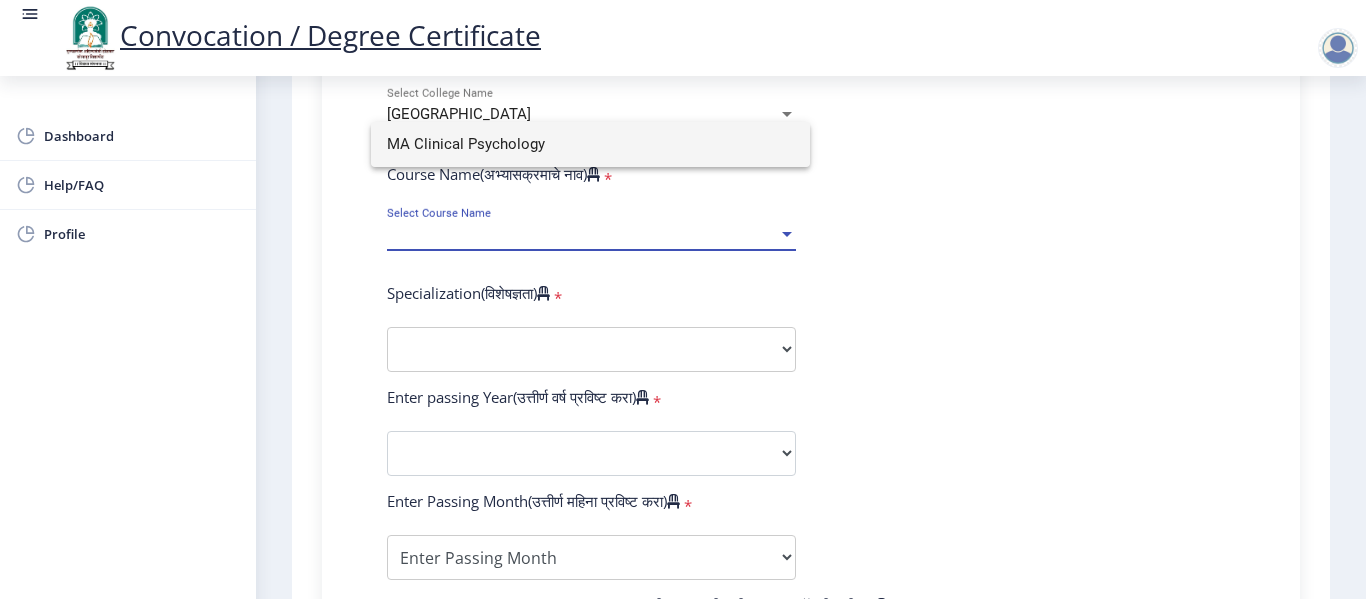 type on "MA Clinical Psychology" 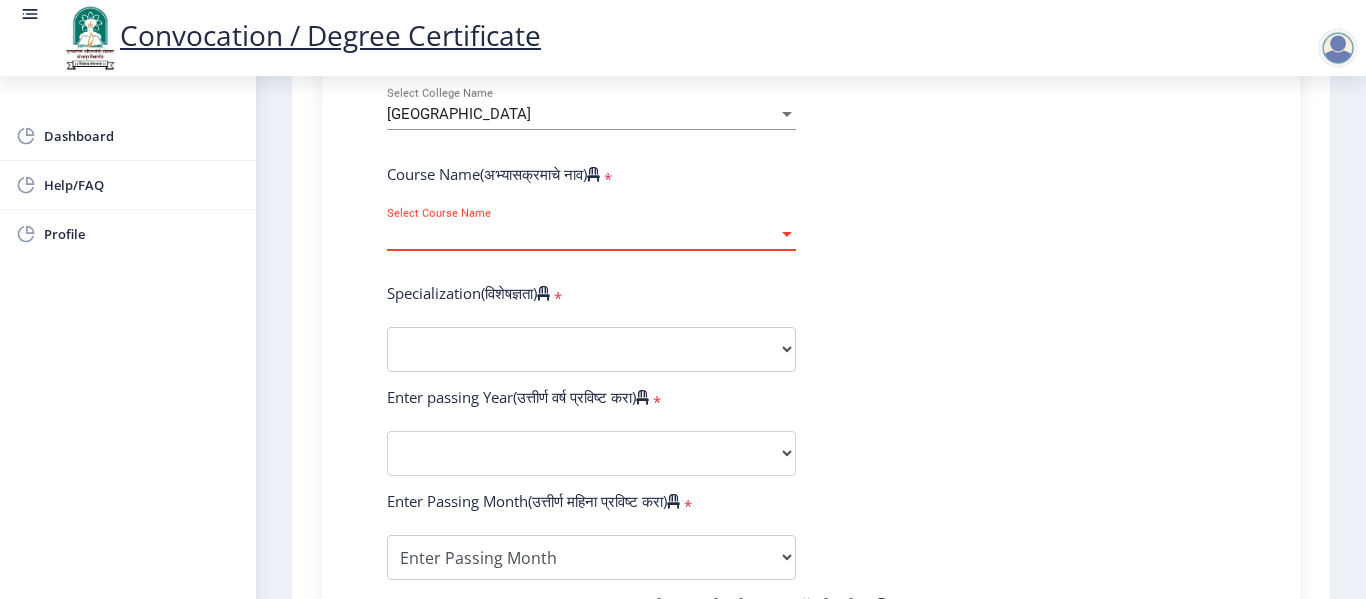 click on "Enter Your PRN Number (तुमचा पीआरएन (कायम नोंदणी क्रमांक) एंटर करा)   * Student Type (विद्यार्थी प्रकार)    * Select Student Type Regular External College Name(कॉलेजचे नाव)   * Sangameshwar College Select College Name Course Name(अभ्यासक्रमाचे नाव)   * Select Course Name Select Course Name  Specialization(विशेषज्ञता)   * Specialization English Ancient Indian History Culture & Archaeology Hindi Marathi Economics History Political Science Applied Geology Computer Science & Engineering Geology Mechanical Engineering Sociology Statistics Zoology Commerce Botany Mass Communication Social Work Law Education Geography Chemistry Electronics Physics Biotechnology Other Enter passing Year(उत्तीर्ण वर्ष प्रविष्ट करा)   *  2025   2024   2023   2022   2021   2020   2019   2018   2017   2016  *" 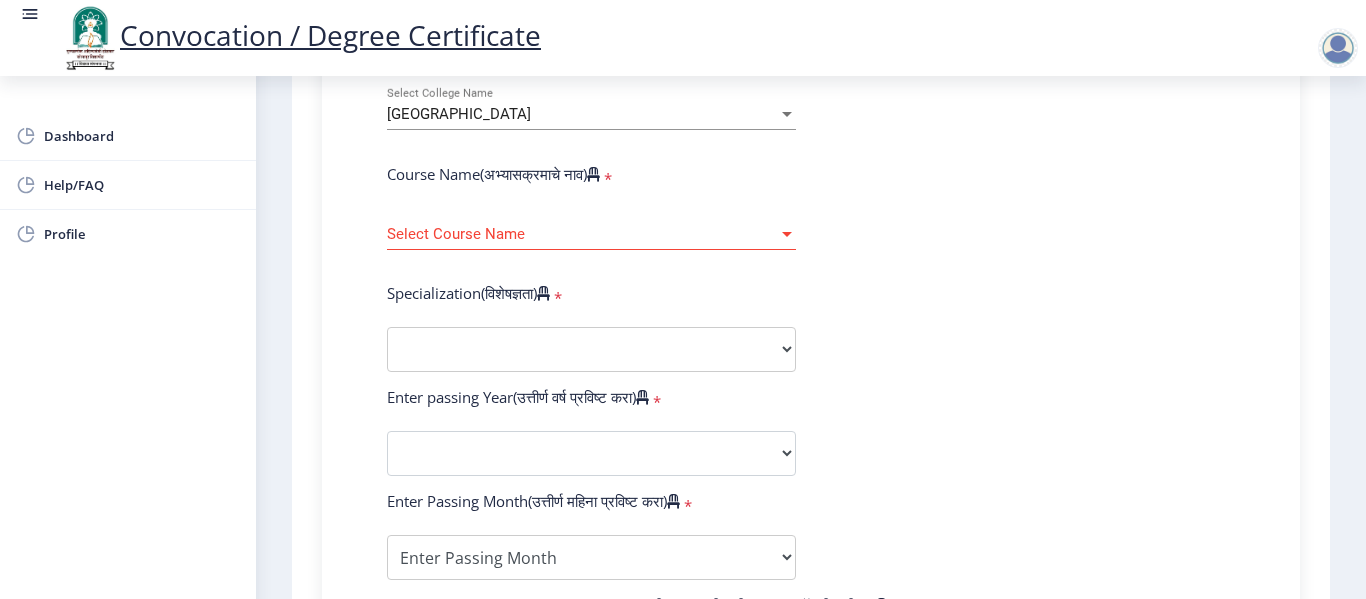 click on "Enter Your PRN Number (तुमचा पीआरएन (कायम नोंदणी क्रमांक) एंटर करा)   * Student Type (विद्यार्थी प्रकार)    * Select Student Type Regular External College Name(कॉलेजचे नाव)   * Sangameshwar College Select College Name Course Name(अभ्यासक्रमाचे नाव)   * Select Course Name Select Course Name  Specialization(विशेषज्ञता)   * Specialization English Ancient Indian History Culture & Archaeology Hindi Marathi Economics History Political Science Applied Geology Computer Science & Engineering Geology Mechanical Engineering Sociology Statistics Zoology Commerce Botany Mass Communication Social Work Law Education Geography Chemistry Electronics Physics Biotechnology Other Enter passing Year(उत्तीर्ण वर्ष प्रविष्ट करा)   *  2025   2024   2023   2022   2021   2020   2019   2018   2017   2016  *" 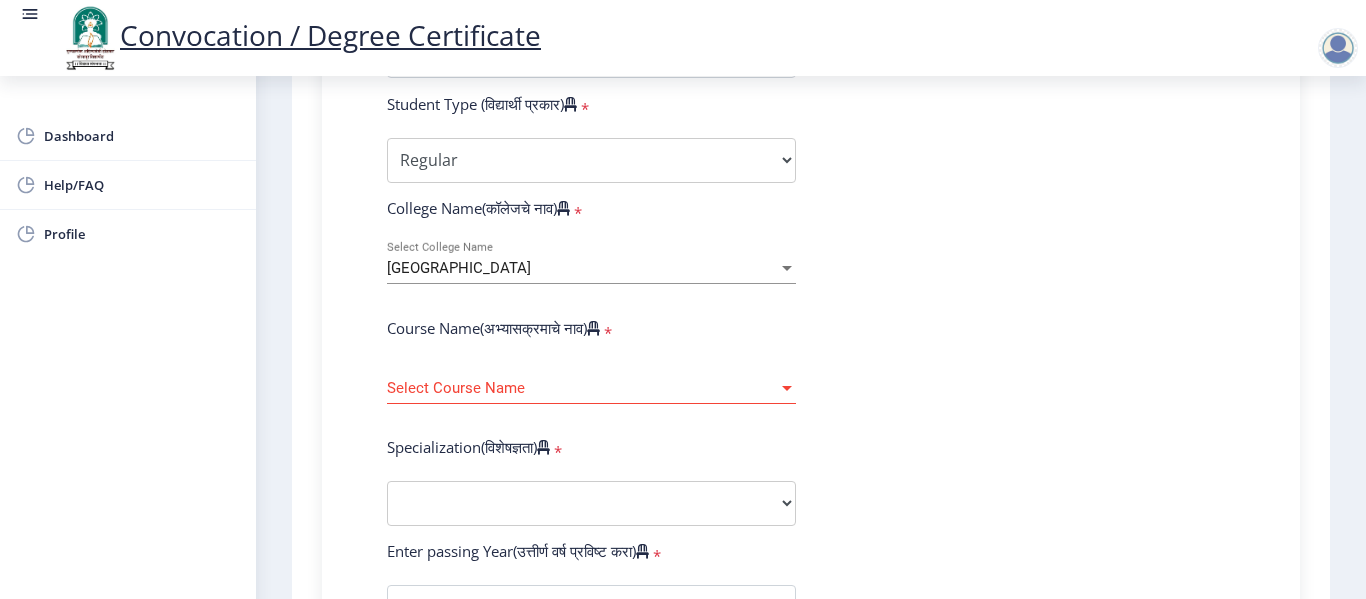scroll, scrollTop: 600, scrollLeft: 0, axis: vertical 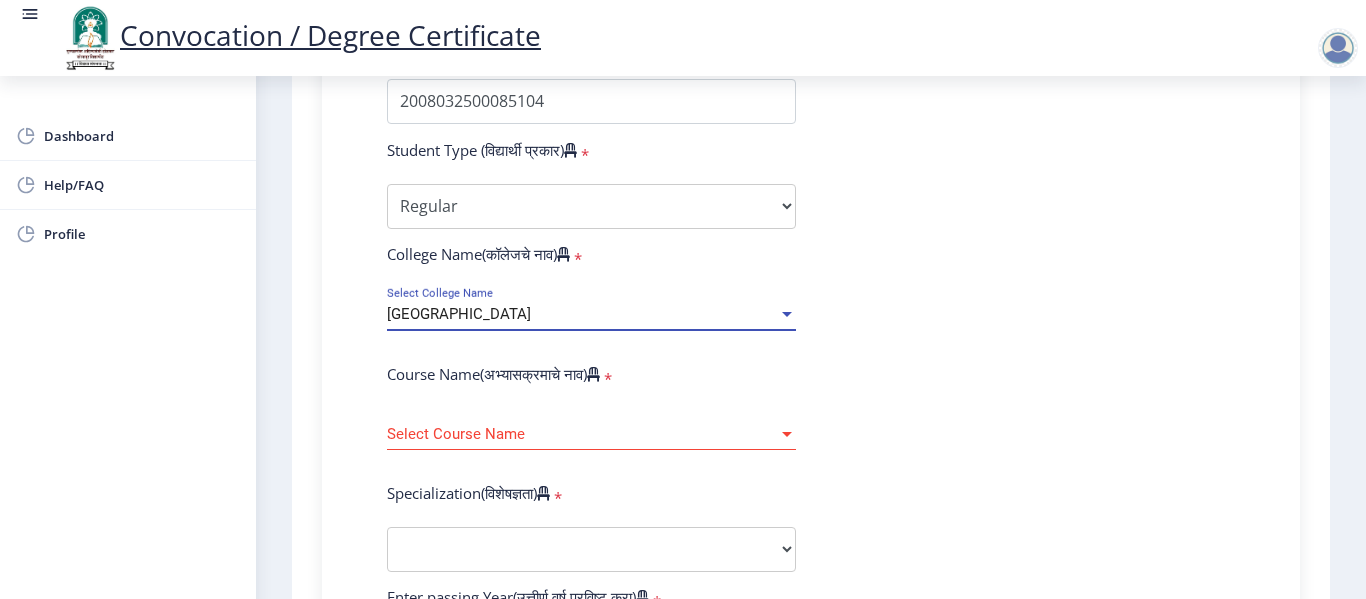 click on "[GEOGRAPHIC_DATA]" at bounding box center [459, 314] 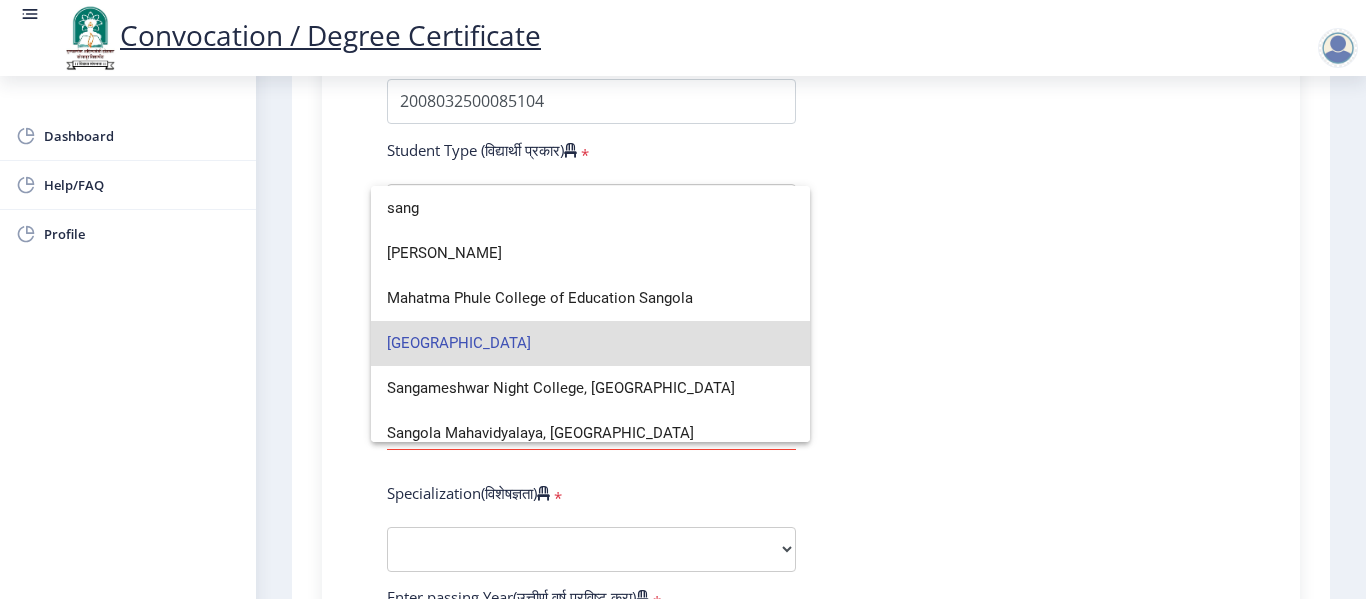 scroll, scrollTop: 59, scrollLeft: 0, axis: vertical 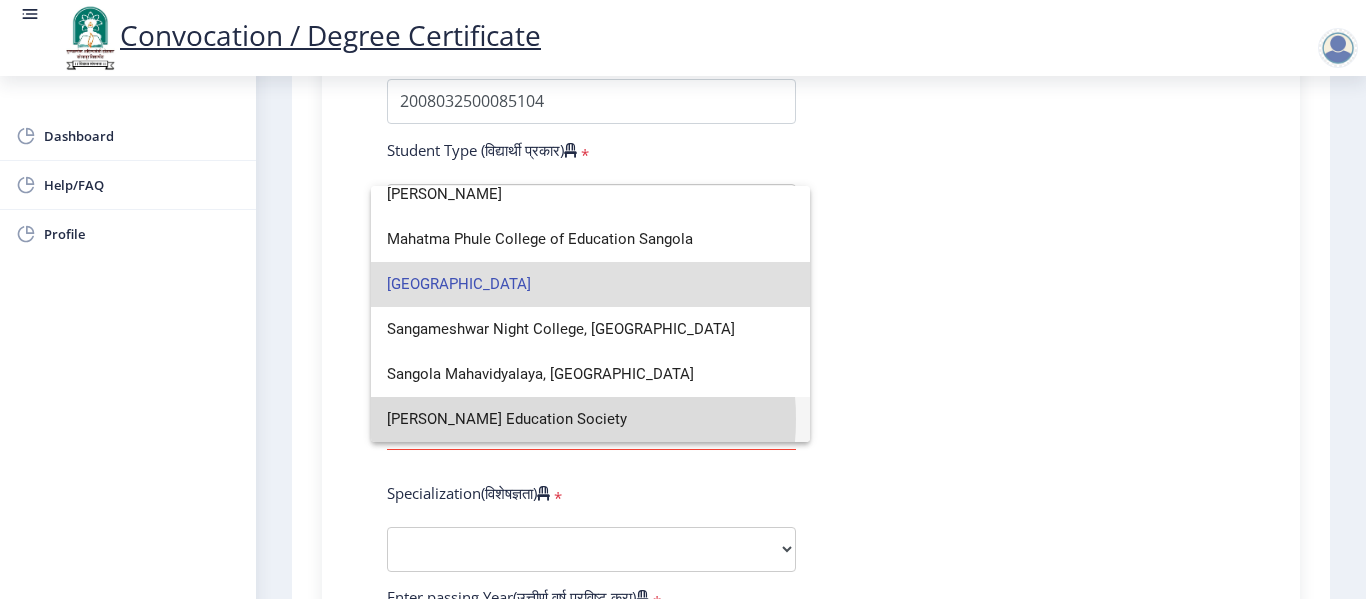 click on "[PERSON_NAME] Education Society" at bounding box center (590, 419) 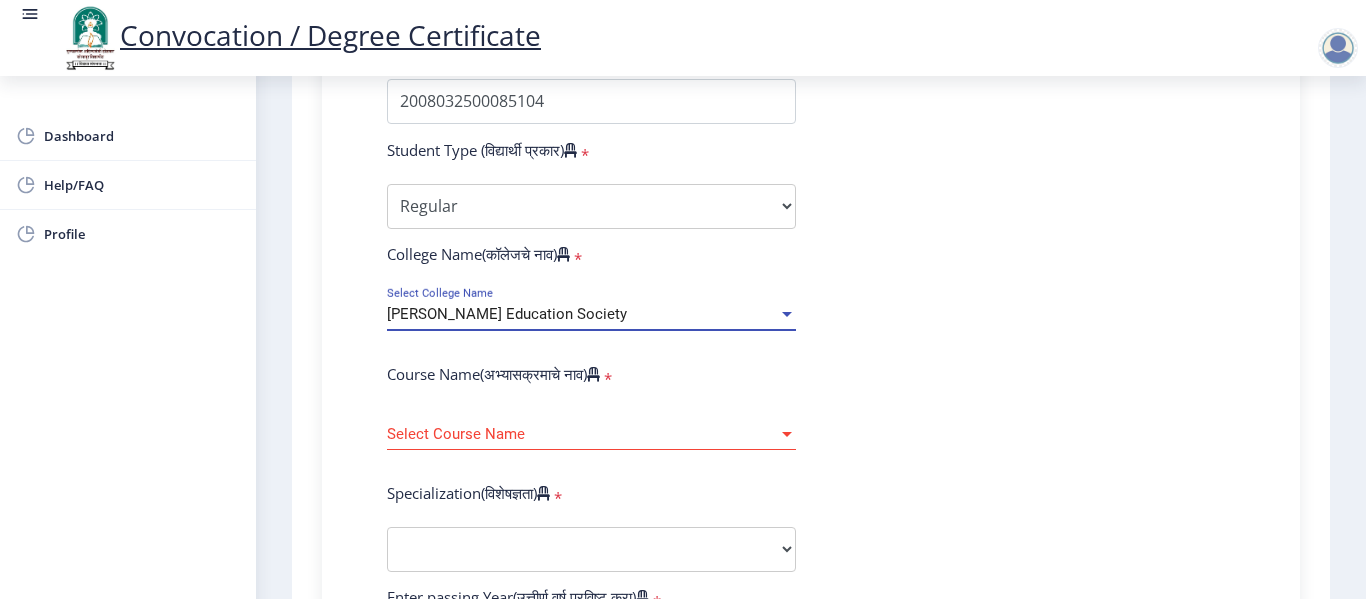 click on "Enter Your PRN Number (तुमचा पीआरएन (कायम नोंदणी क्रमांक) एंटर करा)   * Student Type (विद्यार्थी प्रकार)    * Select Student Type Regular External College Name(कॉलेजचे नाव)   * [PERSON_NAME] Education Society Select College Name Course Name(अभ्यासक्रमाचे नाव)   * Select Course Name Select Course Name  Specialization(विशेषज्ञता)   * Specialization English Ancient Indian History Culture & Archaeology Hindi Marathi Economics History Political Science Applied Geology Computer Science & Engineering Geology Mechanical Engineering Sociology Statistics Zoology Commerce Botany Mass Communication Social Work Law Education Geography Chemistry Electronics Physics Biotechnology Other Enter passing Year(उत्तीर्ण वर्ष प्रविष्ट करा)   *  2025   2024   2023   2022   2021   2020   2019   2018" 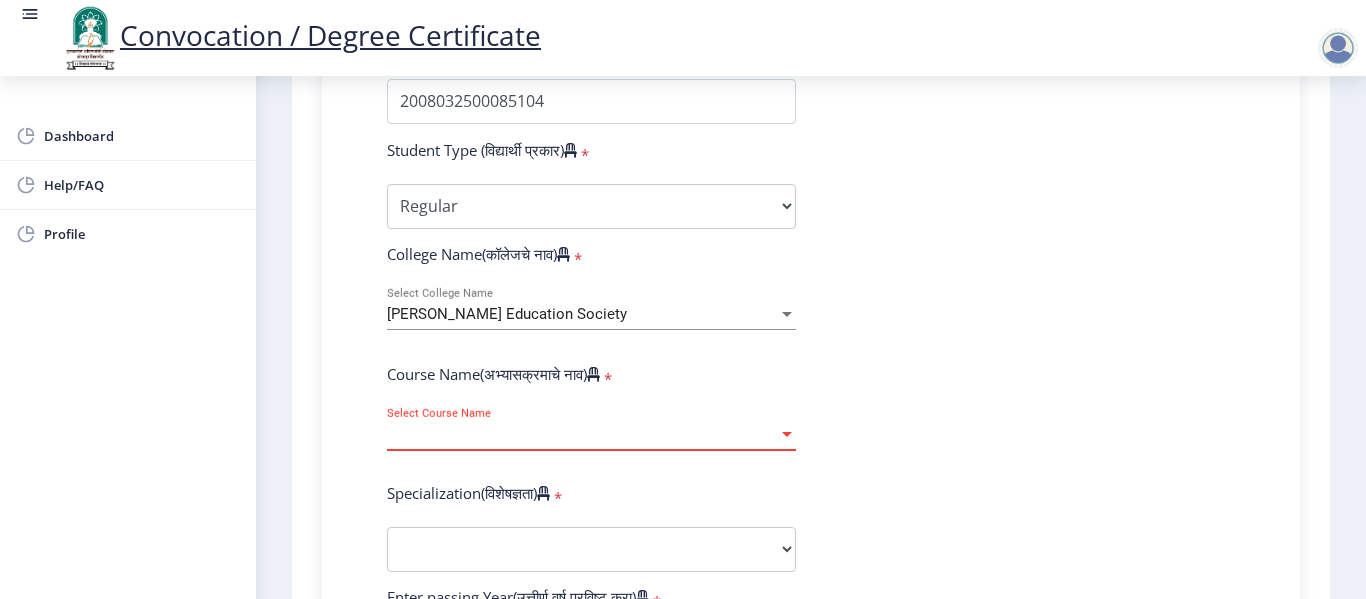 click on "Select Course Name" at bounding box center [582, 434] 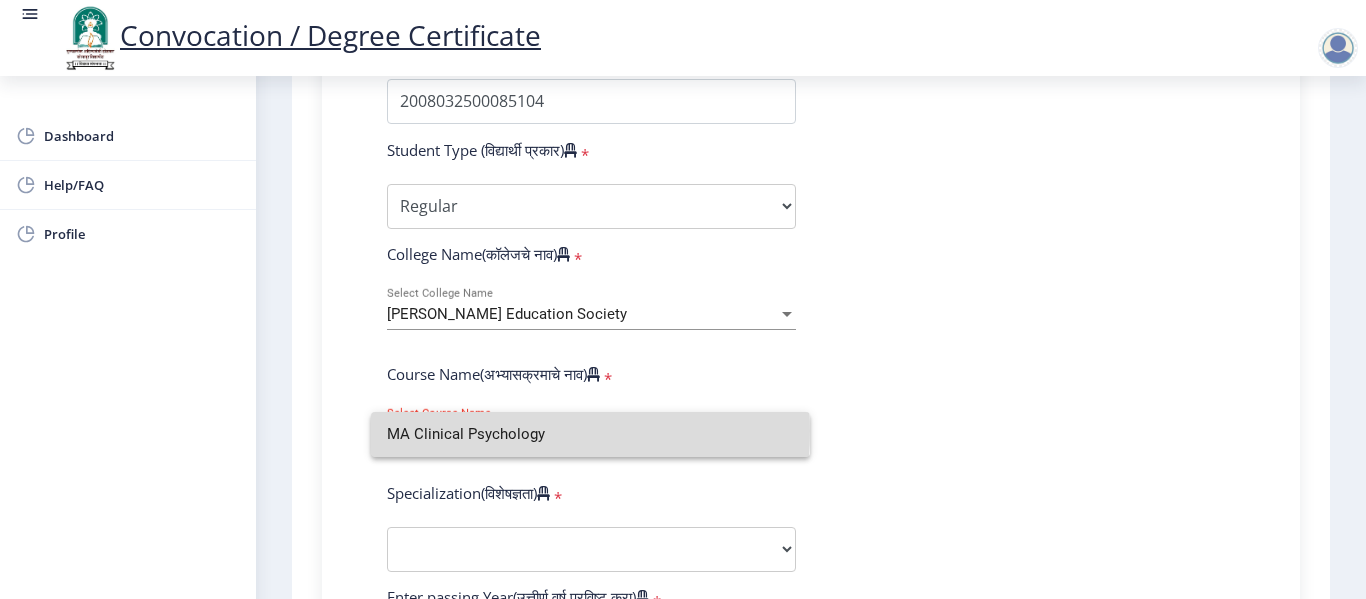 click on "MA Clinical Psychology" at bounding box center (590, 434) 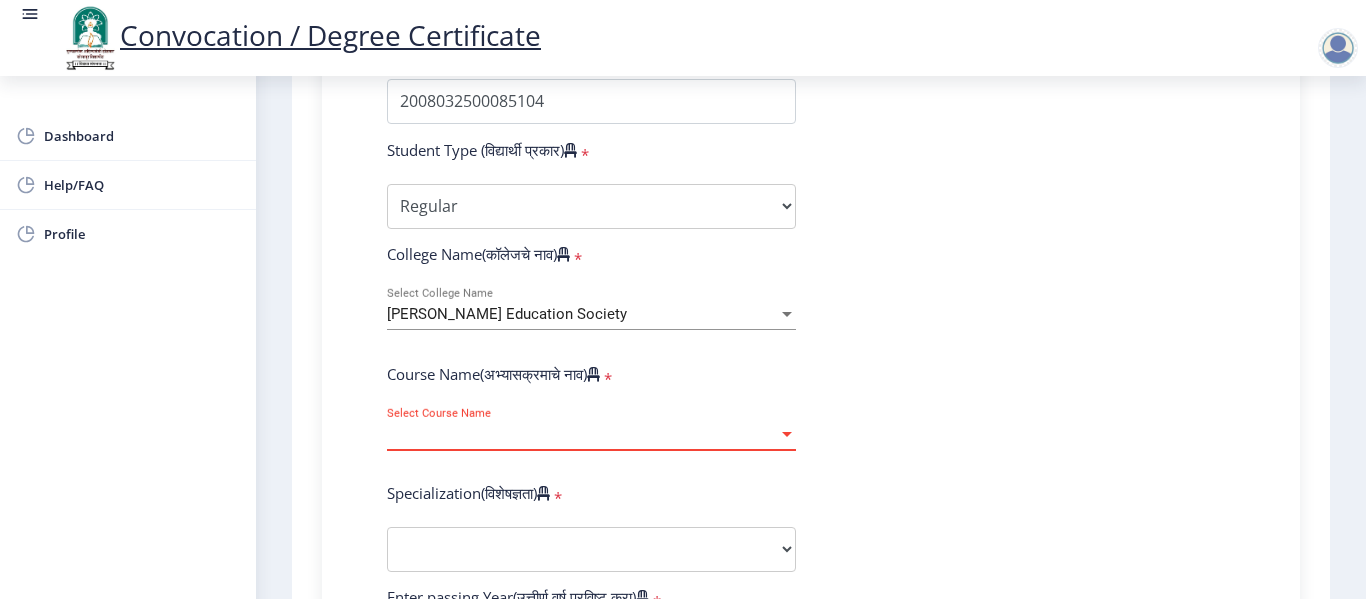 click on "Enter Your PRN Number (तुमचा पीआरएन (कायम नोंदणी क्रमांक) एंटर करा)   * Student Type (विद्यार्थी प्रकार)    * Select Student Type Regular External College Name(कॉलेजचे नाव)   * [PERSON_NAME] Education Society Select College Name Course Name(अभ्यासक्रमाचे नाव)   * Select Course Name Select Course Name  Specialization(विशेषज्ञता)   * Specialization English Ancient Indian History Culture & Archaeology Hindi Marathi Economics History Political Science Applied Geology Computer Science & Engineering Geology Mechanical Engineering Sociology Statistics Zoology Commerce Botany Mass Communication Social Work Law Education Geography Chemistry Electronics Physics Biotechnology Other Enter passing Year(उत्तीर्ण वर्ष प्रविष्ट करा)   *  2025   2024   2023   2022   2021   2020   2019   2018" 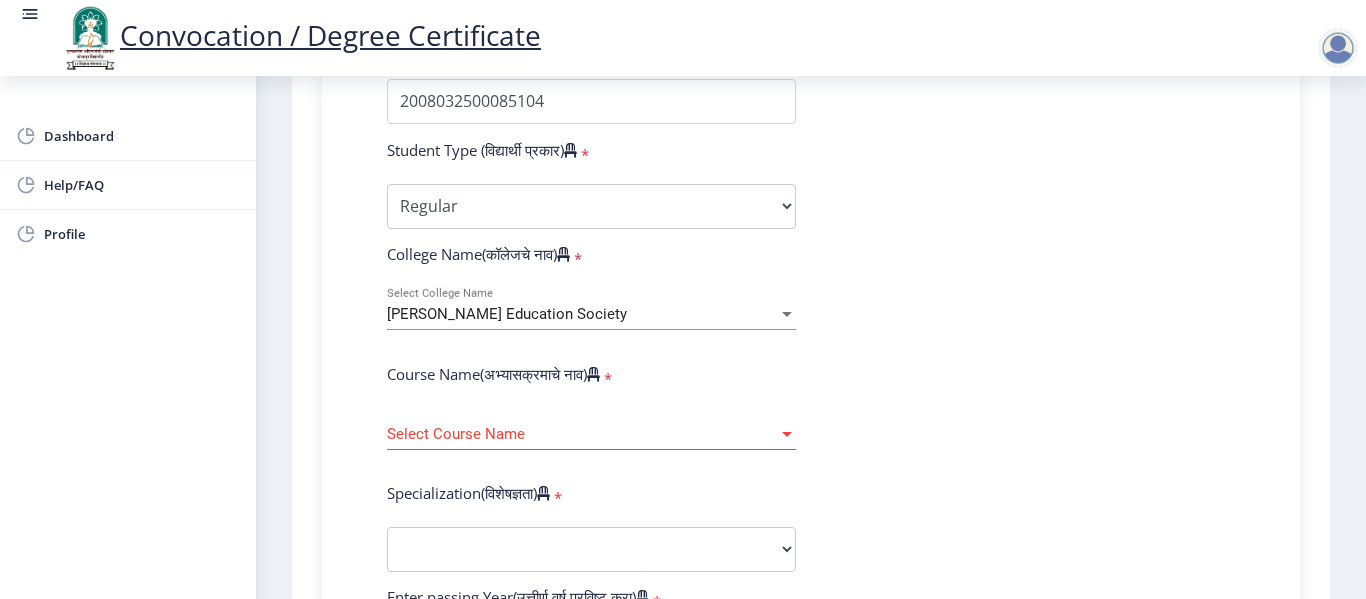 click on "[PERSON_NAME] Education Society" at bounding box center (507, 314) 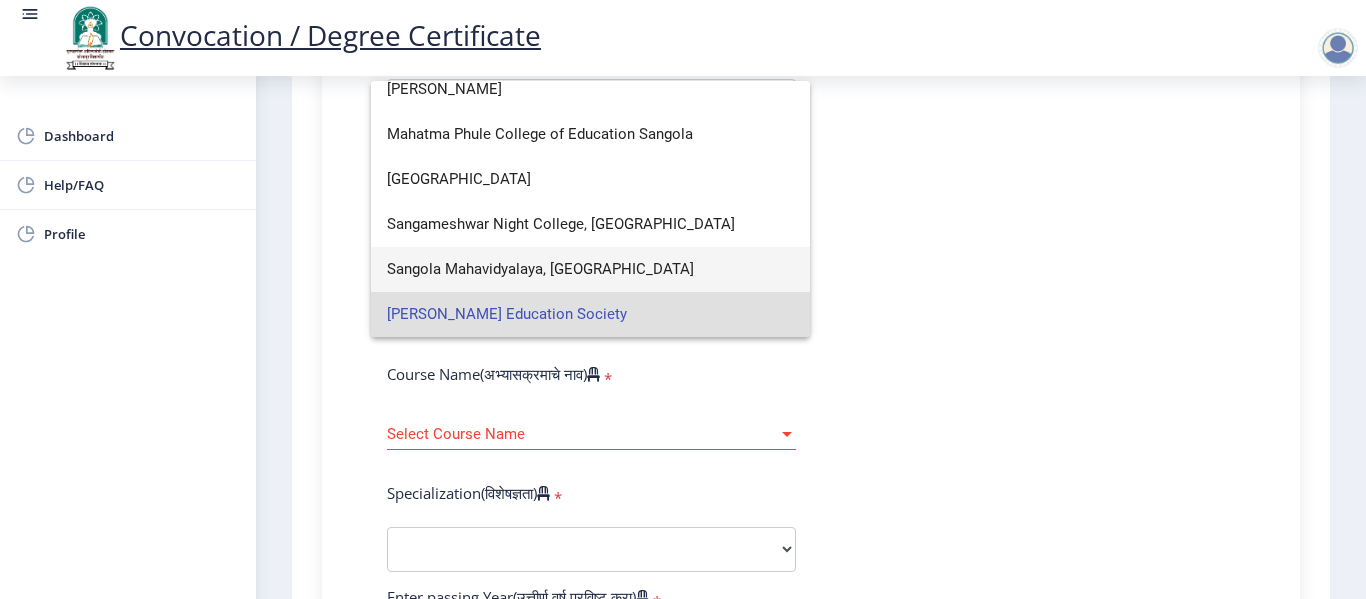 scroll, scrollTop: 0, scrollLeft: 0, axis: both 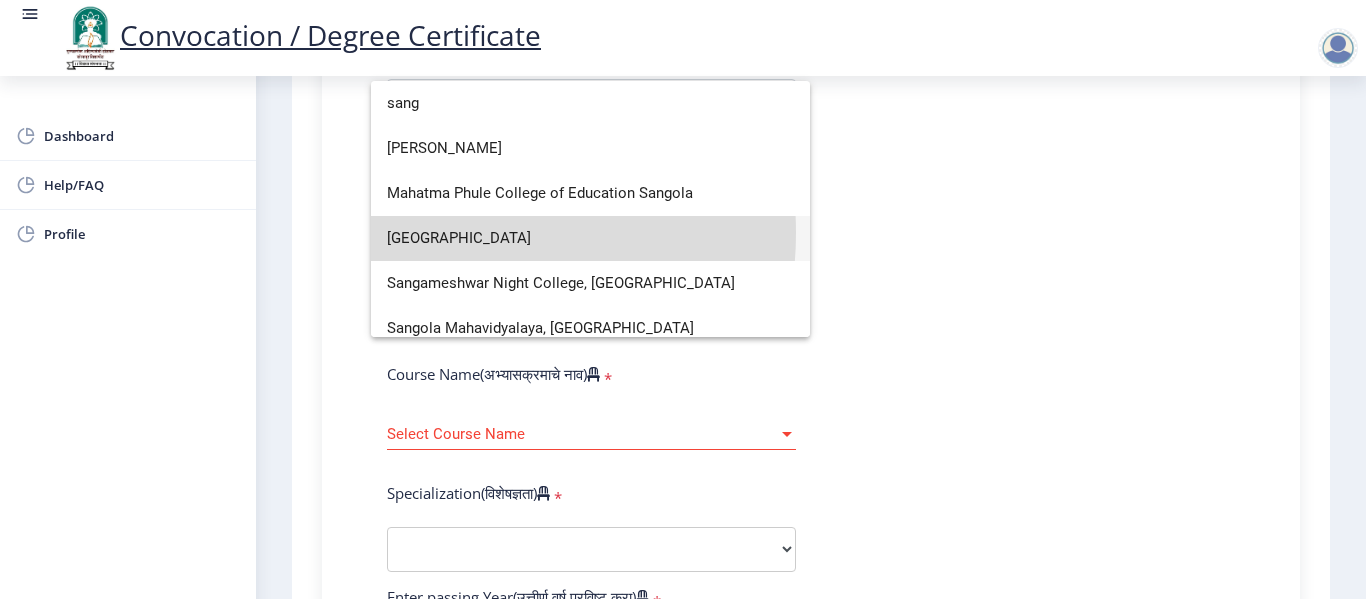 click on "[GEOGRAPHIC_DATA]" at bounding box center [590, 238] 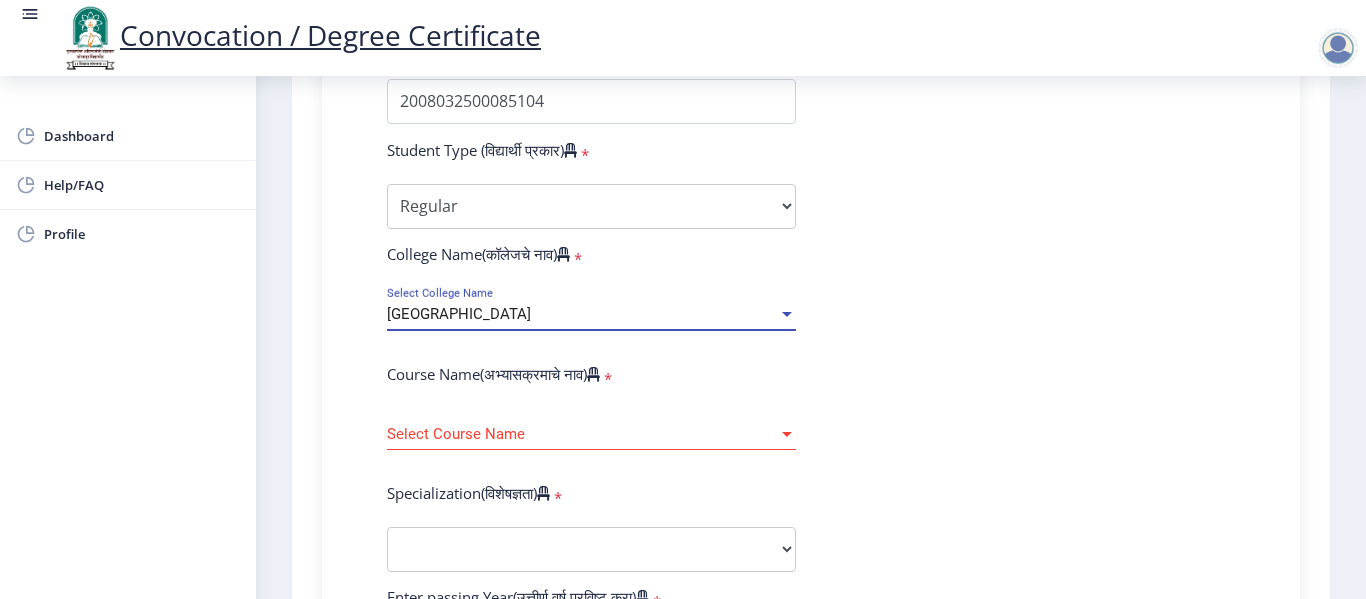 click on "Enter Your PRN Number (तुमचा पीआरएन (कायम नोंदणी क्रमांक) एंटर करा)   * Student Type (विद्यार्थी प्रकार)    * Select Student Type Regular External College Name(कॉलेजचे नाव)   * Sangameshwar College Select College Name Course Name(अभ्यासक्रमाचे नाव)   * Select Course Name Select Course Name  Specialization(विशेषज्ञता)   * Specialization English Ancient Indian History Culture & Archaeology Hindi Marathi Economics History Political Science Applied Geology Computer Science & Engineering Geology Mechanical Engineering Sociology Statistics Zoology Commerce Botany Mass Communication Social Work Law Education Geography Chemistry Electronics Physics Biotechnology Other Enter passing Year(उत्तीर्ण वर्ष प्रविष्ट करा)   *  2025   2024   2023   2022   2021   2020   2019   2018   2017   2016  *" 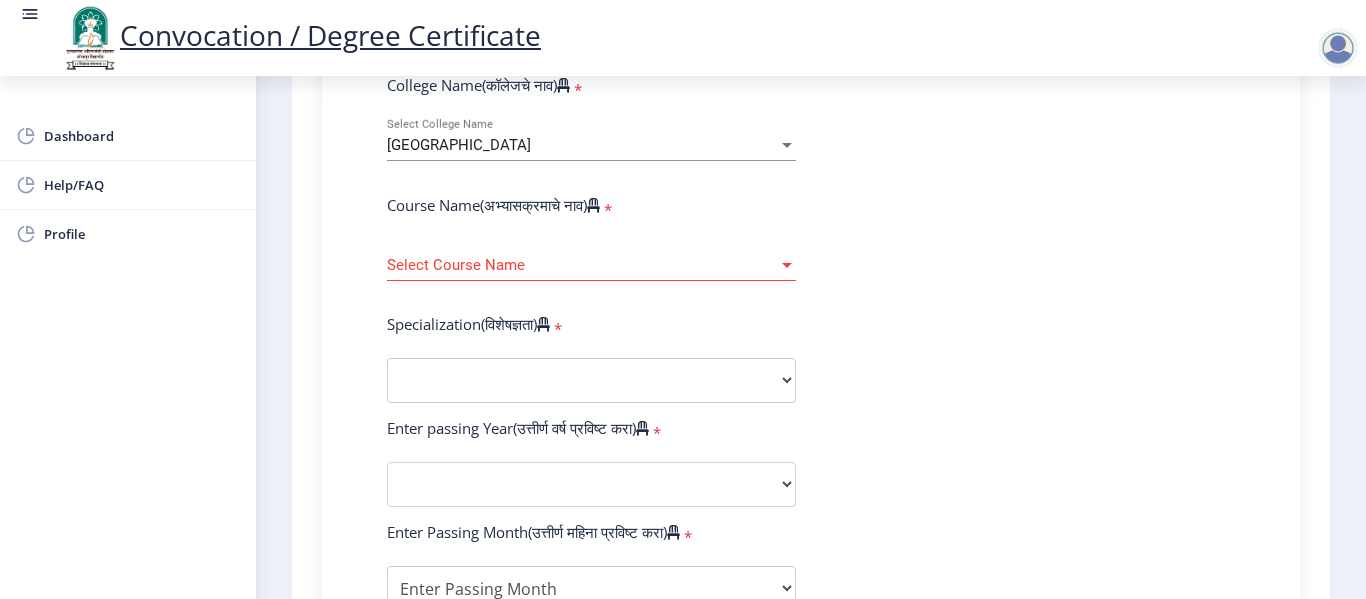 scroll, scrollTop: 800, scrollLeft: 0, axis: vertical 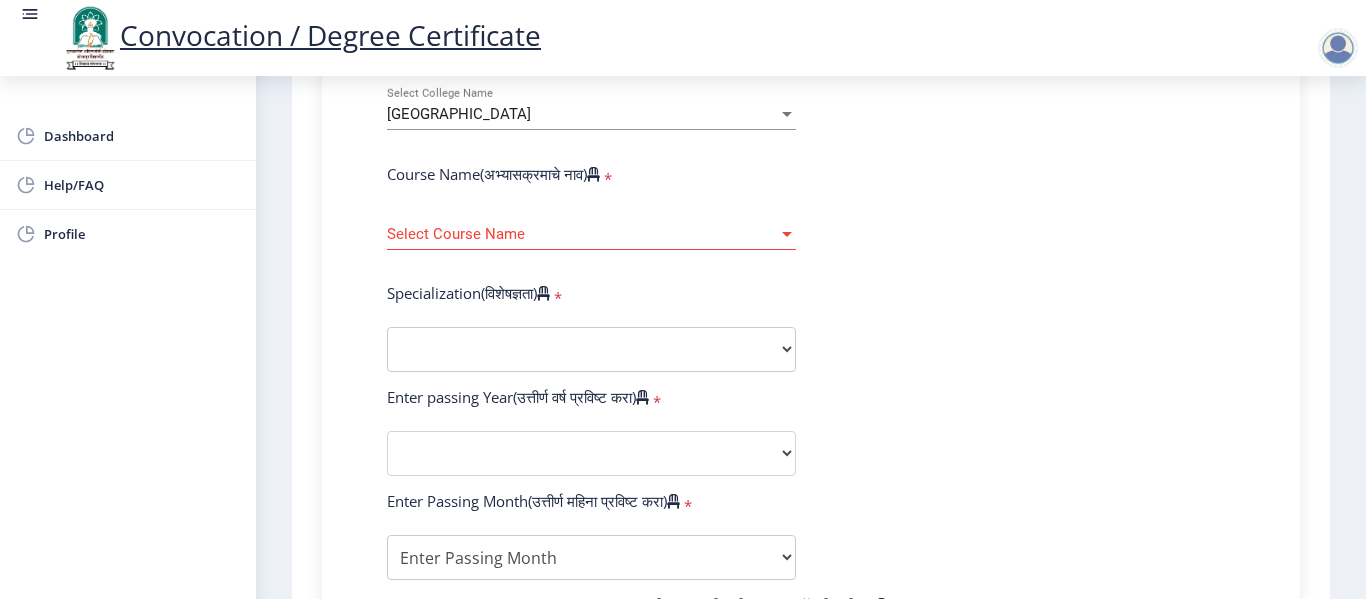 click on "Enter Your PRN Number (तुमचा पीआरएन (कायम नोंदणी क्रमांक) एंटर करा)   * Student Type (विद्यार्थी प्रकार)    * Select Student Type Regular External College Name(कॉलेजचे नाव)   * Sangameshwar College Select College Name Course Name(अभ्यासक्रमाचे नाव)   * Select Course Name Select Course Name  Specialization(विशेषज्ञता)   * Specialization English Ancient Indian History Culture & Archaeology Hindi Marathi Economics History Political Science Applied Geology Computer Science & Engineering Geology Mechanical Engineering Sociology Statistics Zoology Commerce Botany Mass Communication Social Work Law Education Geography Chemistry Electronics Physics Biotechnology Other Enter passing Year(उत्तीर्ण वर्ष प्रविष्ट करा)   *  2025   2024   2023   2022   2021   2020   2019   2018   2017   2016  *" 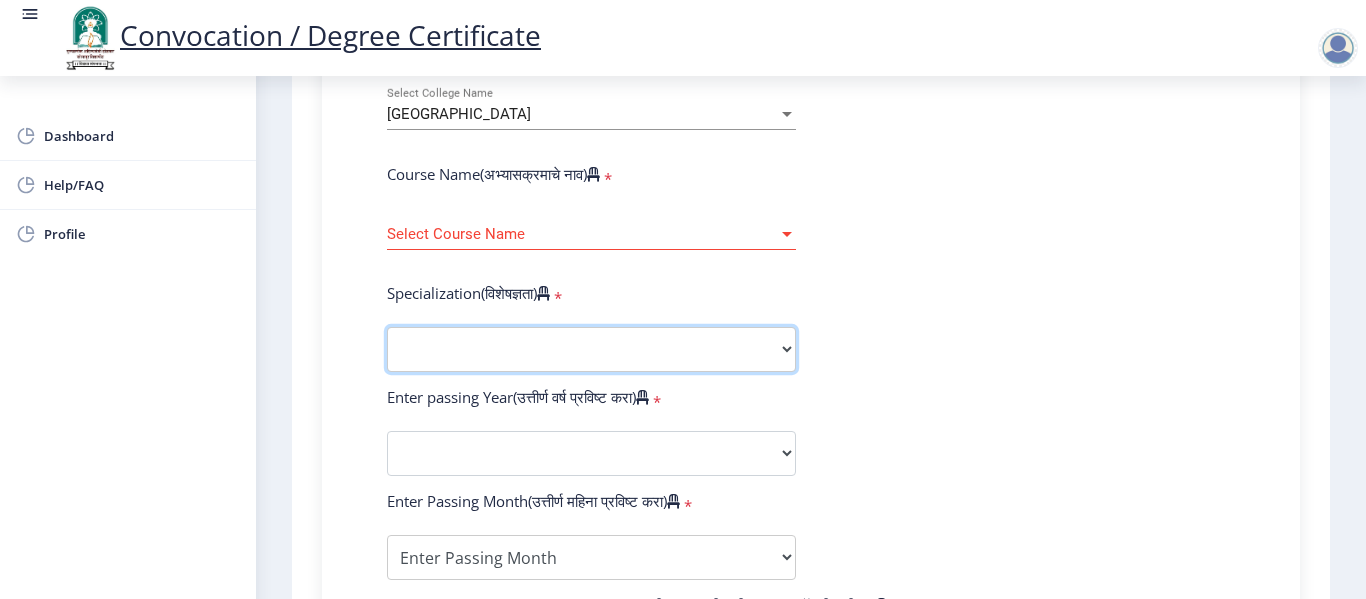 click on "Specialization English Ancient Indian History Culture & Archaeology Hindi Marathi Economics History Political Science Applied Geology Computer Science & Engineering Geology Mechanical Engineering Sociology Statistics Zoology Commerce Botany Mass Communication Social Work Law Education Geography Chemistry Electronics Physics Biotechnology Other" at bounding box center [591, 349] 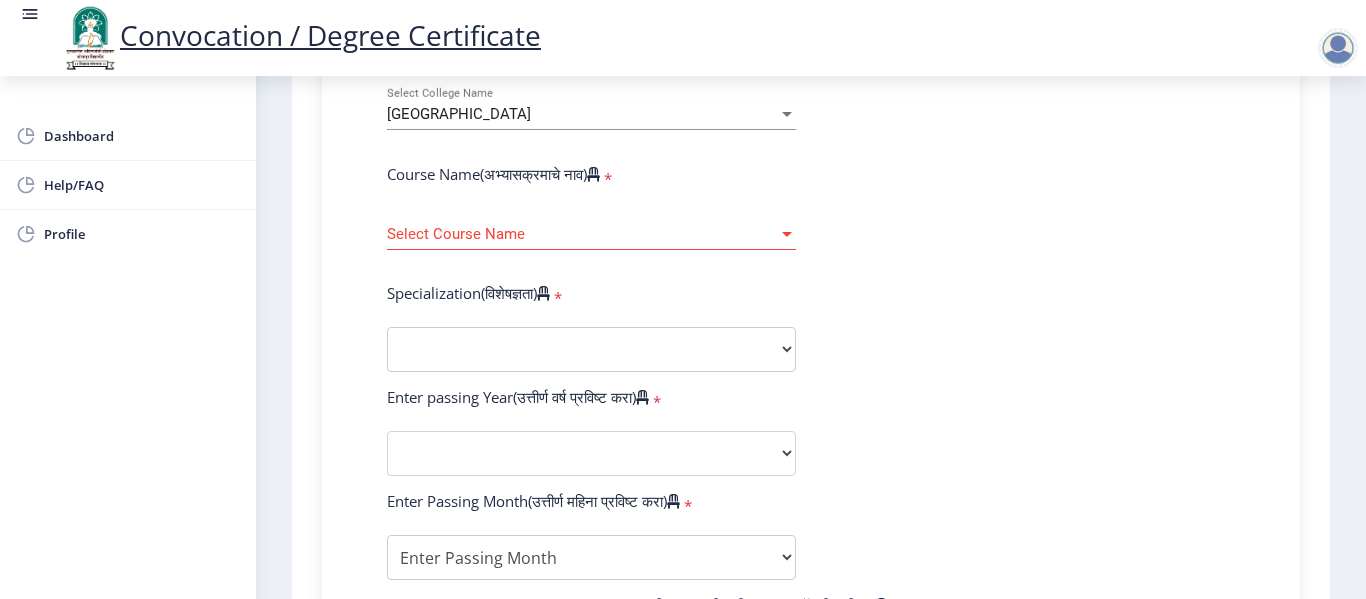select 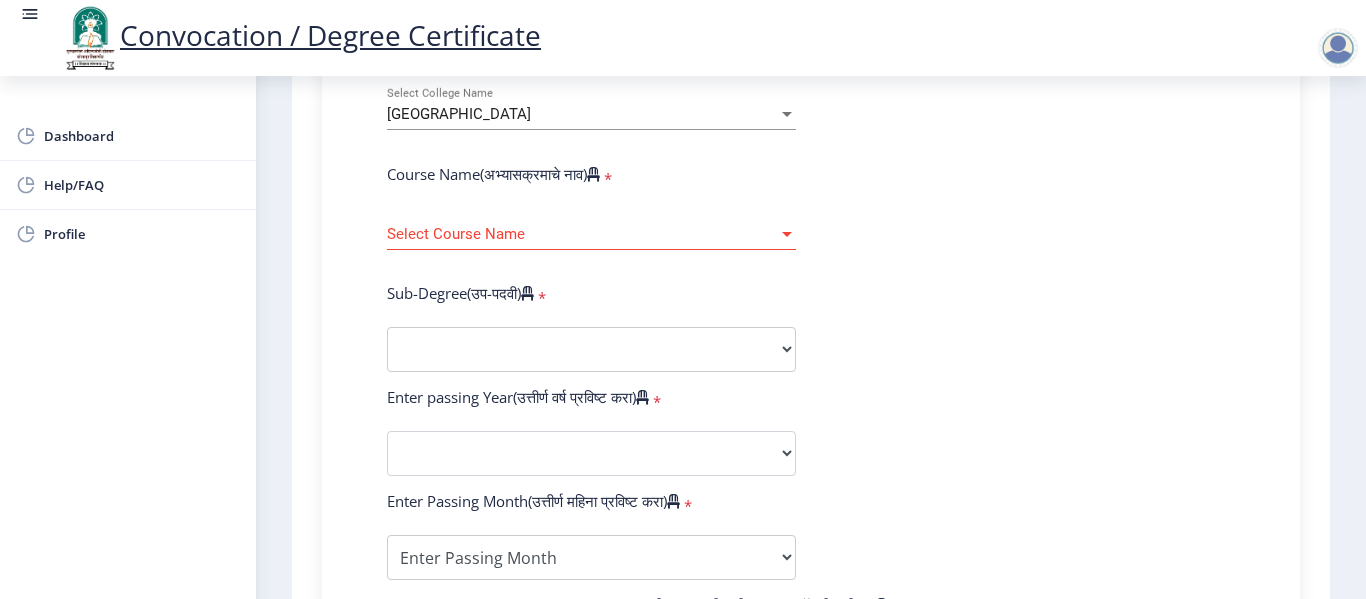 click on "Select Course Name" at bounding box center [582, 234] 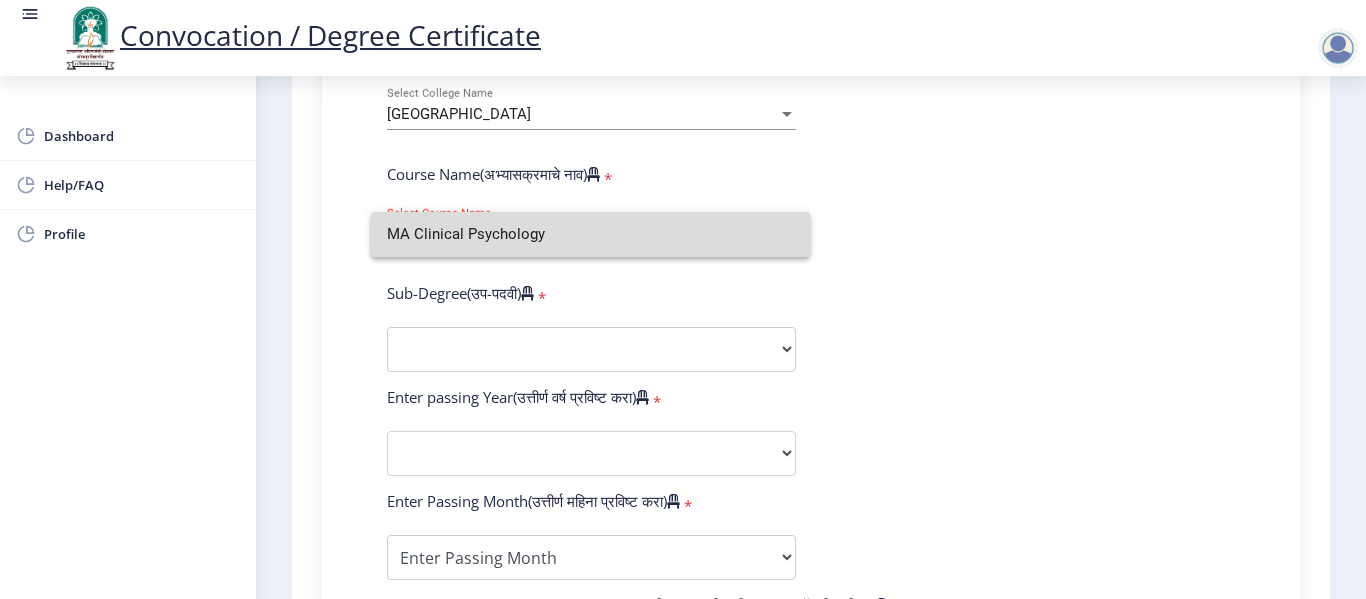 click on "MA Clinical Psychology" at bounding box center (590, 234) 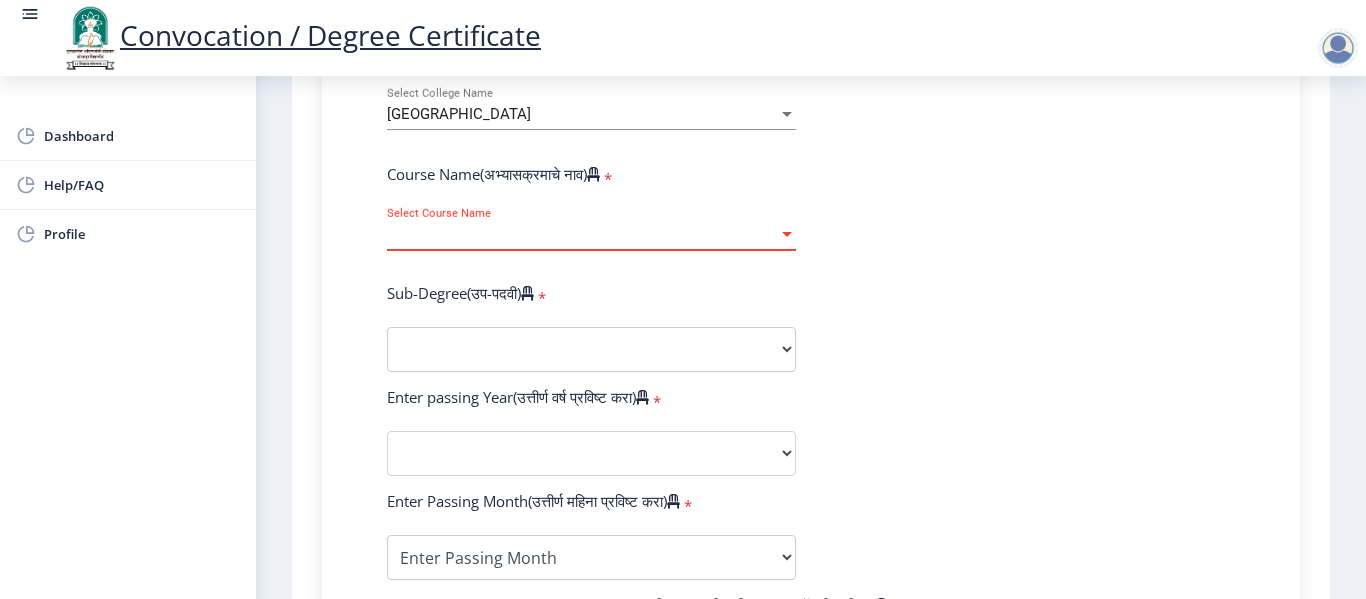 click on "Select Course Name" at bounding box center (582, 234) 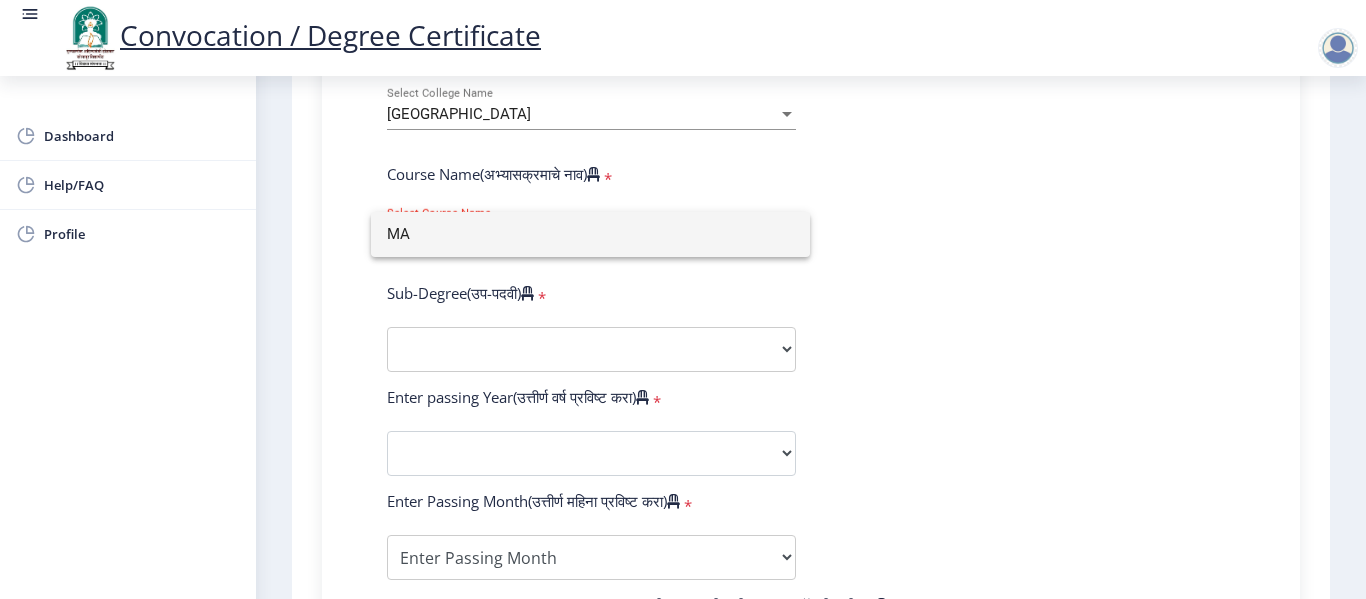 type on "M" 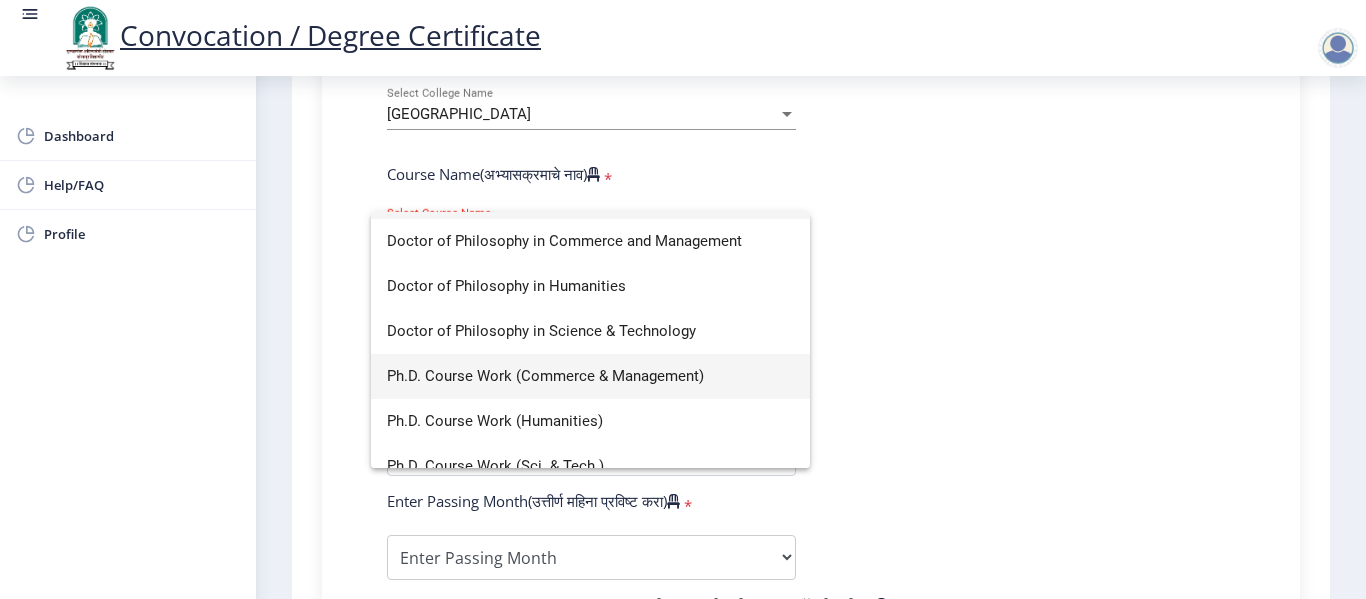 scroll, scrollTop: 59, scrollLeft: 0, axis: vertical 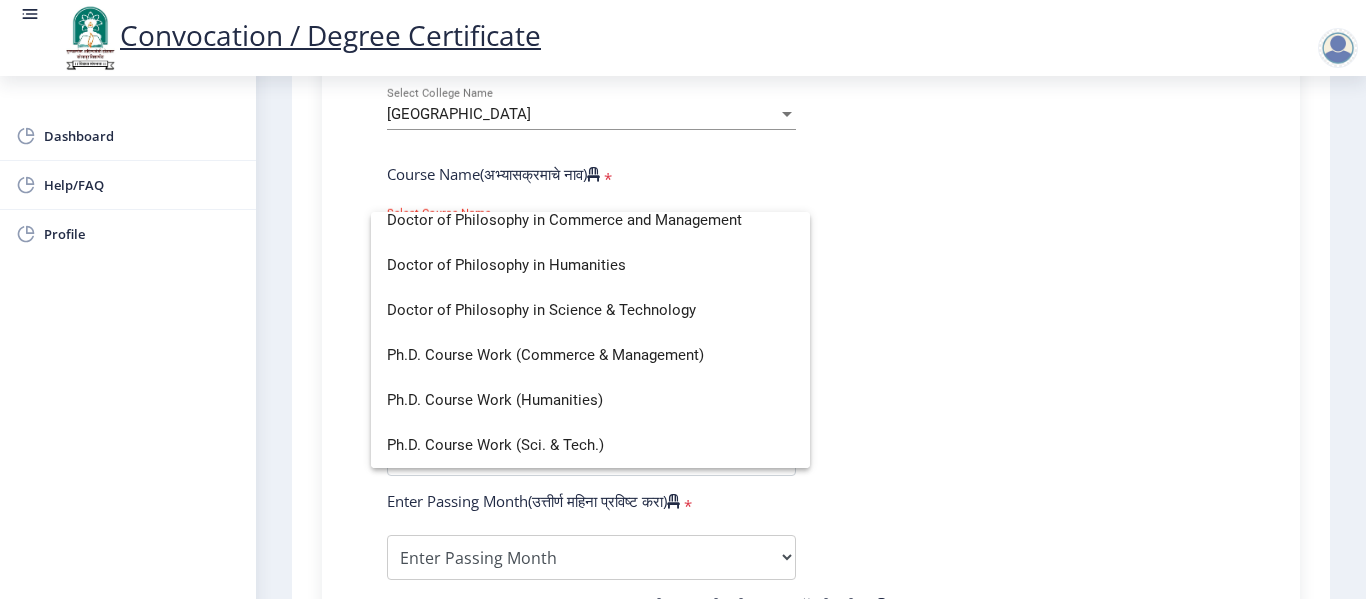 type 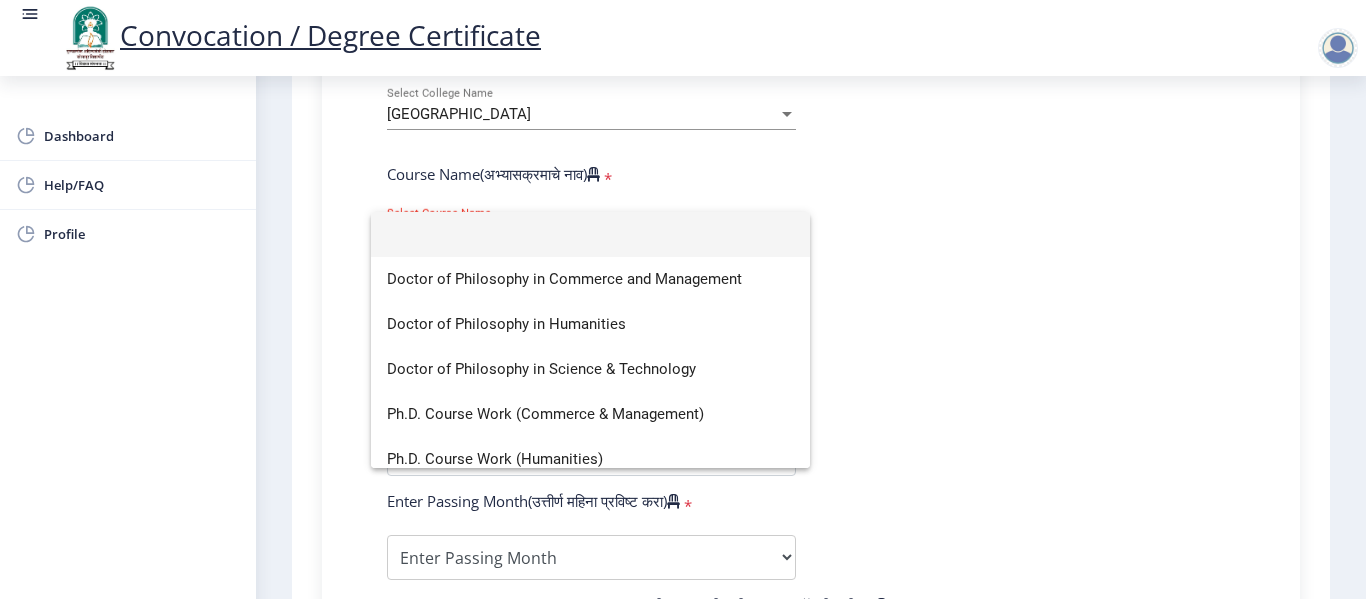 click 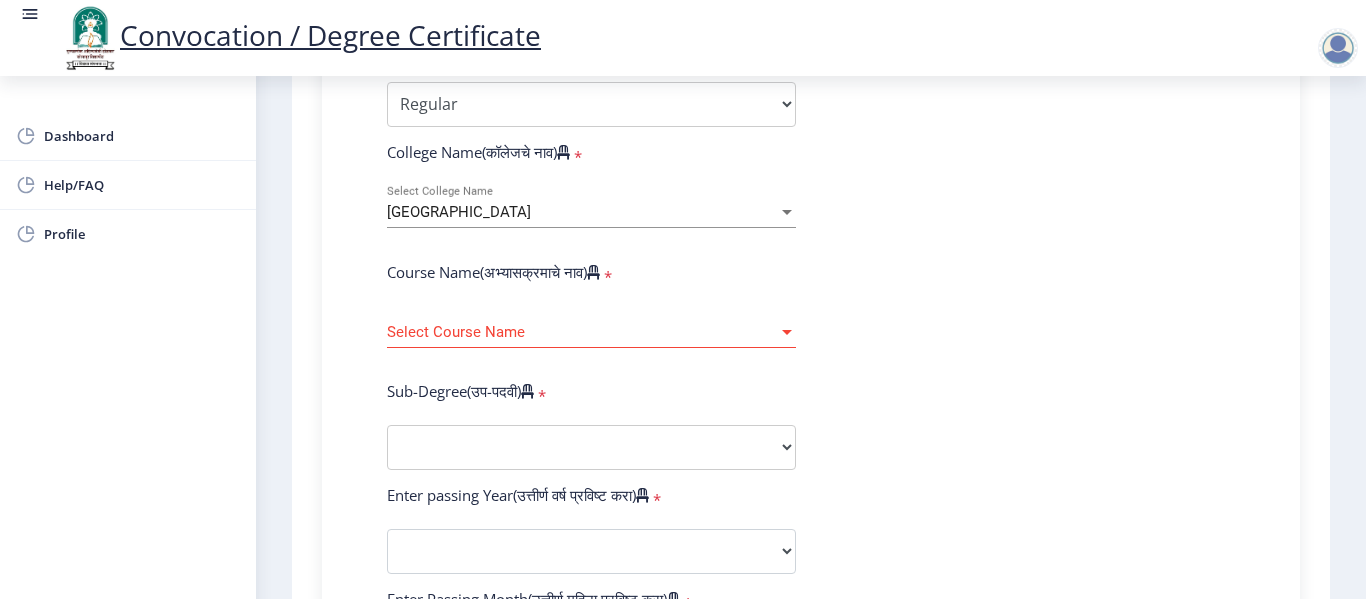 scroll, scrollTop: 700, scrollLeft: 0, axis: vertical 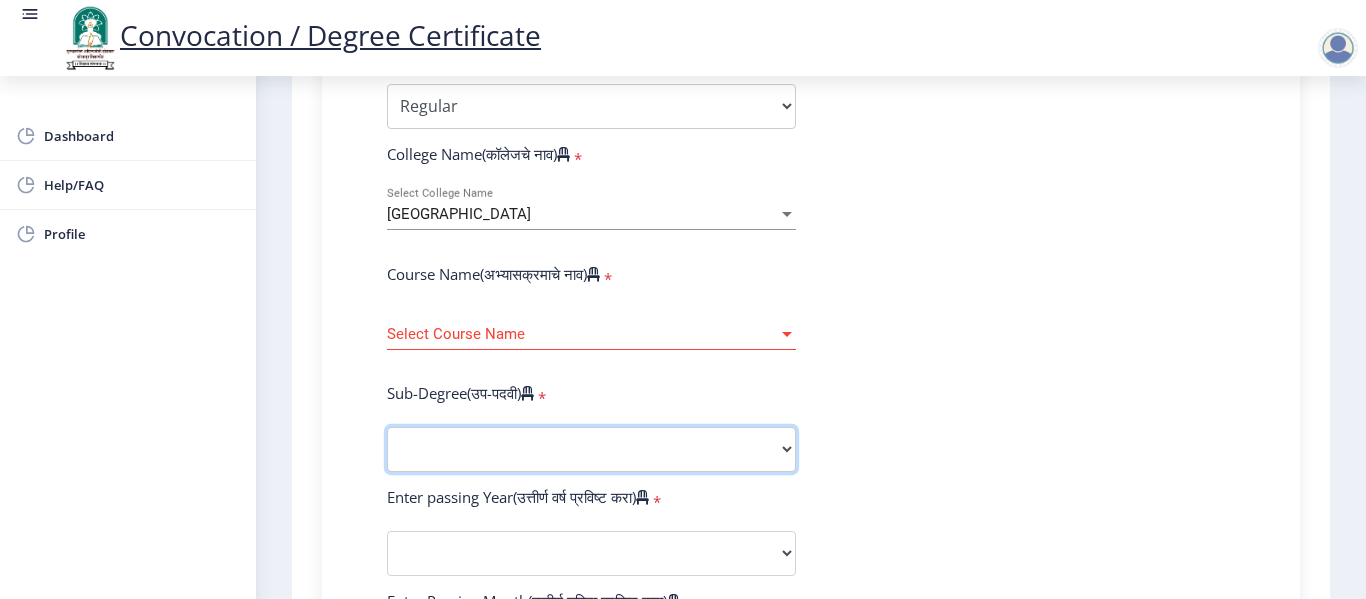 click on "Sub-Degree Other" at bounding box center (591, 449) 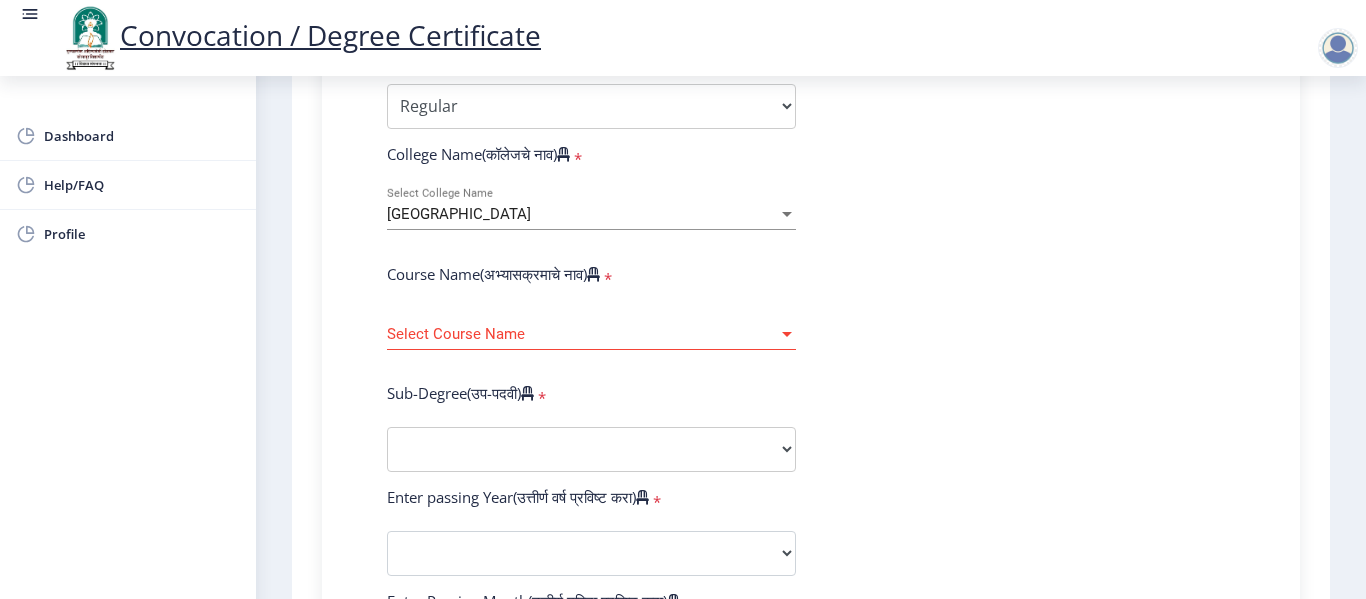 select 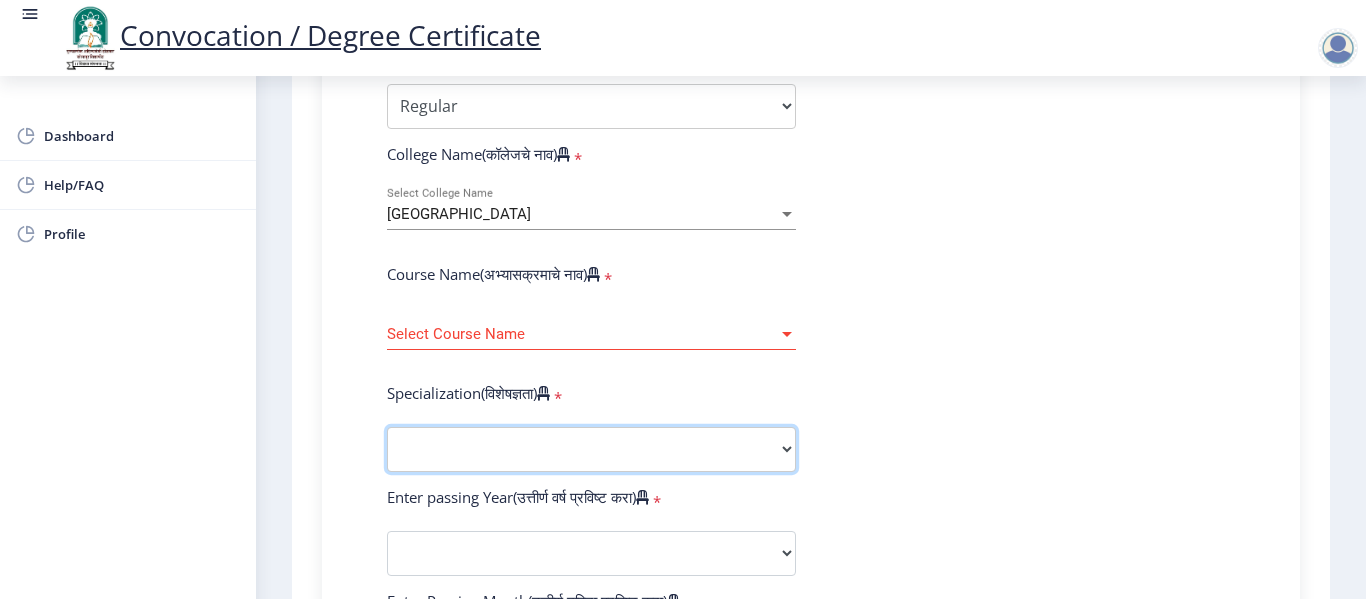 click on "Specialization English Ancient Indian History Culture & Archaeology Hindi Marathi Economics History Political Science Applied Geology Computer Science & Engineering Geology Mechanical Engineering Sociology Statistics Zoology Commerce Botany Mass Communication Social Work Law Education Geography Chemistry Electronics Physics Biotechnology Other" at bounding box center (591, 449) 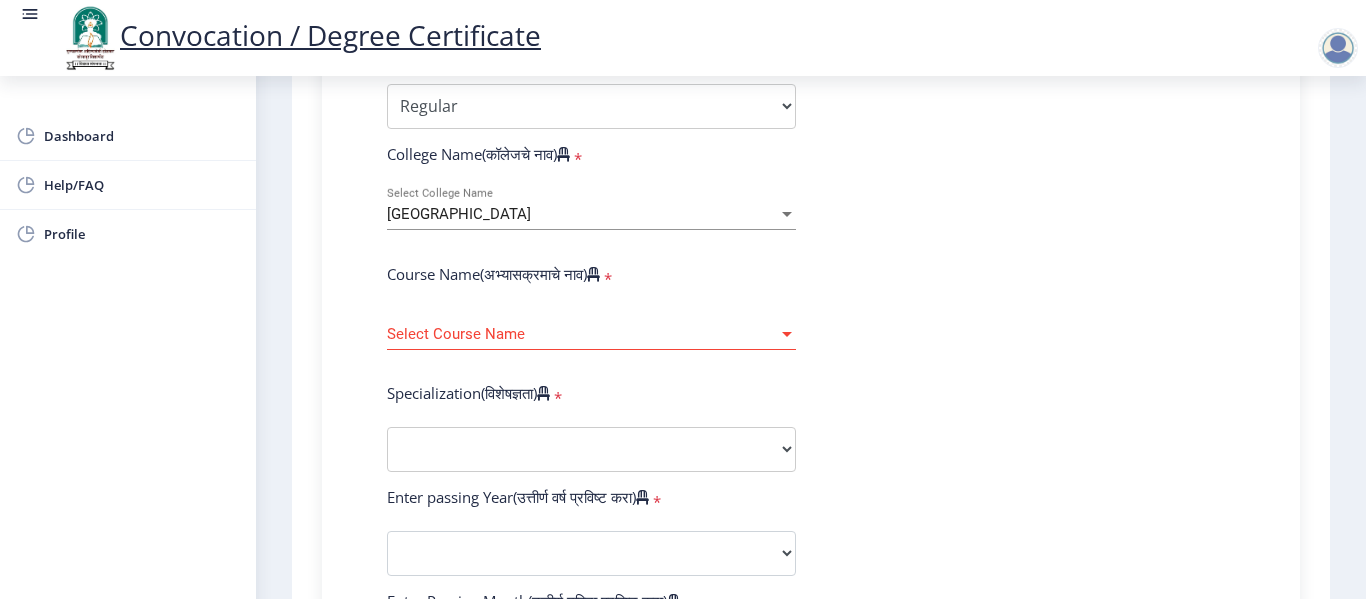 click on "Enter Your PRN Number (तुमचा पीआरएन (कायम नोंदणी क्रमांक) एंटर करा)   * Student Type (विद्यार्थी प्रकार)    * Select Student Type Regular External College Name(कॉलेजचे नाव)   * Sangameshwar College Select College Name Course Name(अभ्यासक्रमाचे नाव)   * Select Course Name Select Course Name  Specialization(विशेषज्ञता)   * Specialization English Ancient Indian History Culture & Archaeology Hindi Marathi Economics History Political Science Applied Geology Computer Science & Engineering Geology Mechanical Engineering Sociology Statistics Zoology Commerce Botany Mass Communication Social Work Law Education Geography Chemistry Electronics Physics Biotechnology Other Enter passing Year(उत्तीर्ण वर्ष प्रविष्ट करा)   *  2025   2024   2023   2022   2021   2020   2019   2018   2017   2016  *" 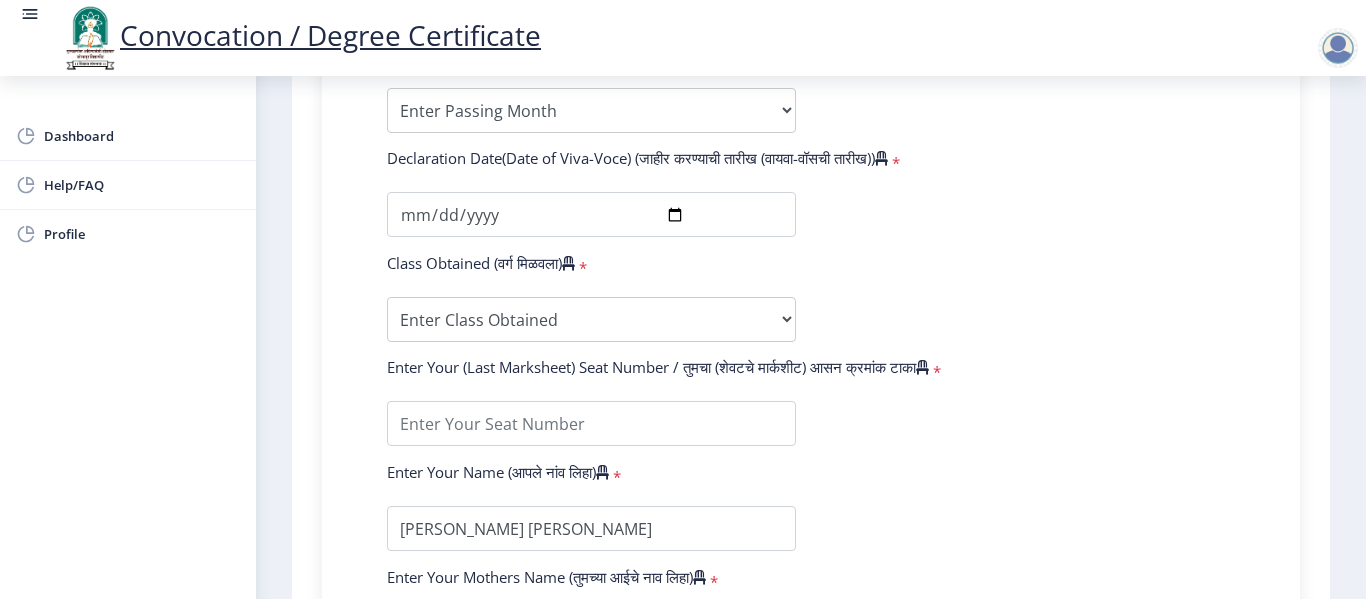scroll, scrollTop: 1561, scrollLeft: 0, axis: vertical 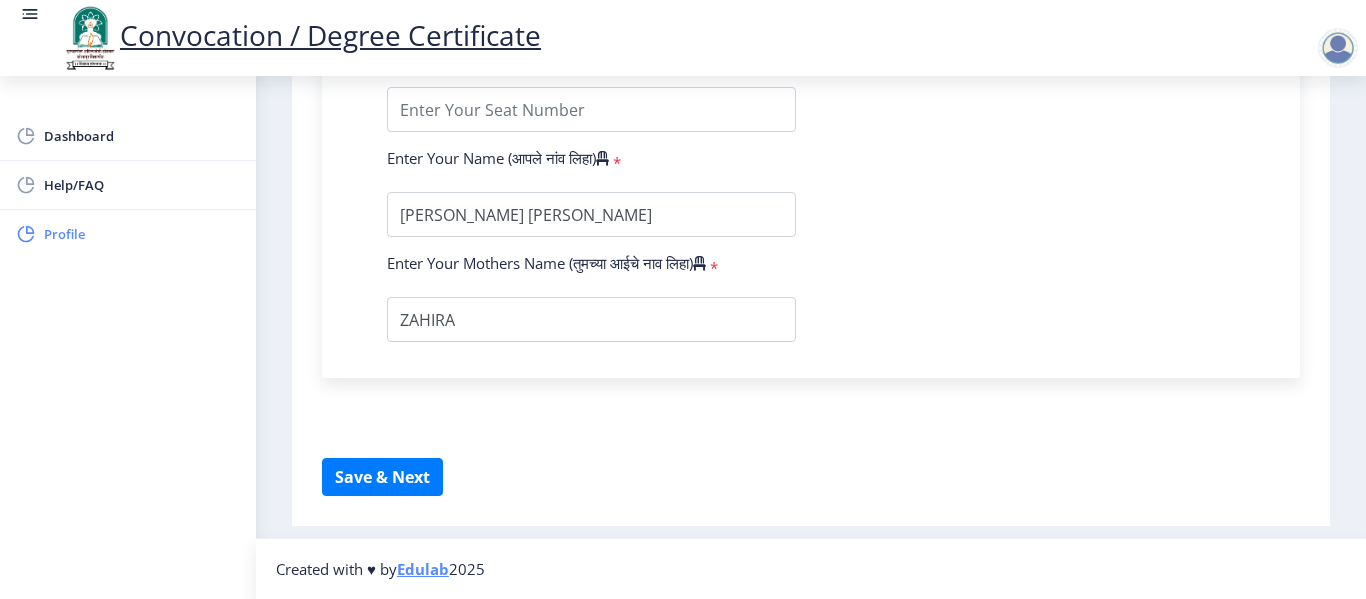 click on "Profile" 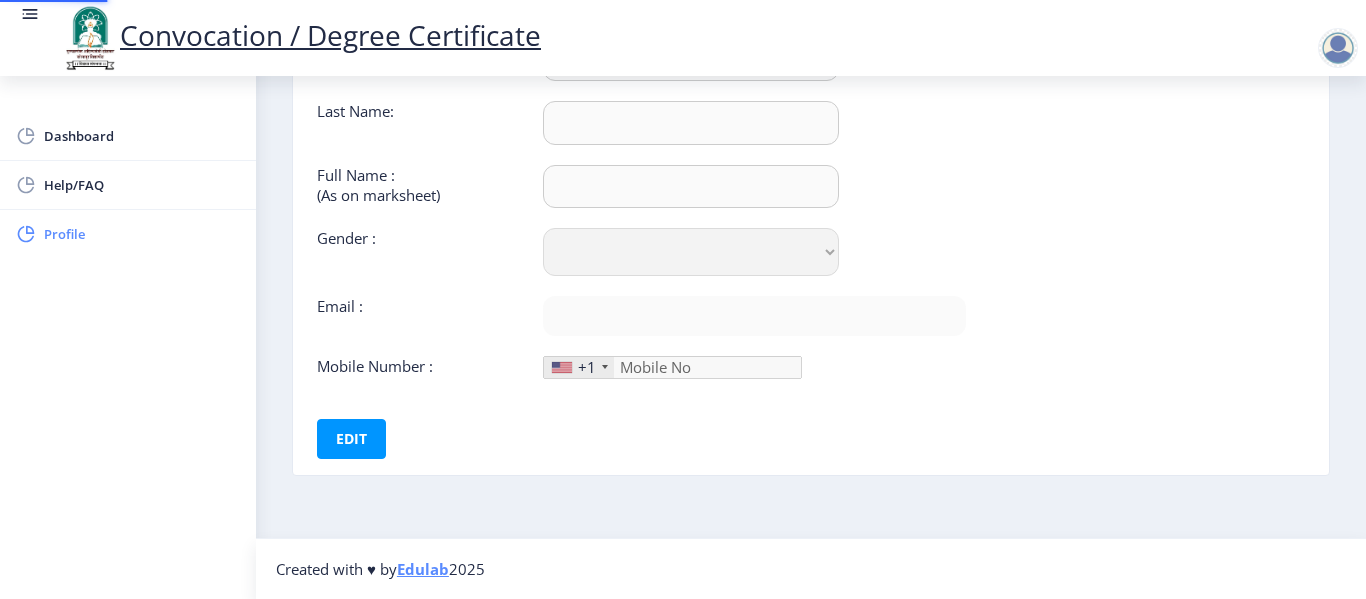 type on "HAJIMALANG" 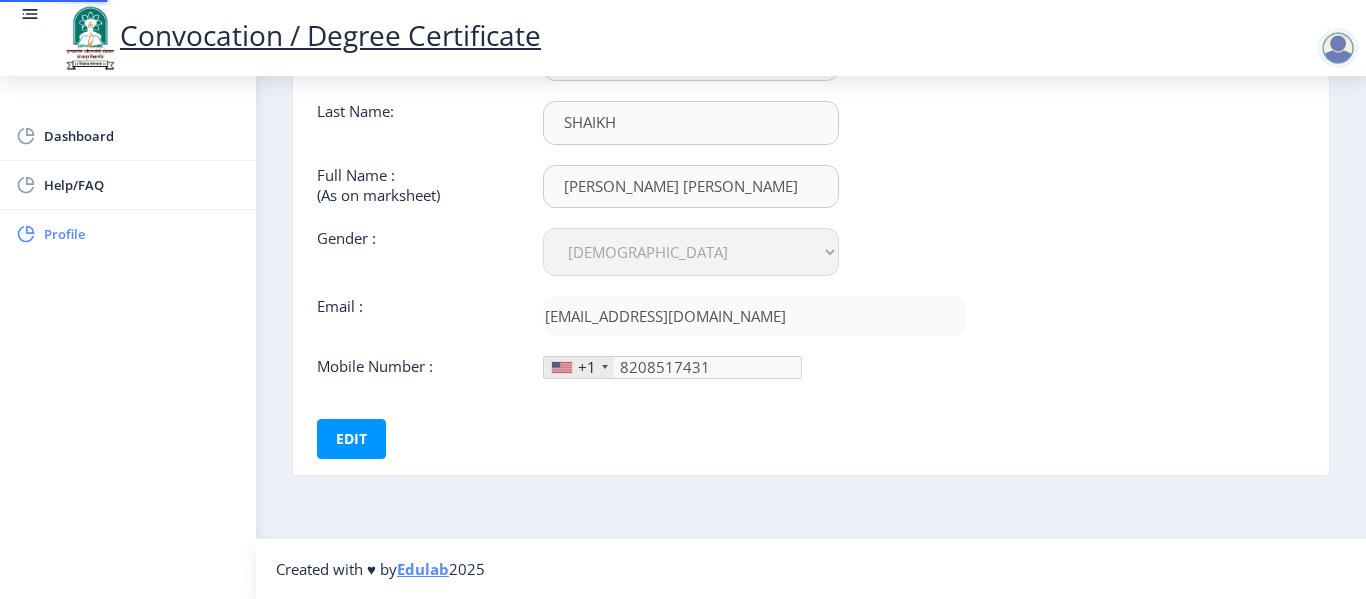 scroll, scrollTop: 0, scrollLeft: 0, axis: both 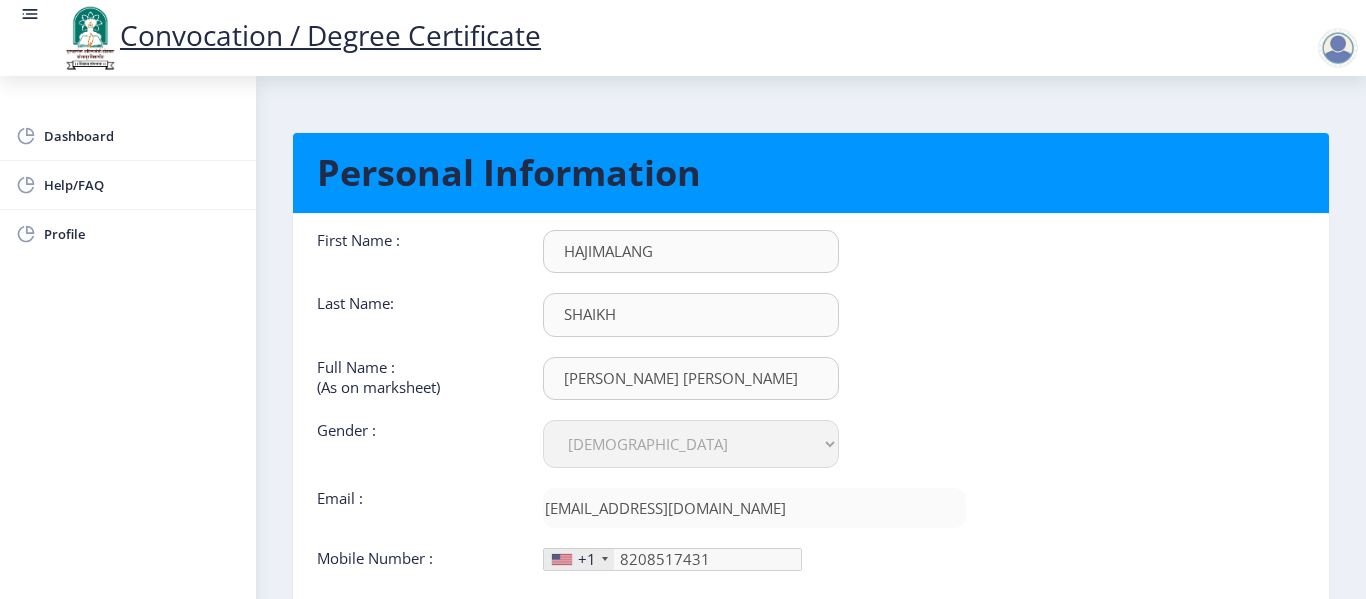 click 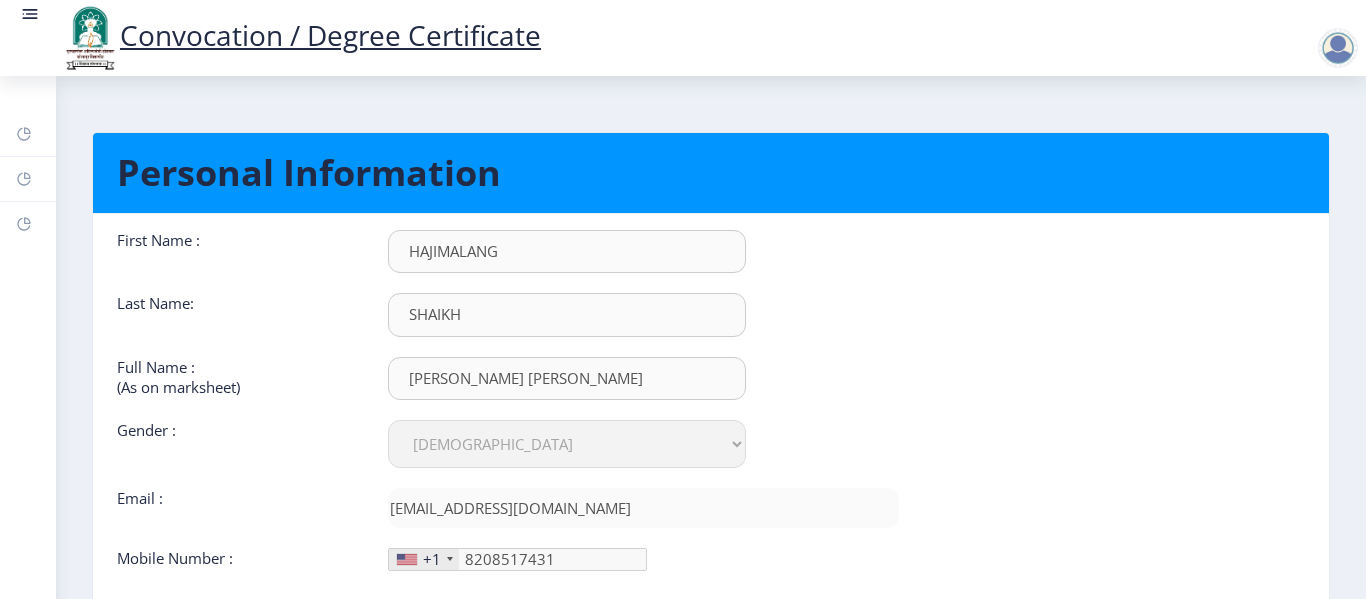 click 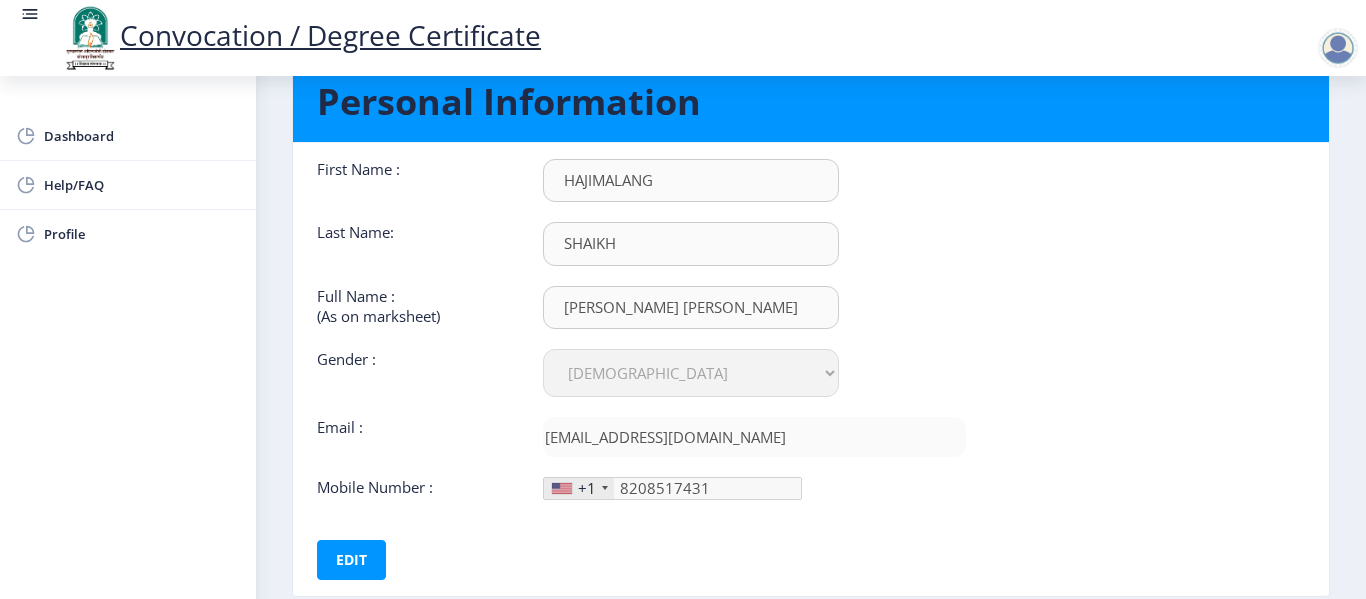 scroll, scrollTop: 0, scrollLeft: 0, axis: both 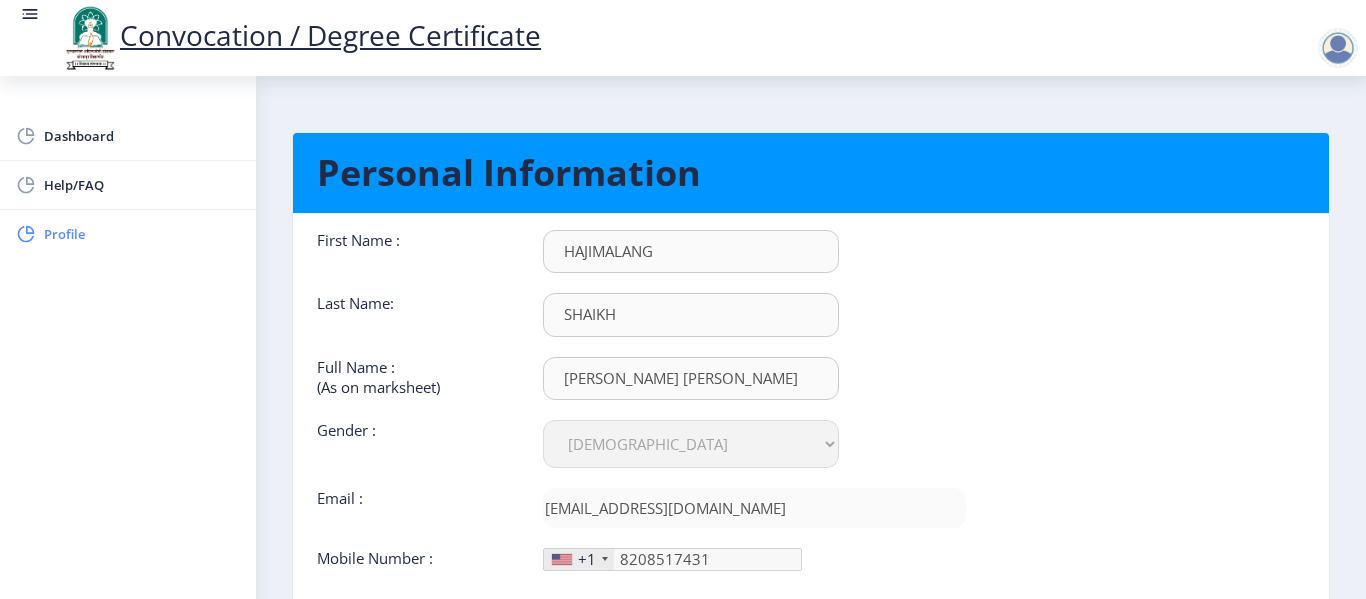 click on "Profile" 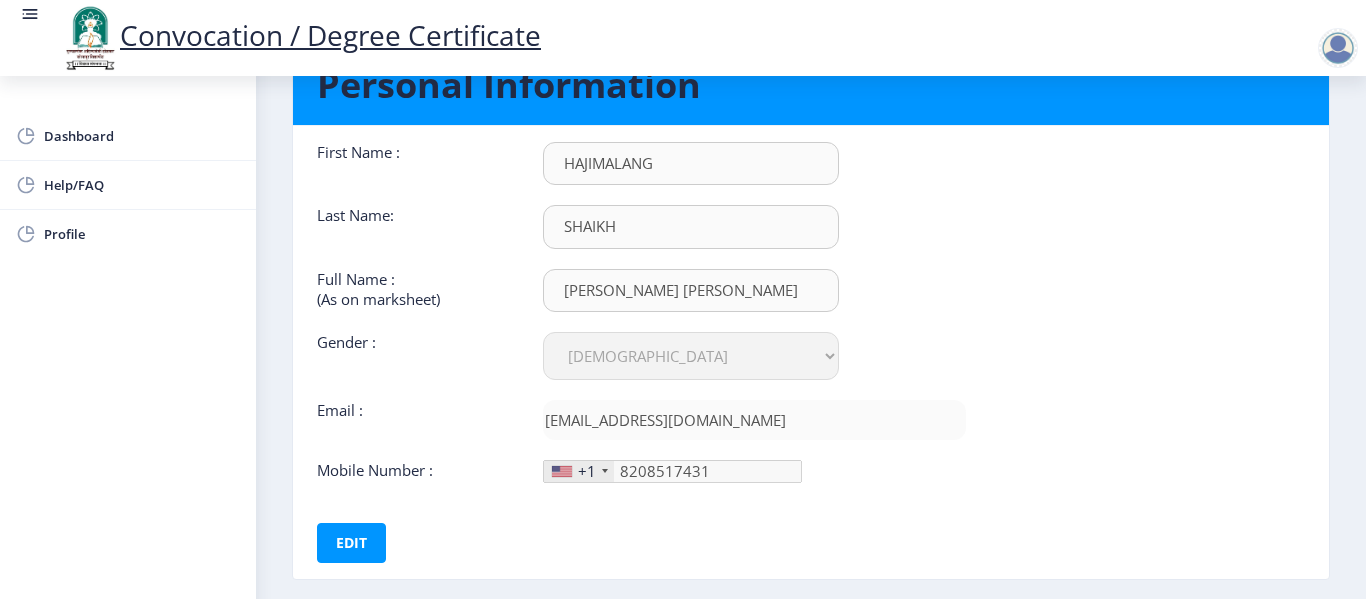 scroll, scrollTop: 0, scrollLeft: 0, axis: both 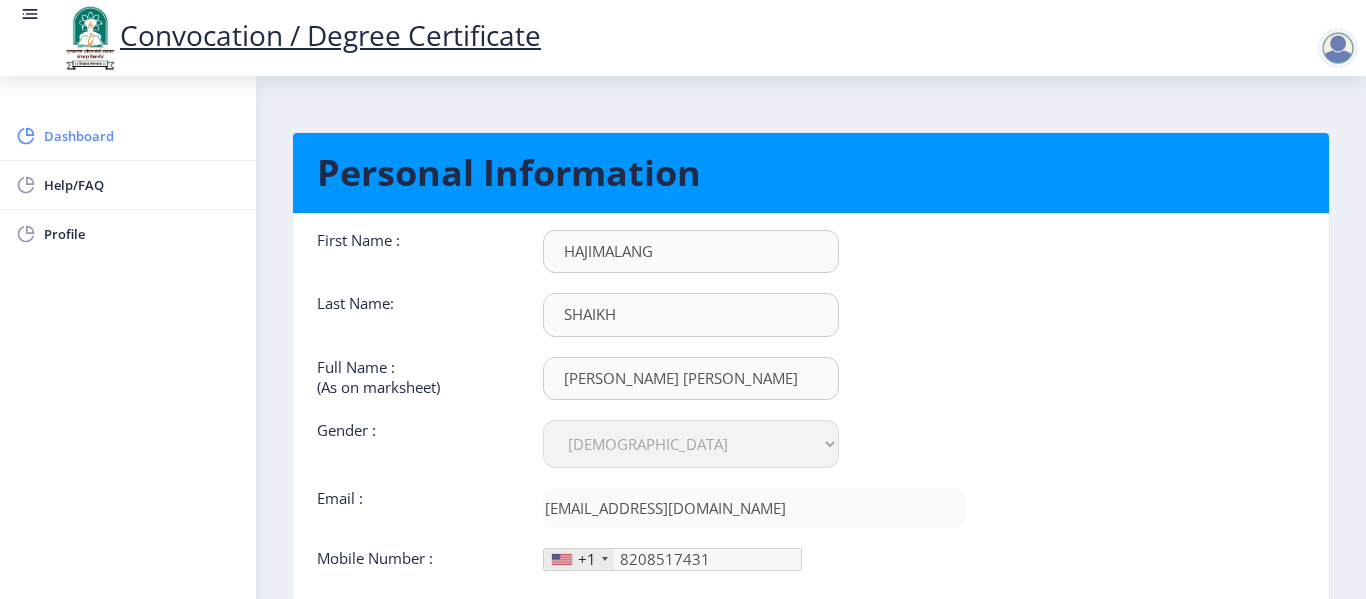 click on "Dashboard" 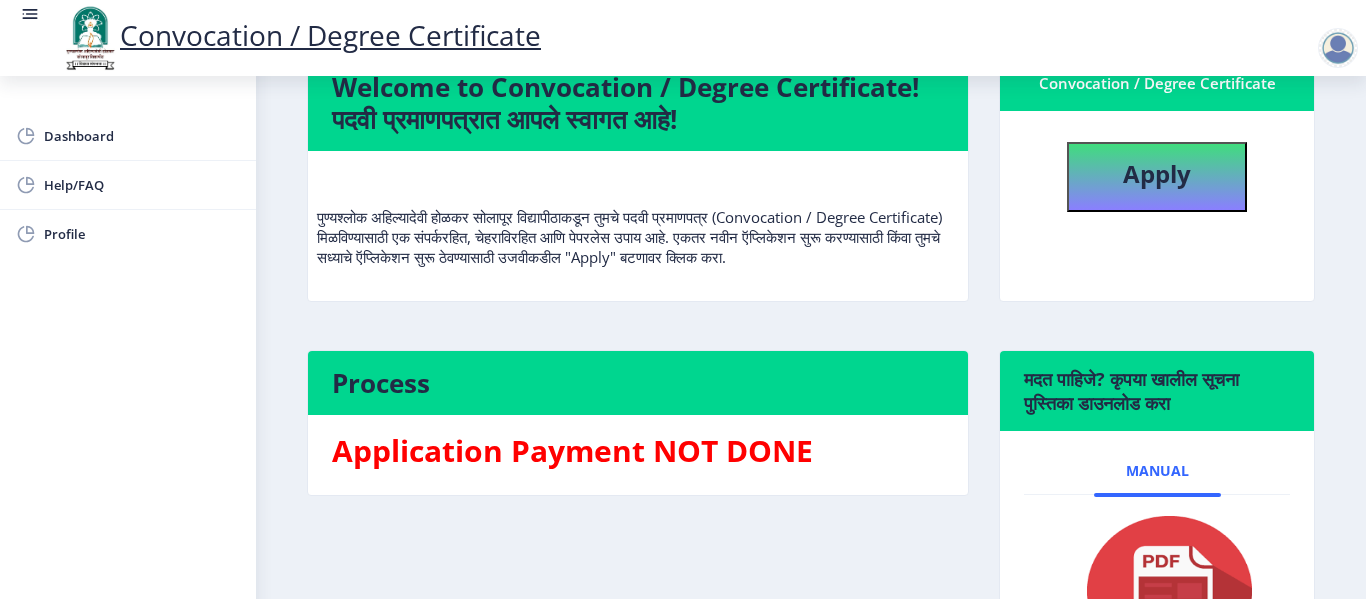 scroll, scrollTop: 0, scrollLeft: 0, axis: both 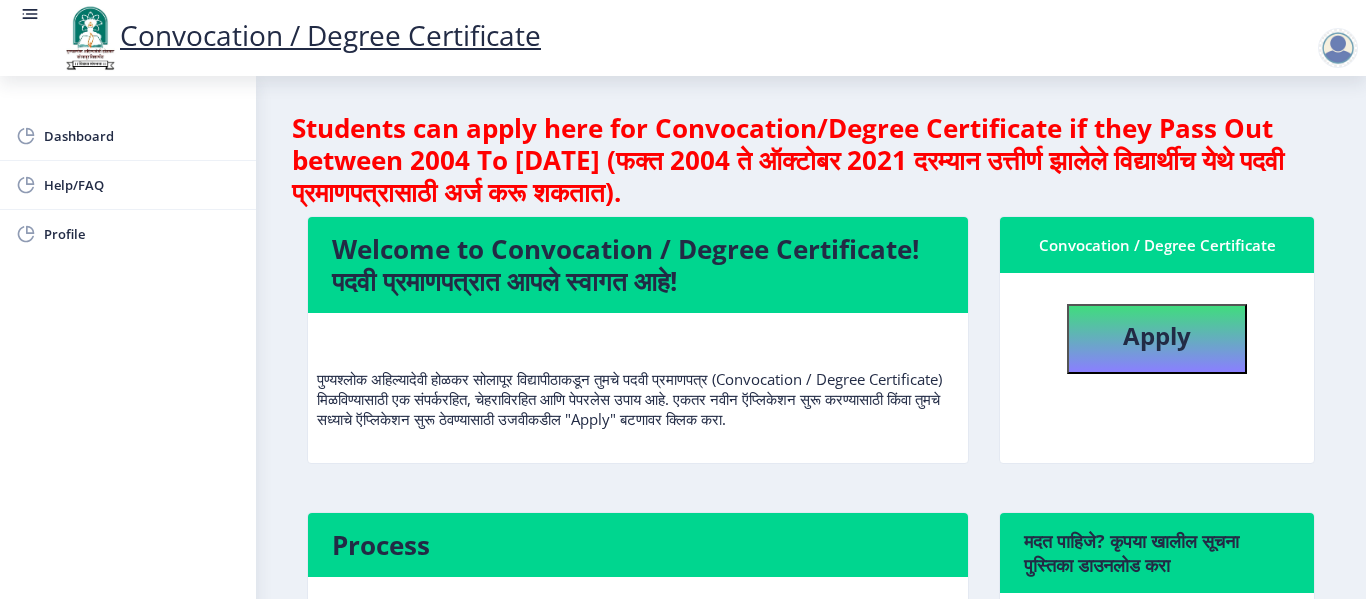click on "Convocation / Degree Certificate" 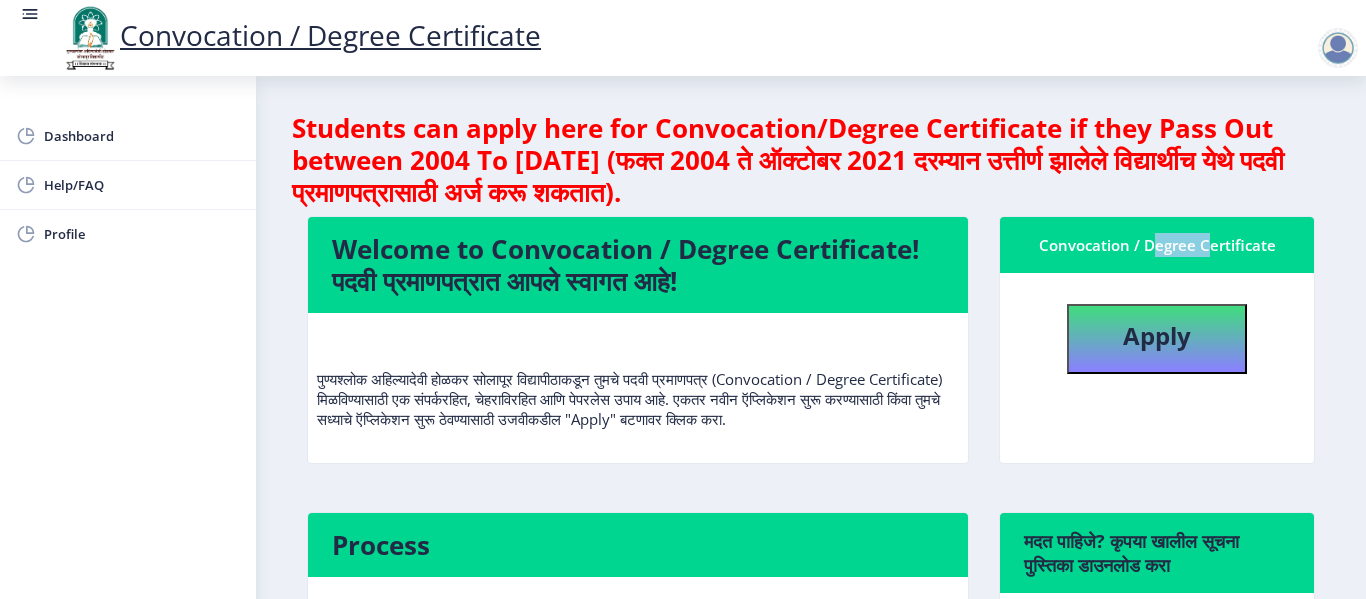 click on "Convocation / Degree Certificate" 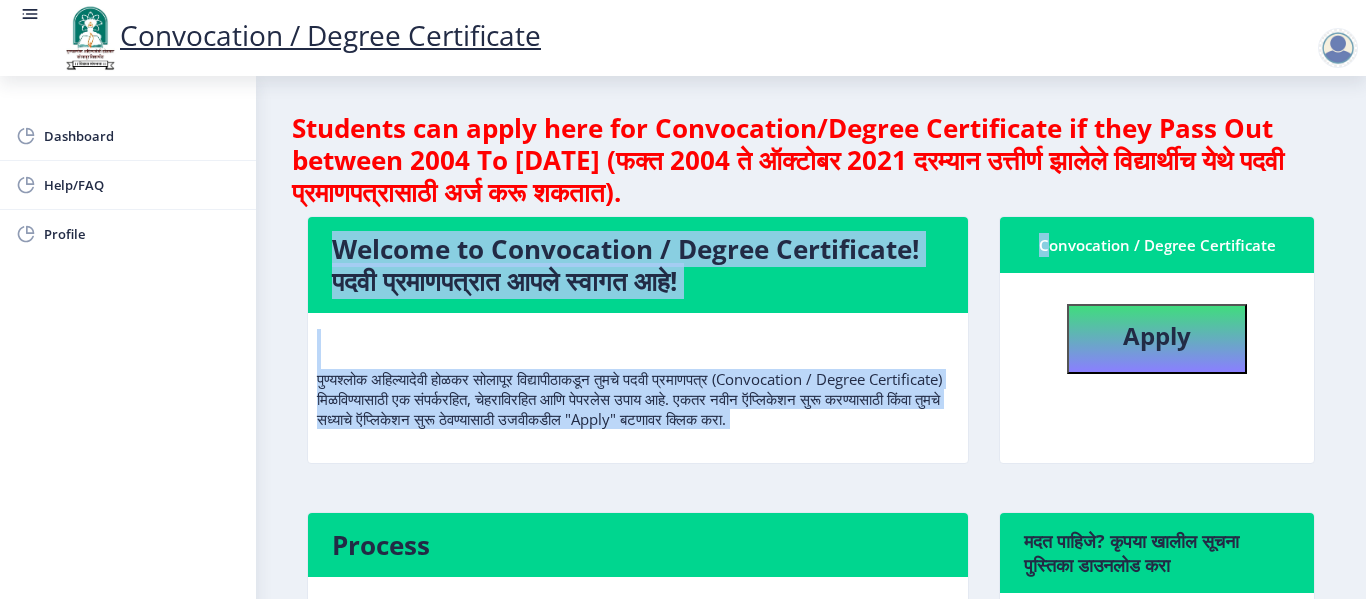 click on "Convocation / Degree Certificate" 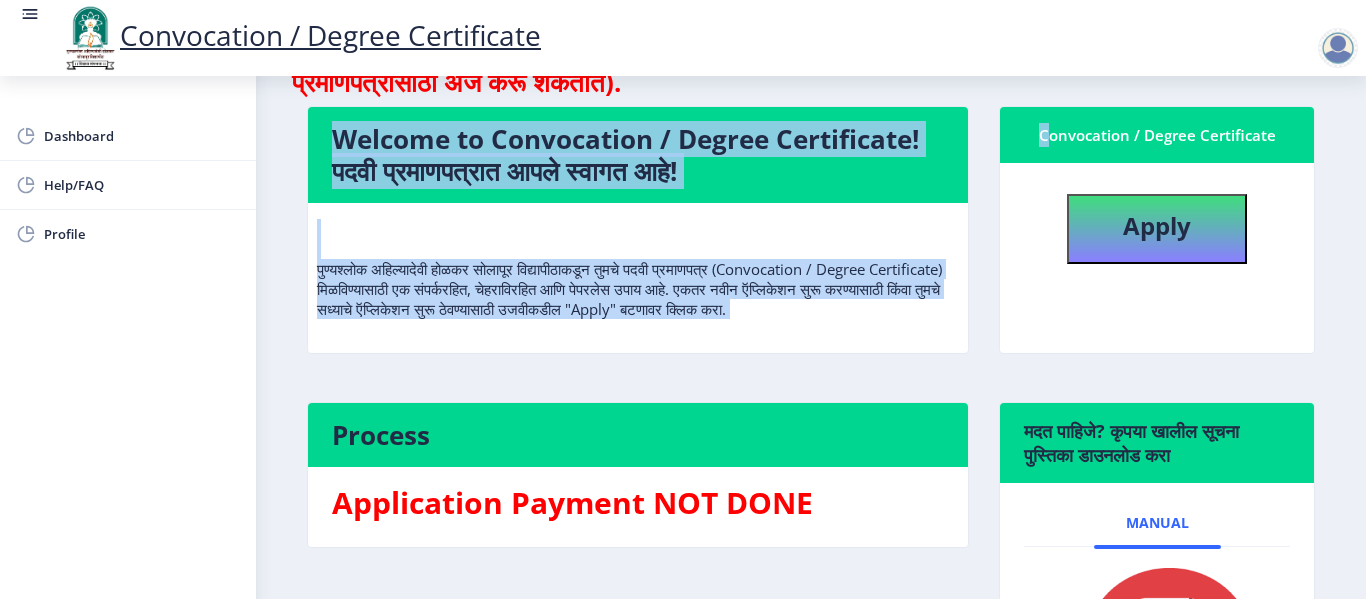scroll, scrollTop: 0, scrollLeft: 0, axis: both 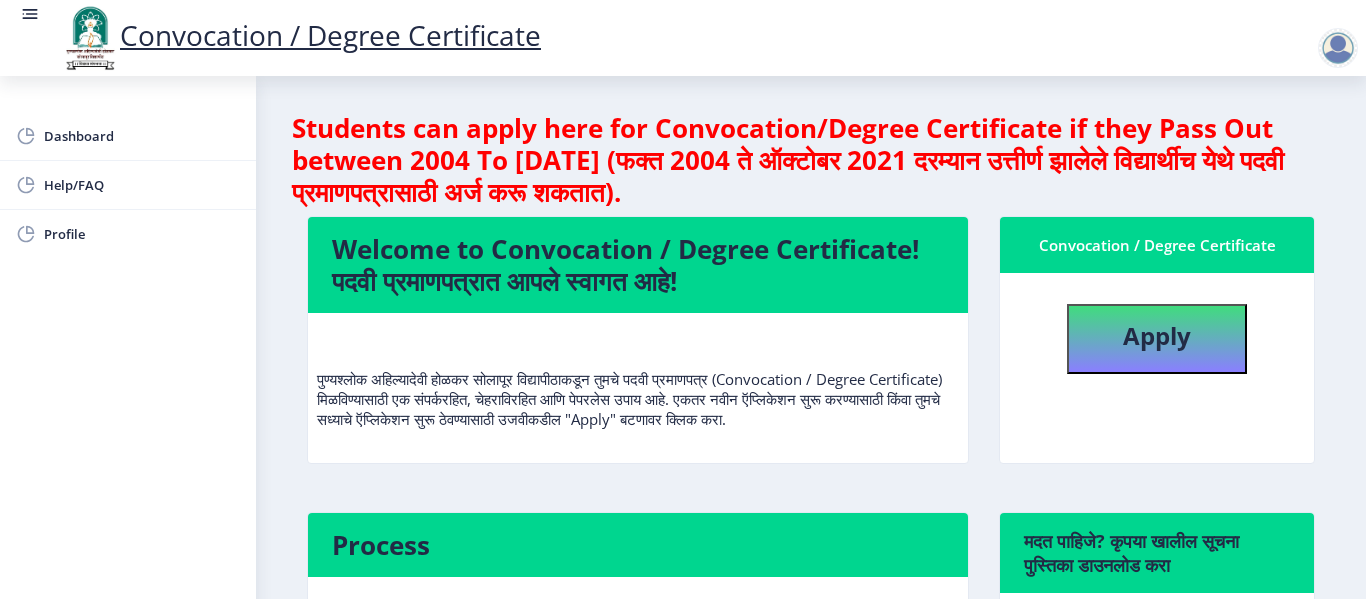 click on "Students can apply here for Convocation/Degree Certificate if they Pass Out between 2004 To [DATE] (फक्त 2004 ते ऑक्टोबर 2021 दरम्यान उत्तीर्ण झालेले विद्यार्थीच येथे पदवी प्रमाणपत्रासाठी अर्ज करू शकतात)." 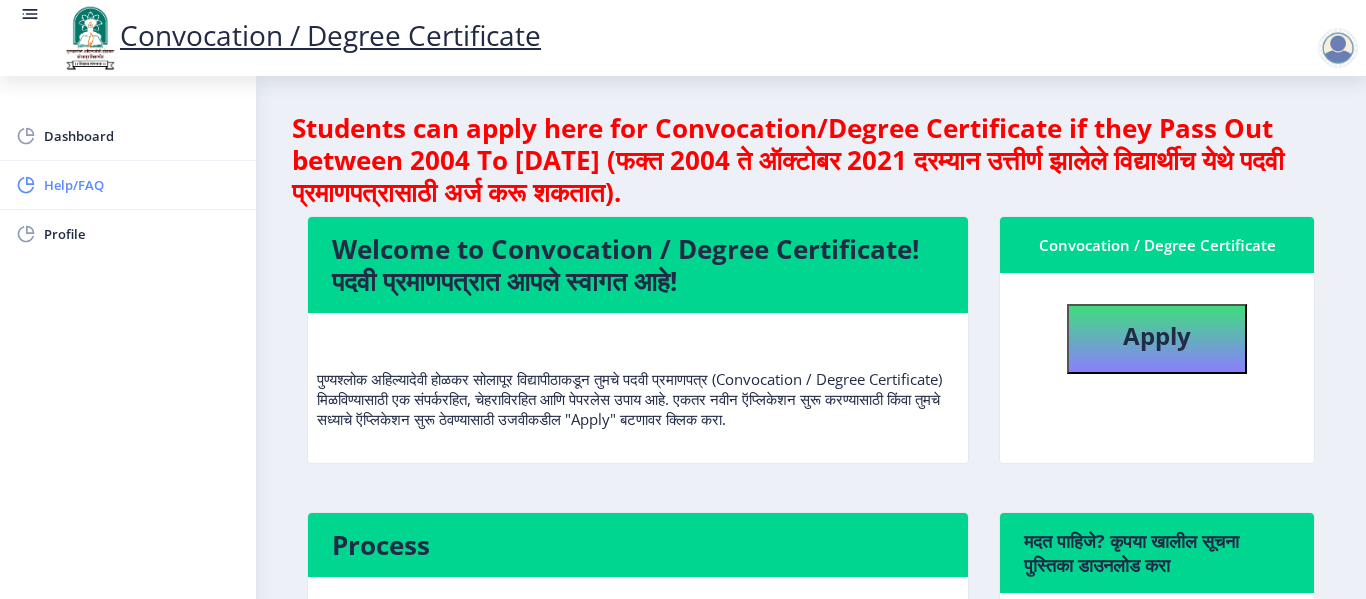 click on "Help/FAQ" 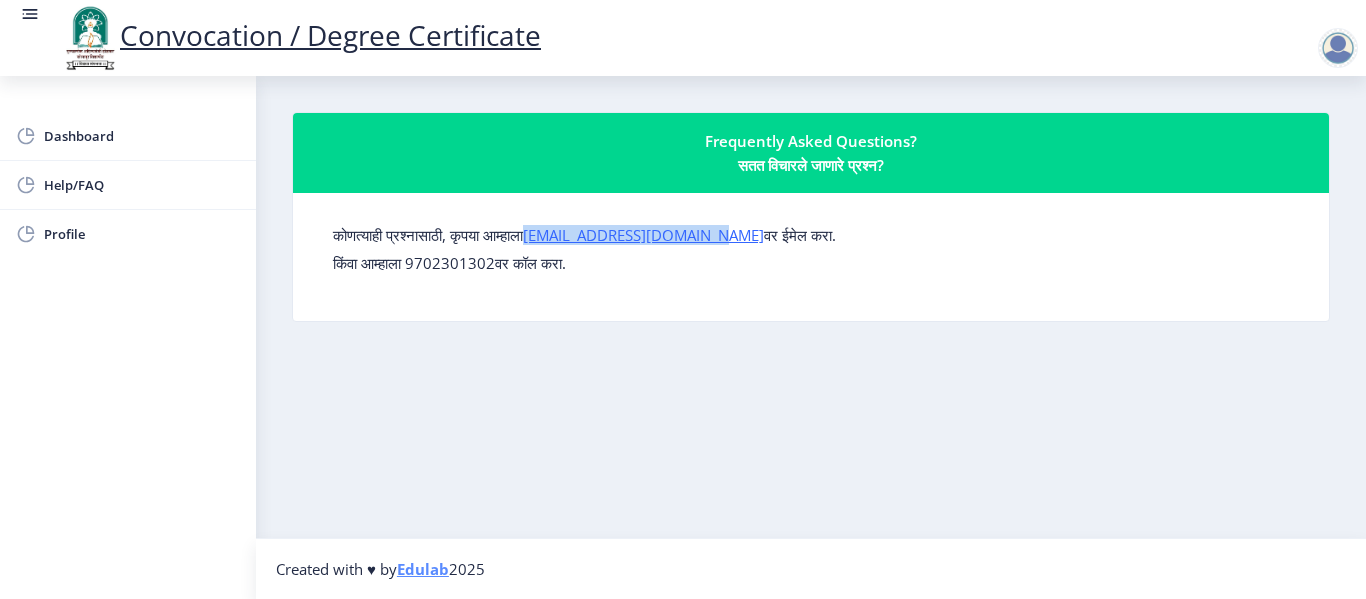 drag, startPoint x: 547, startPoint y: 235, endPoint x: 722, endPoint y: 237, distance: 175.01143 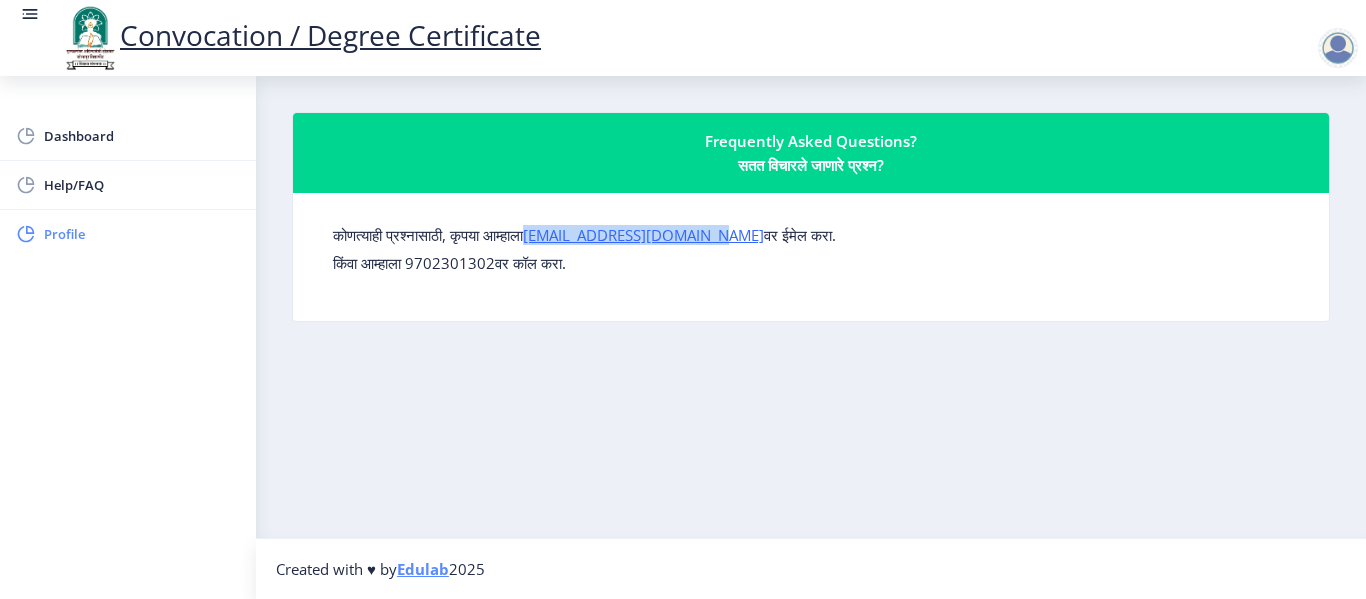 click on "Profile" 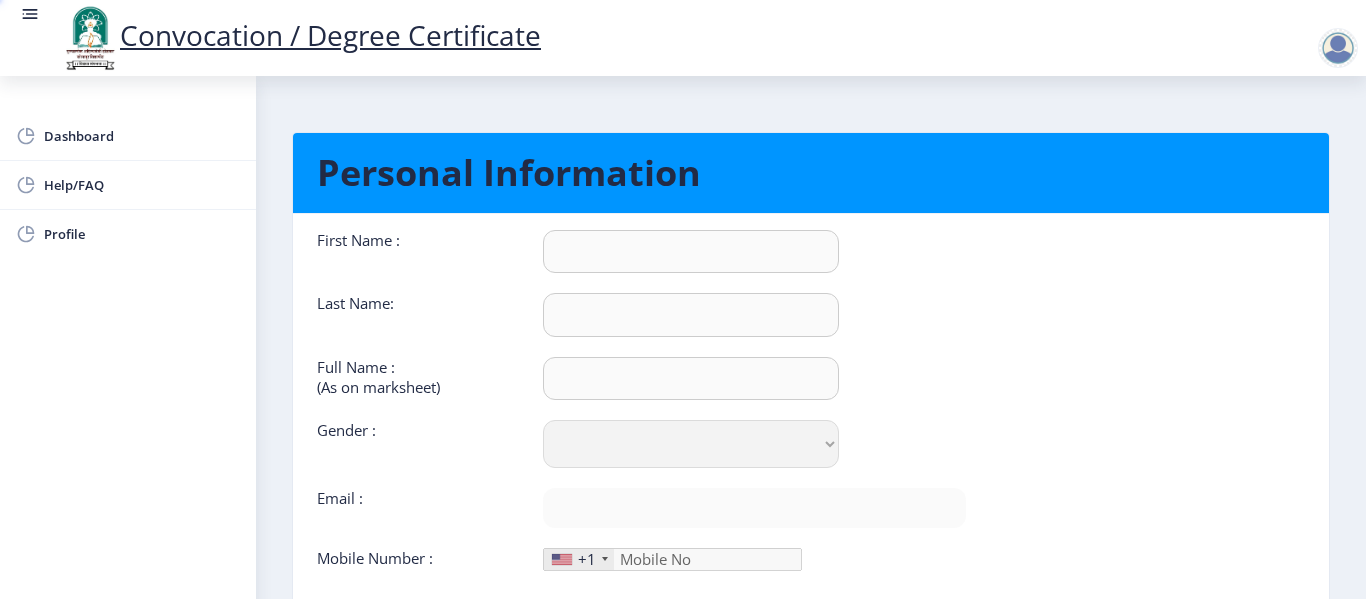 type on "HAJIMALANG" 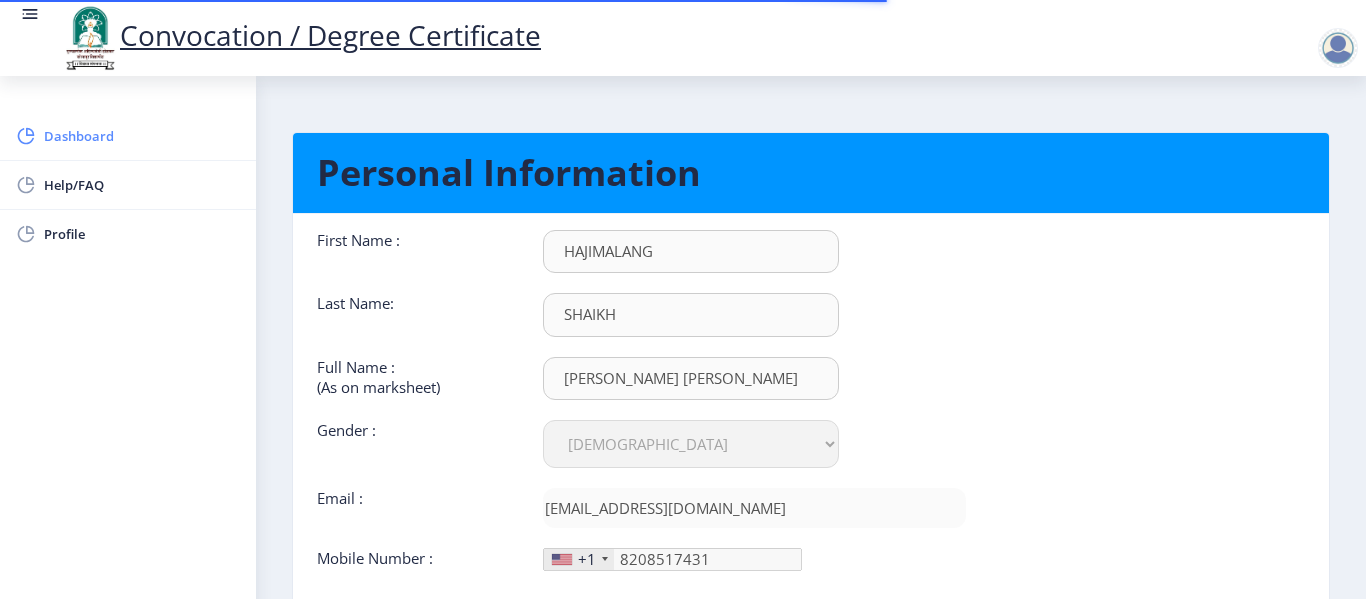 click on "Dashboard" 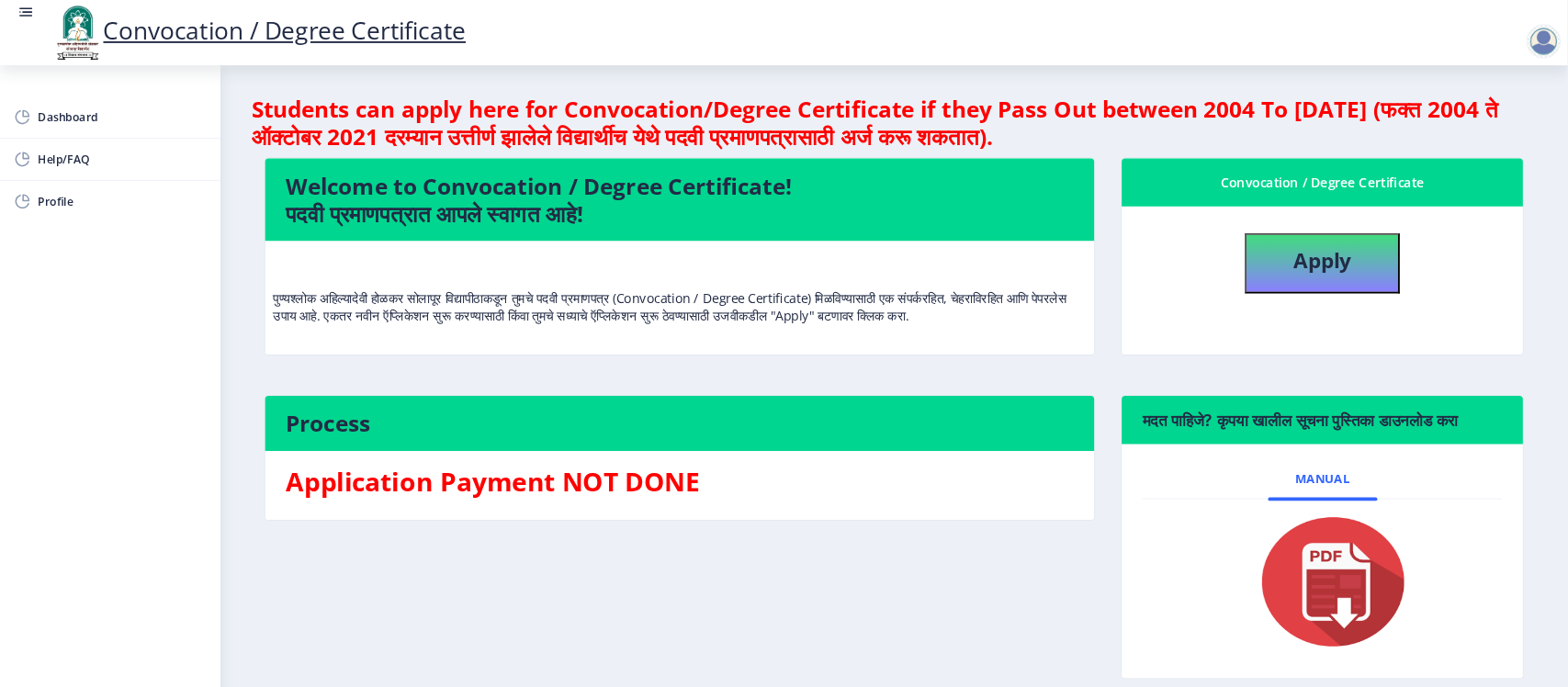 scroll, scrollTop: 0, scrollLeft: 0, axis: both 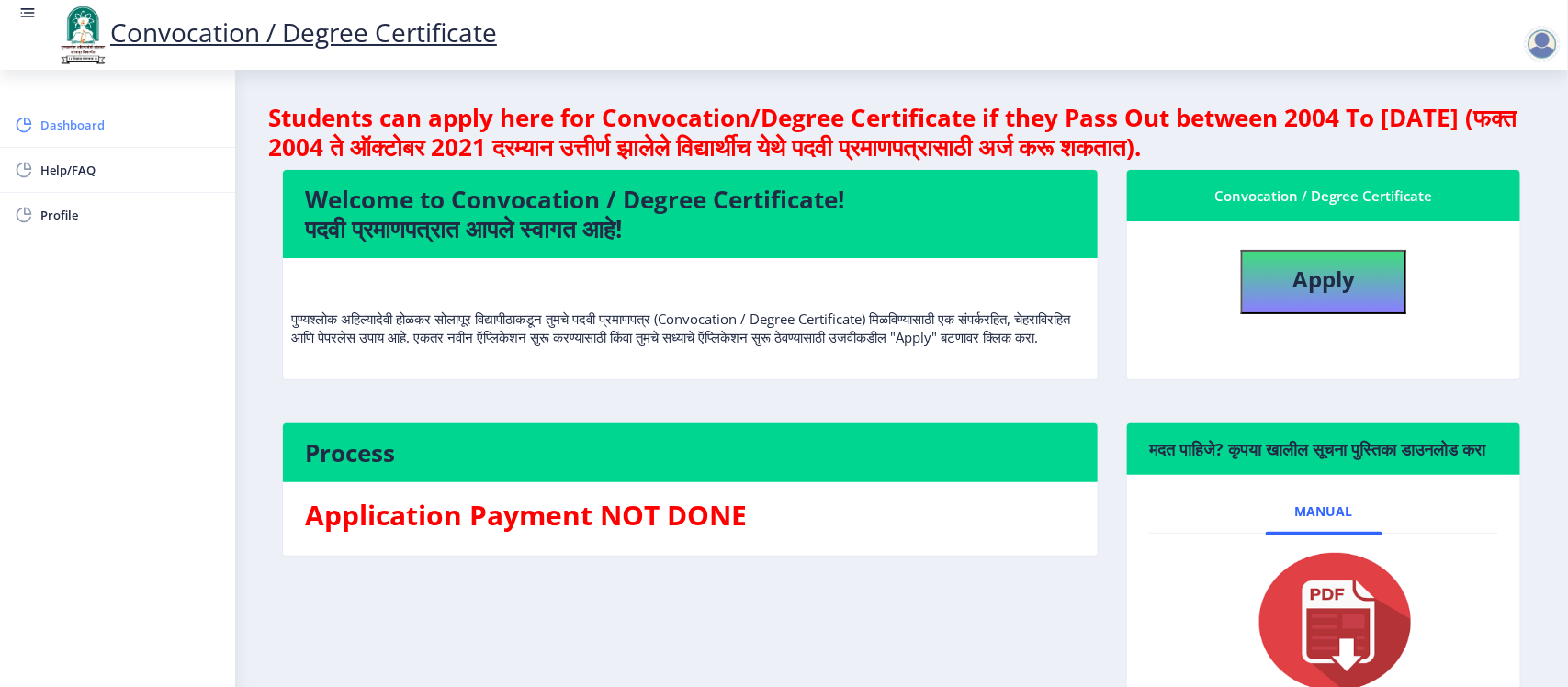 click on "Dashboard" 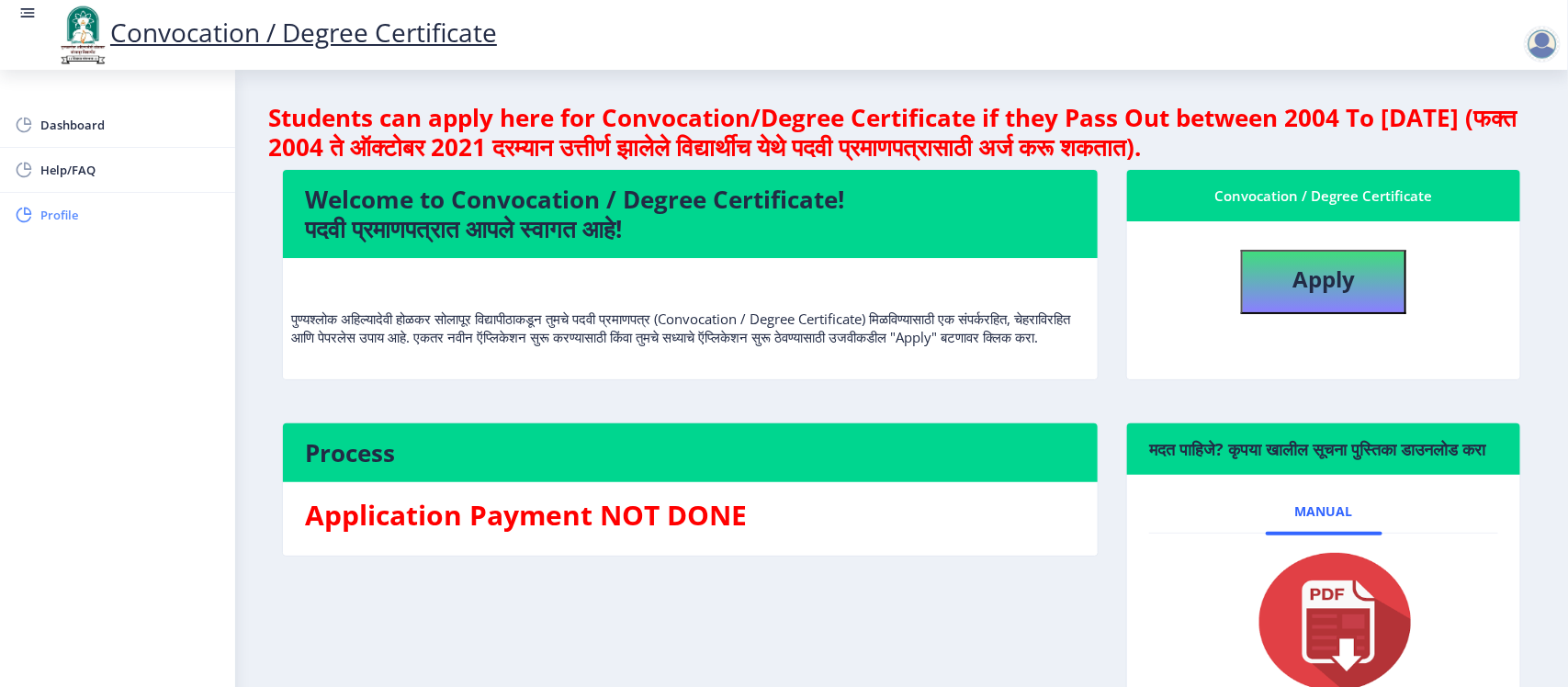 click on "Profile" 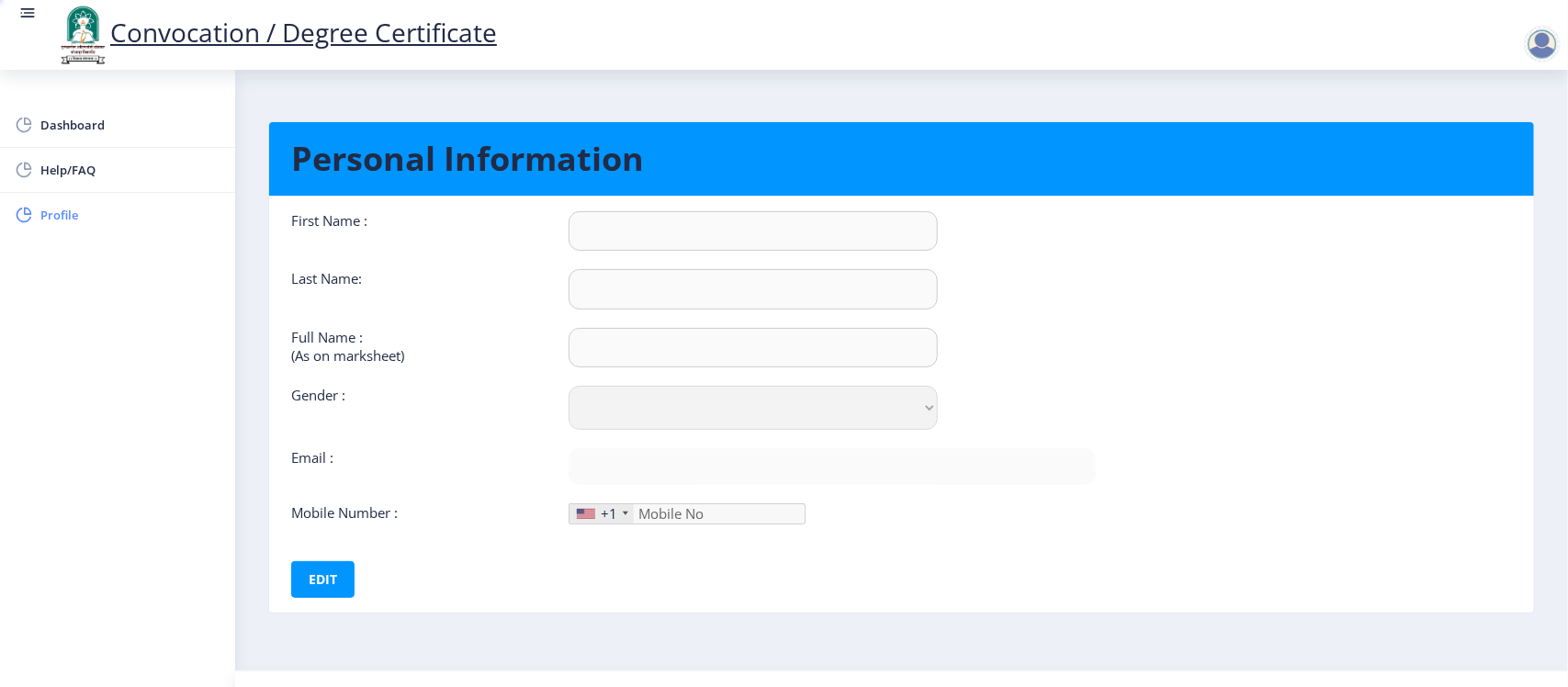 type on "HAJIMALANG" 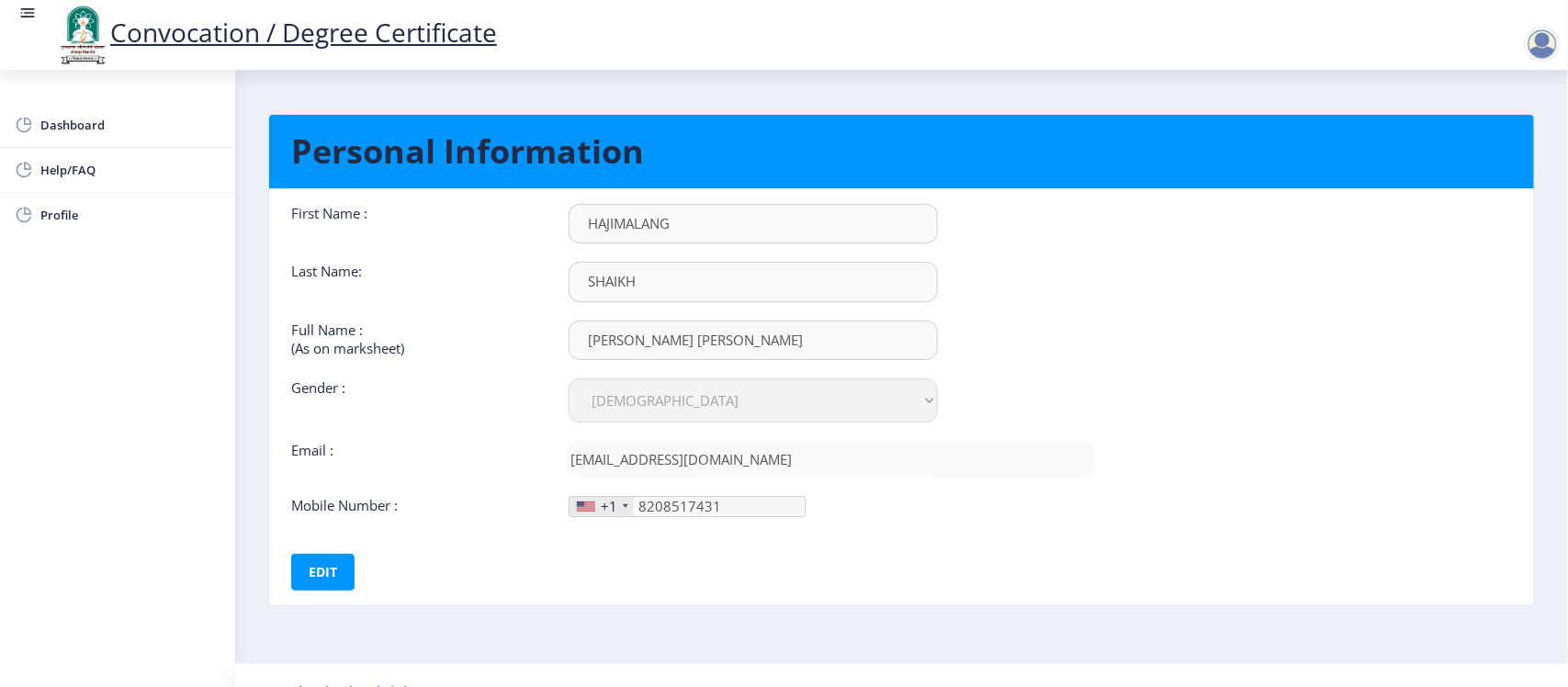 scroll, scrollTop: 0, scrollLeft: 0, axis: both 